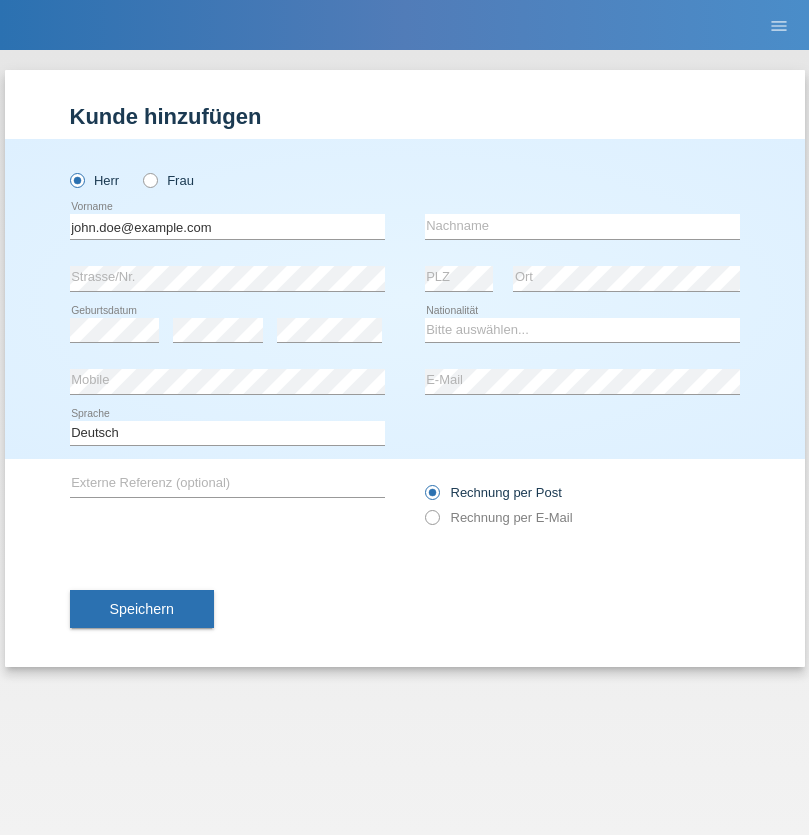 scroll, scrollTop: 0, scrollLeft: 0, axis: both 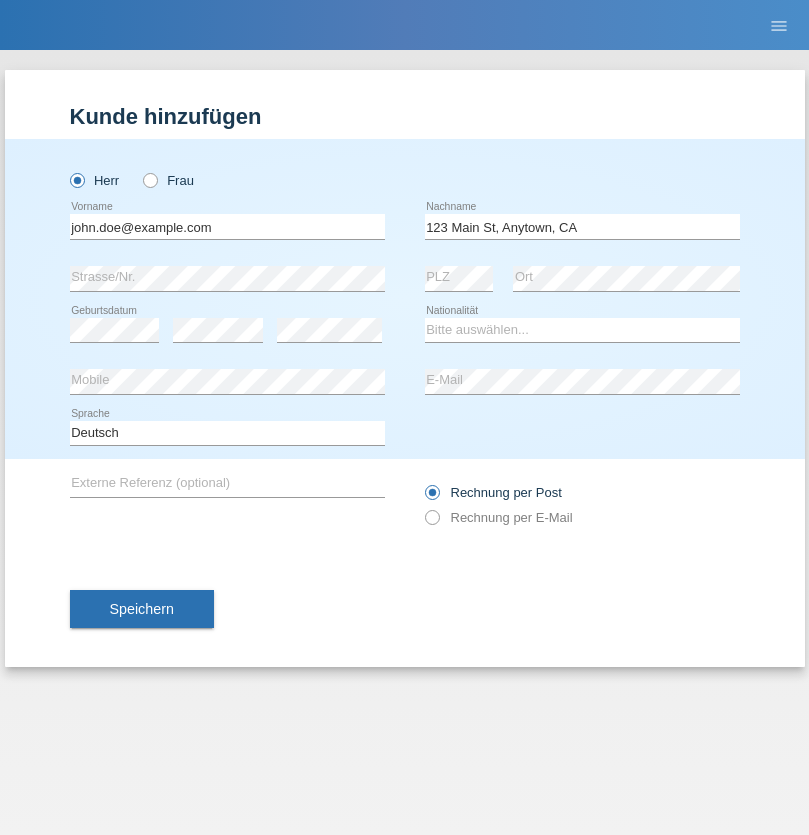 type on "[LAST]" 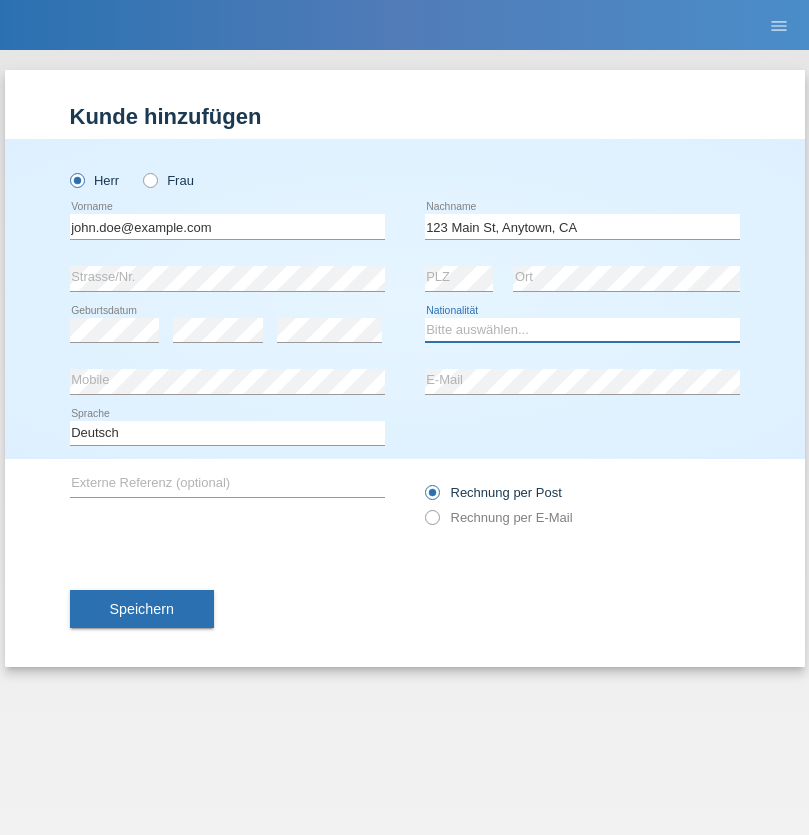 select on "CH" 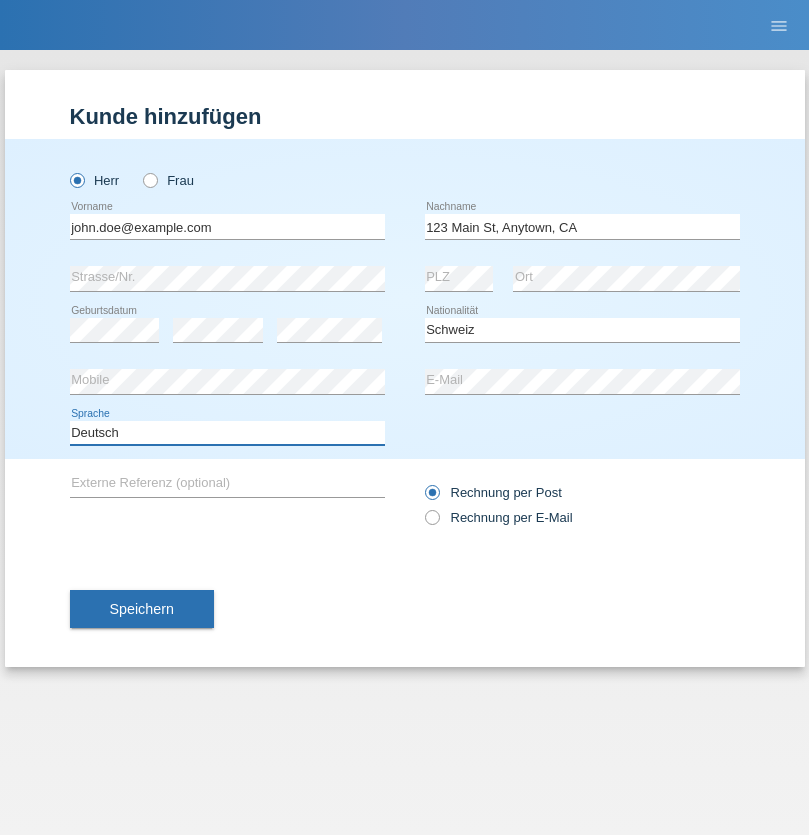 select on "en" 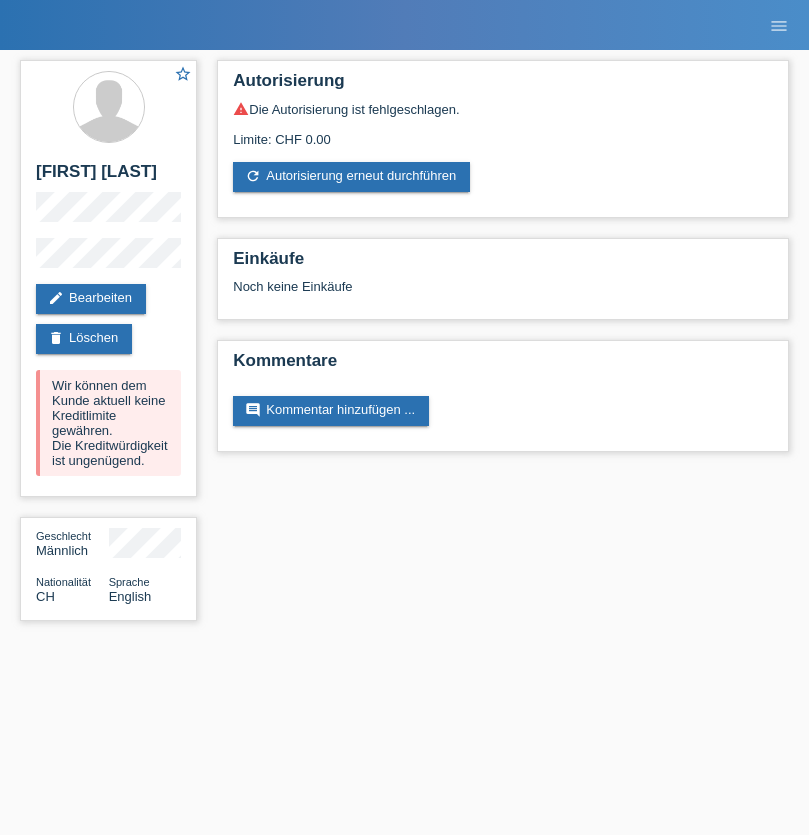 scroll, scrollTop: 0, scrollLeft: 0, axis: both 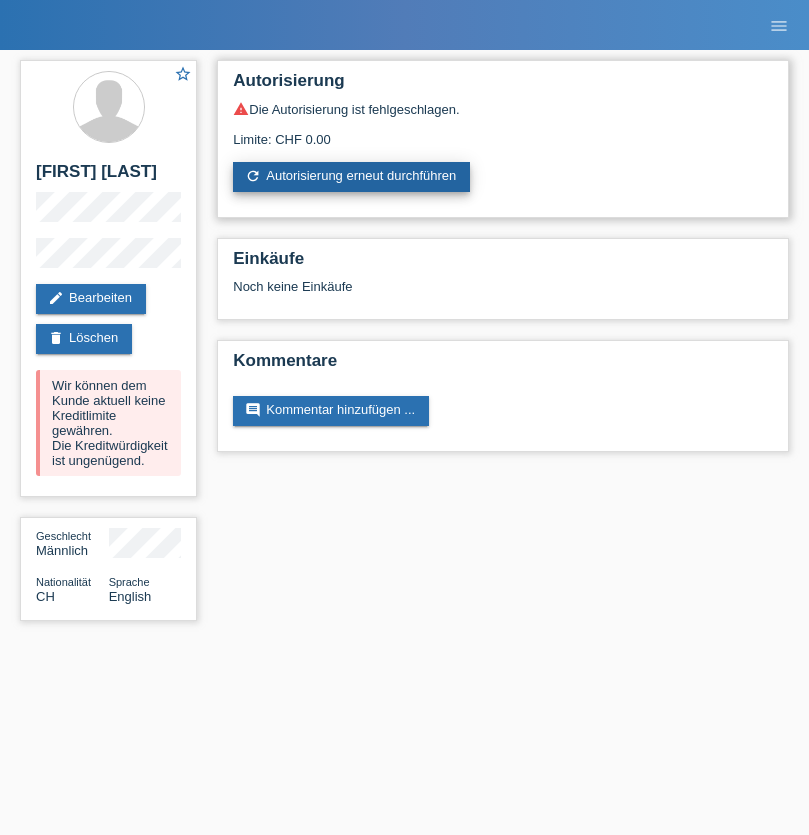 click on "refresh  Autorisierung erneut durchführen" at bounding box center (351, 177) 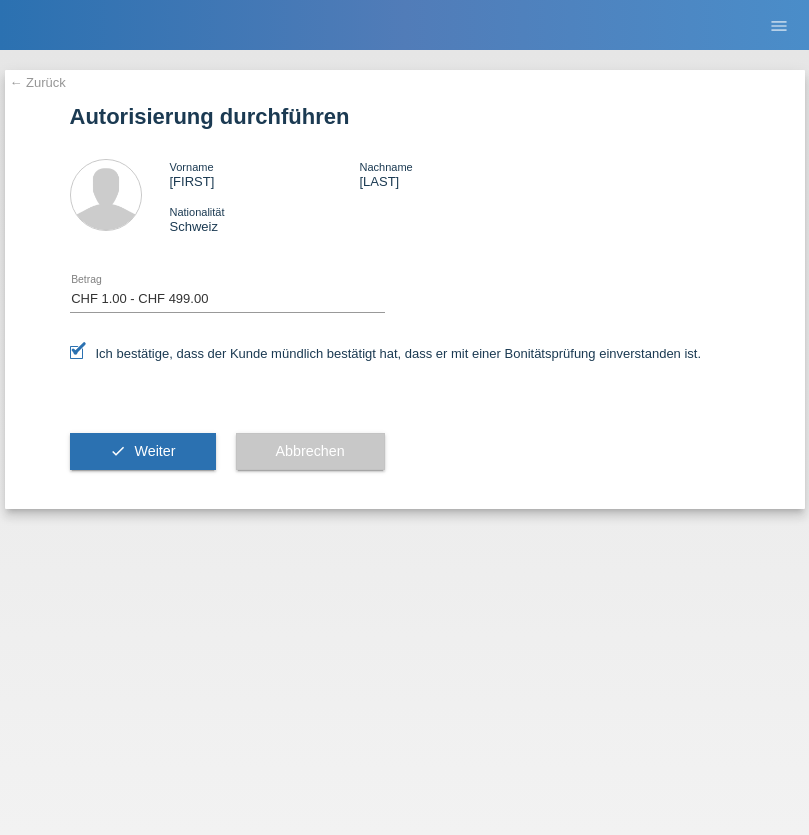 select on "1" 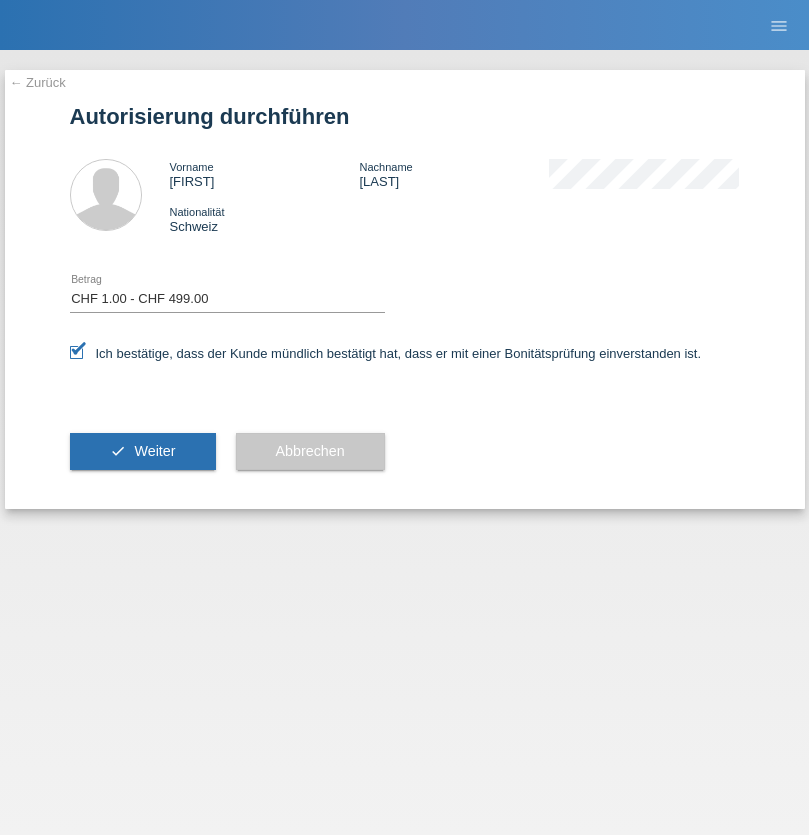 scroll, scrollTop: 0, scrollLeft: 0, axis: both 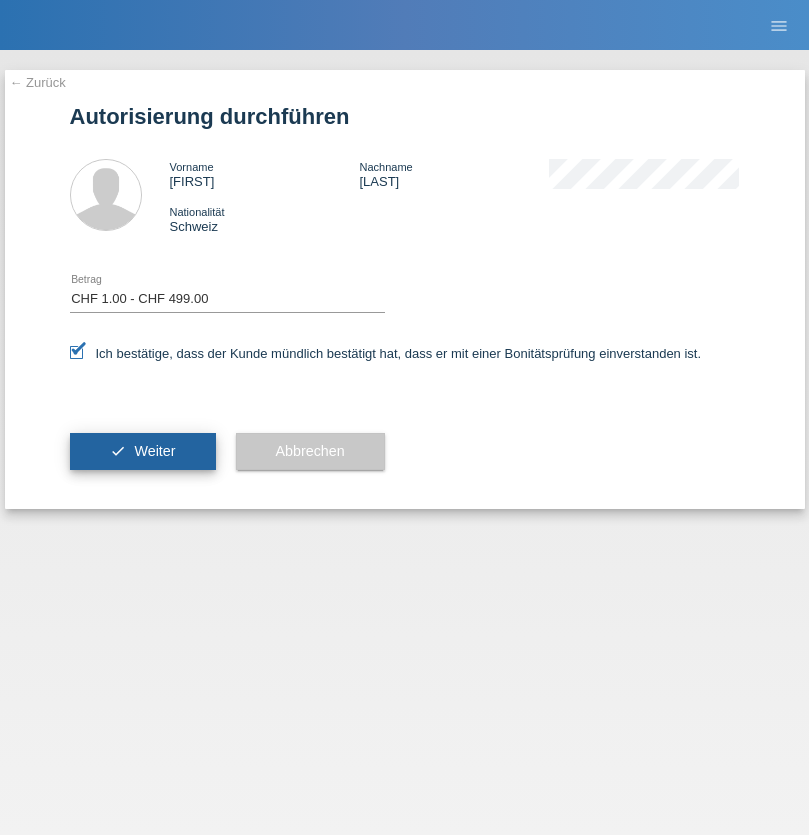 click on "Weiter" at bounding box center (154, 451) 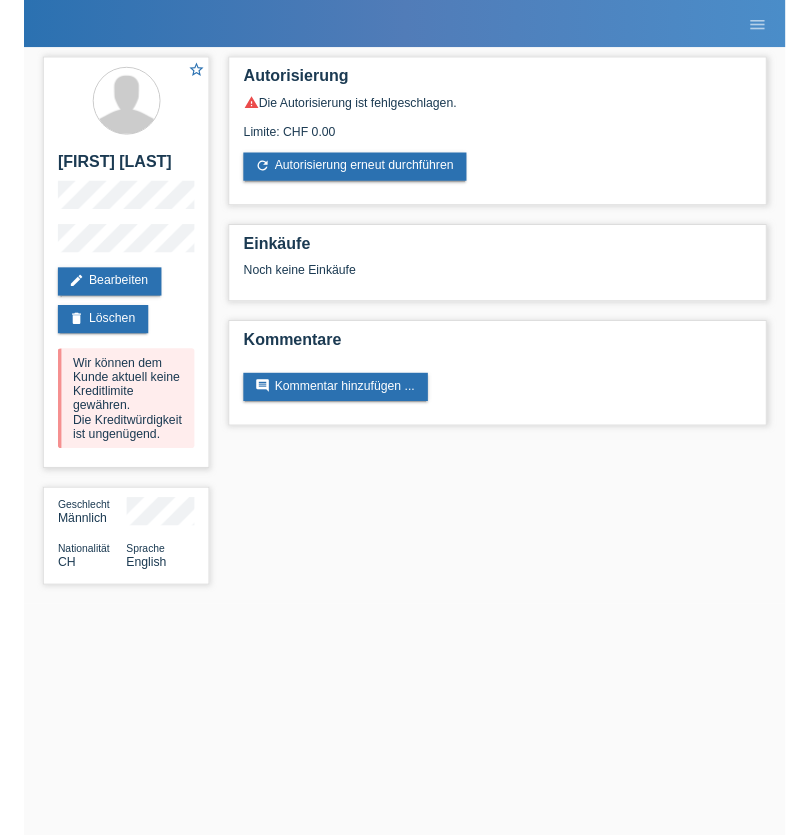 scroll, scrollTop: 0, scrollLeft: 0, axis: both 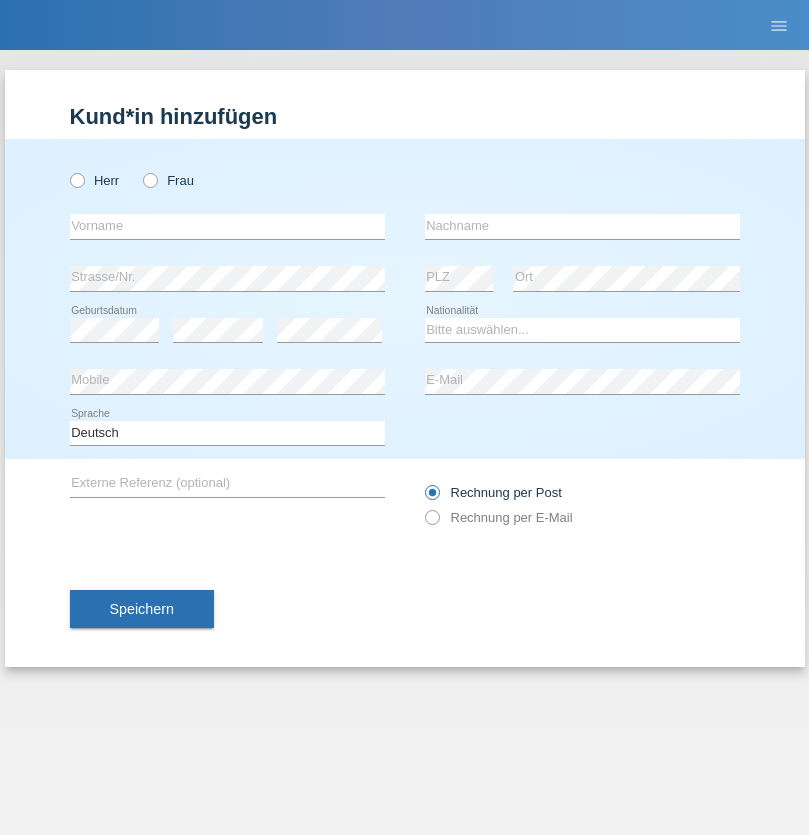 radio on "true" 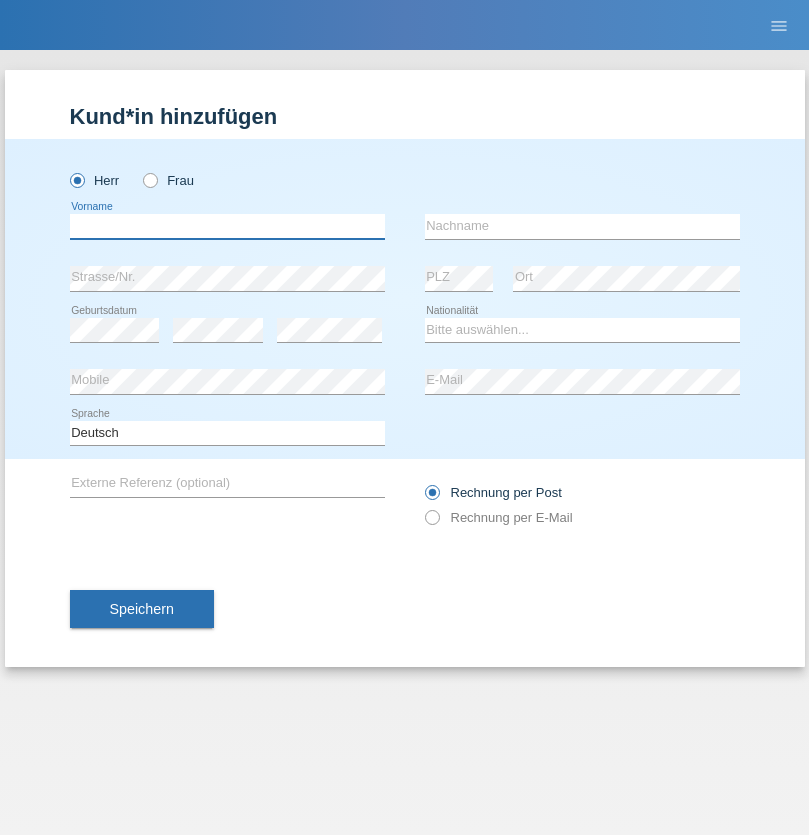 click at bounding box center [227, 226] 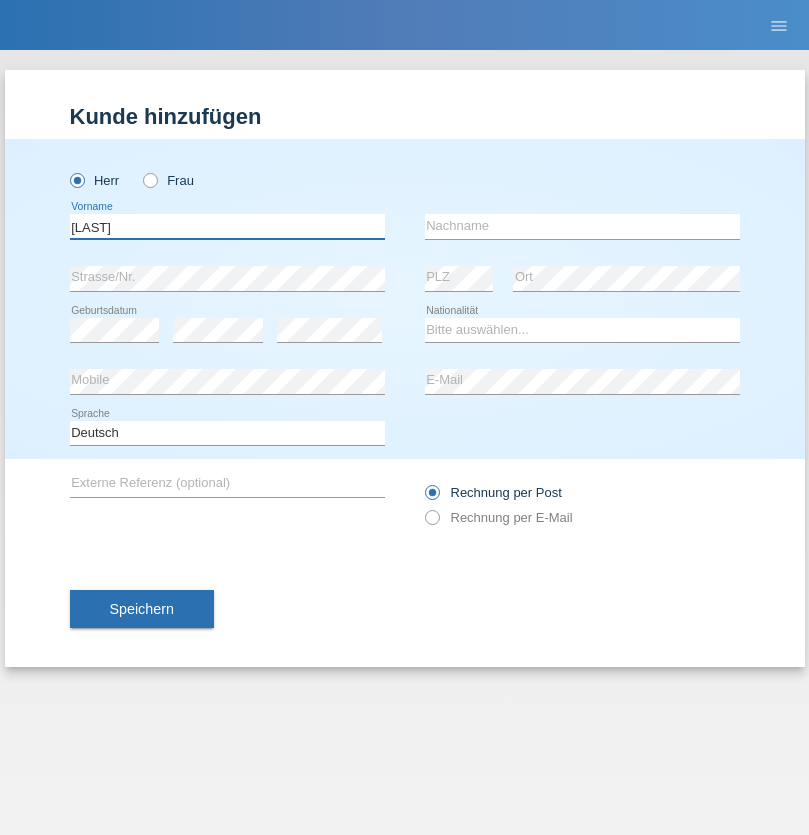 type on "[FIRST]" 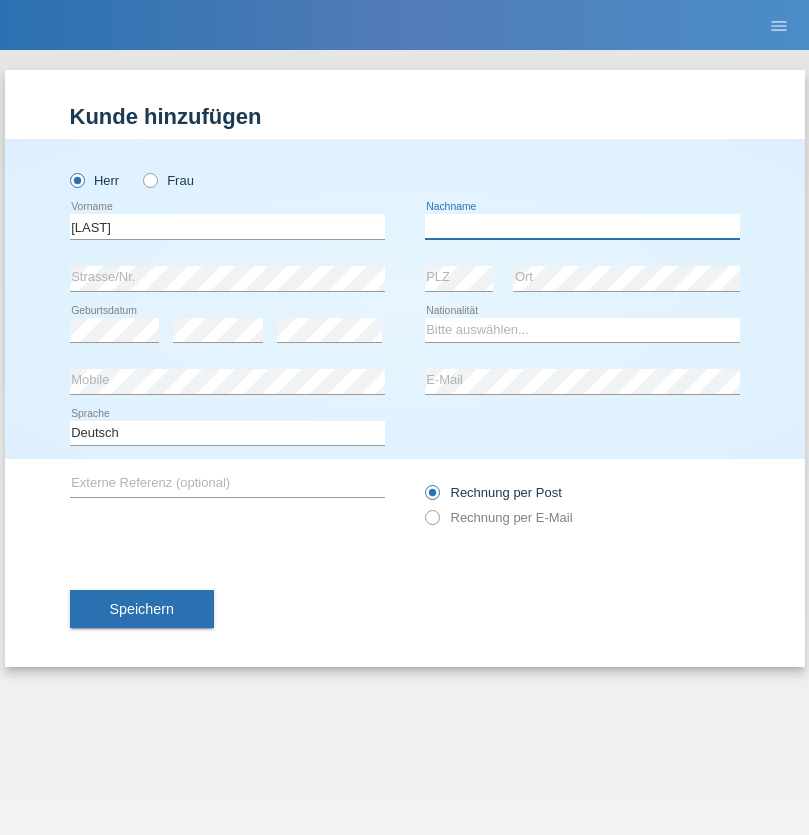click at bounding box center (582, 226) 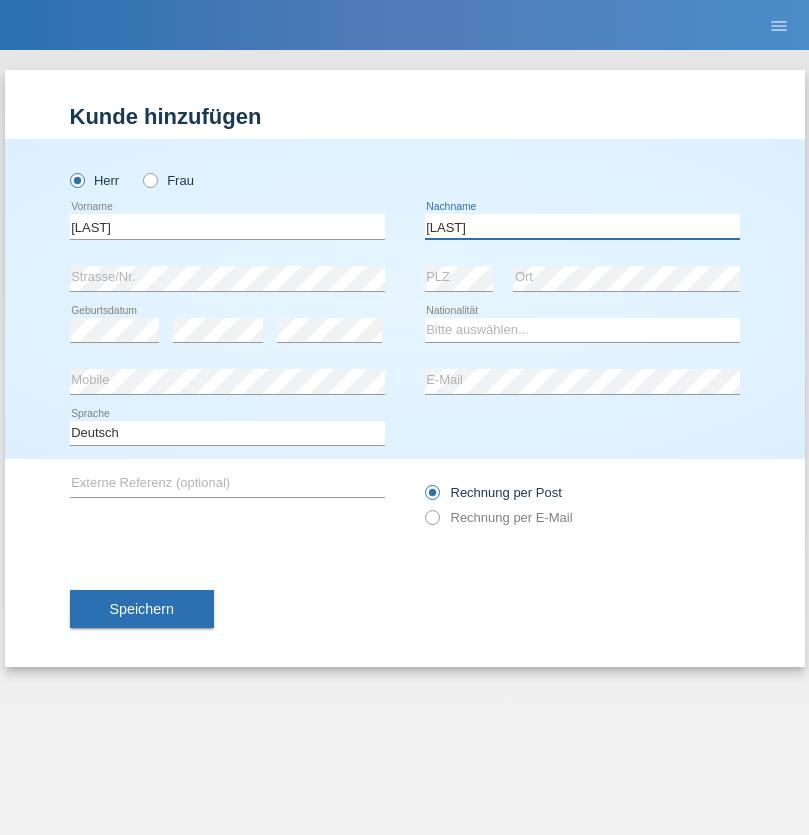 type on "[LAST]" 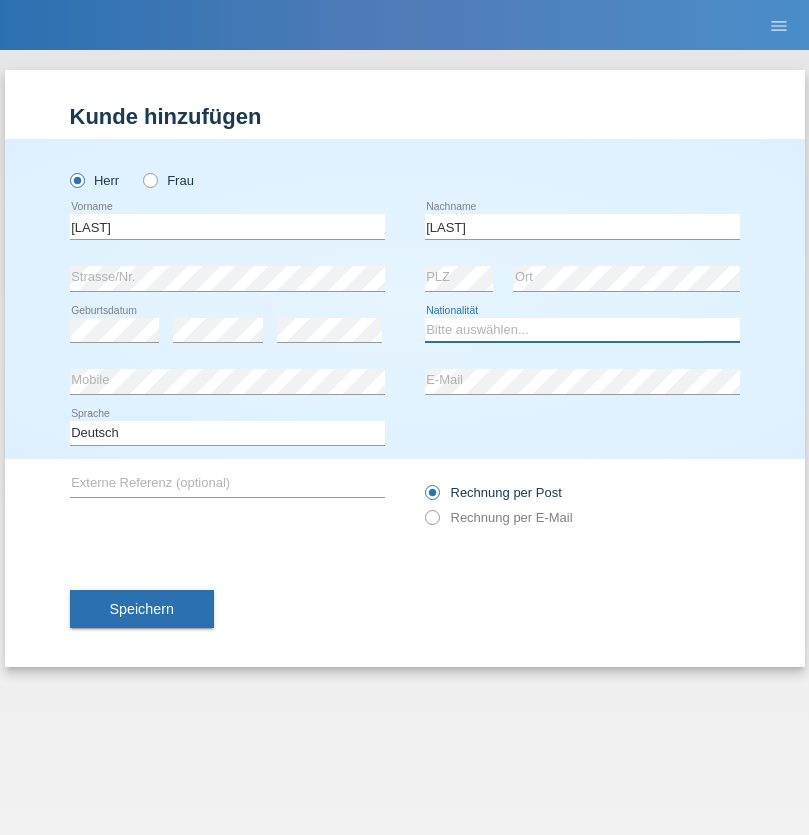 select on "TH" 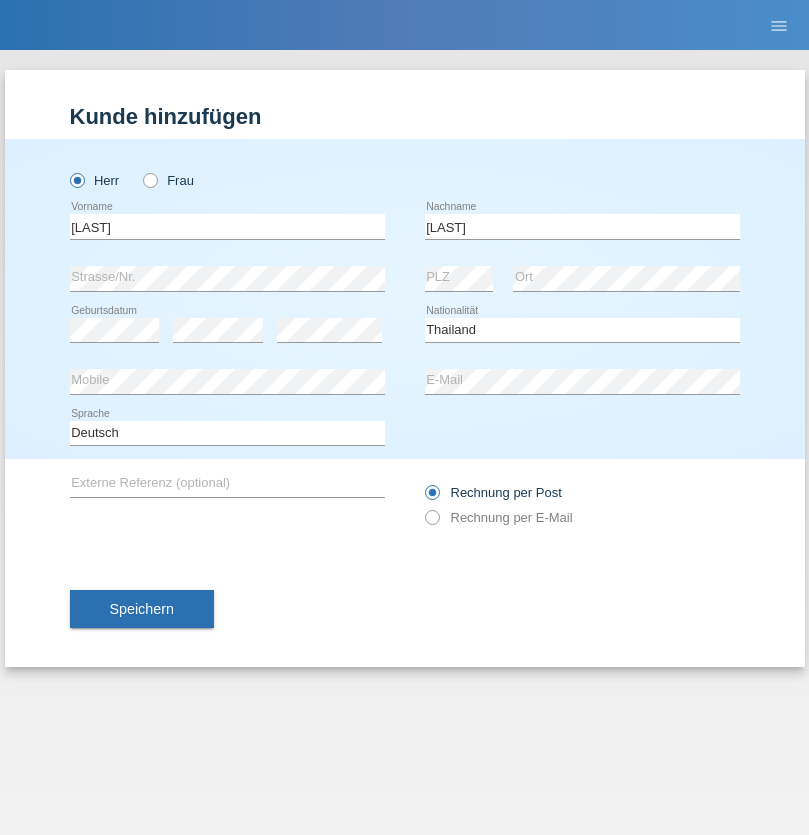 select on "C" 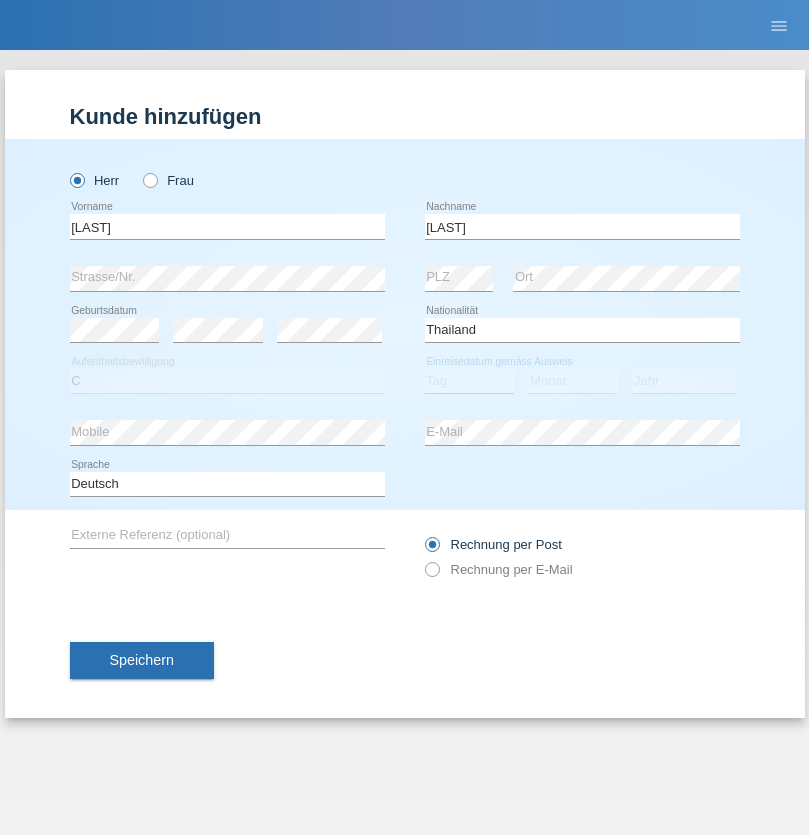 select on "08" 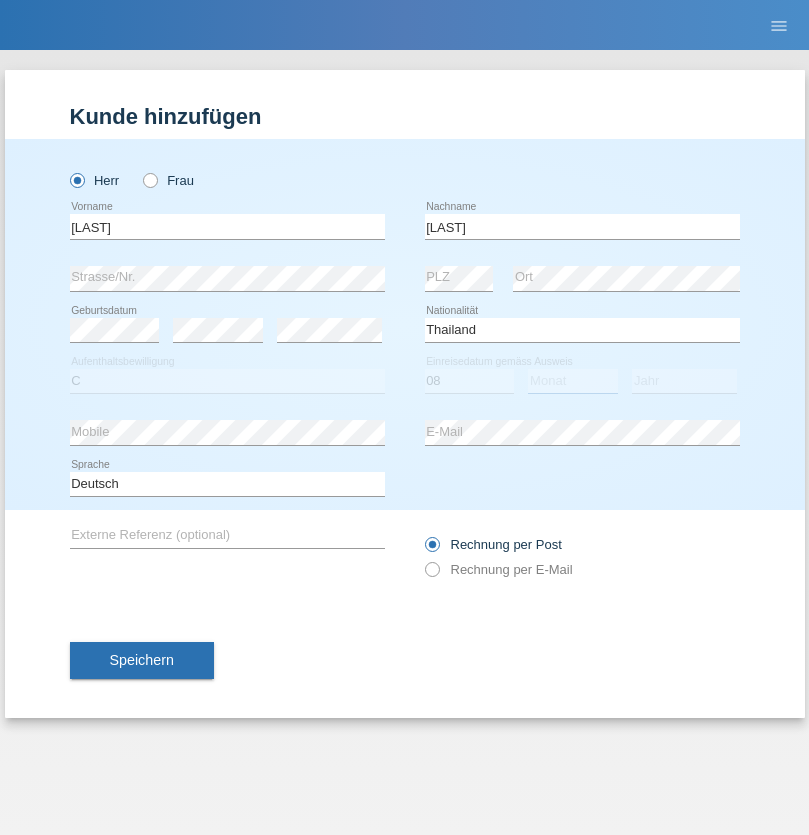 select on "06" 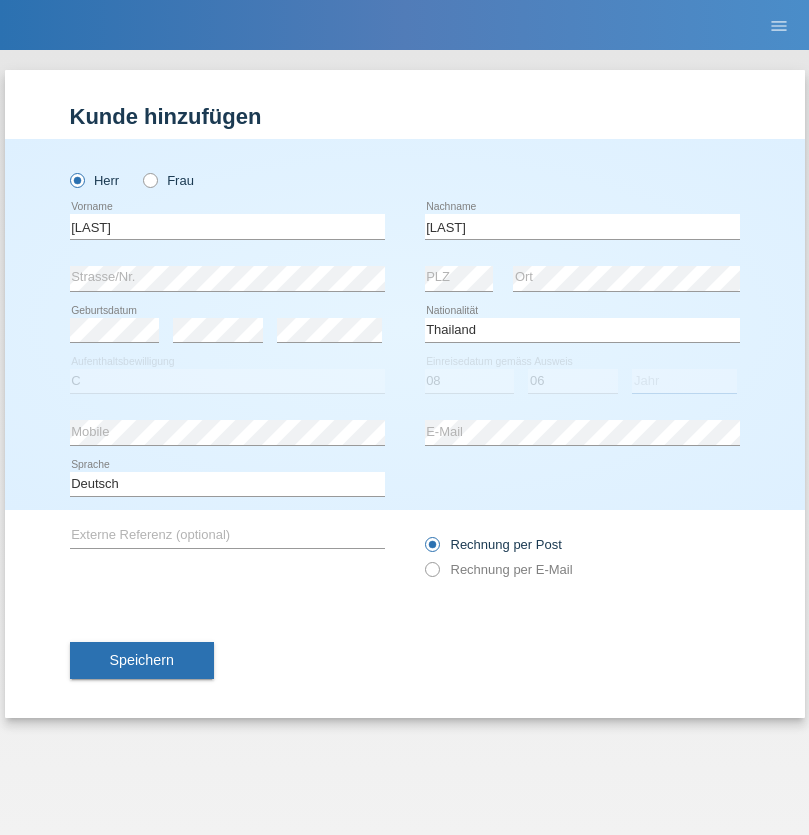 select on "2012" 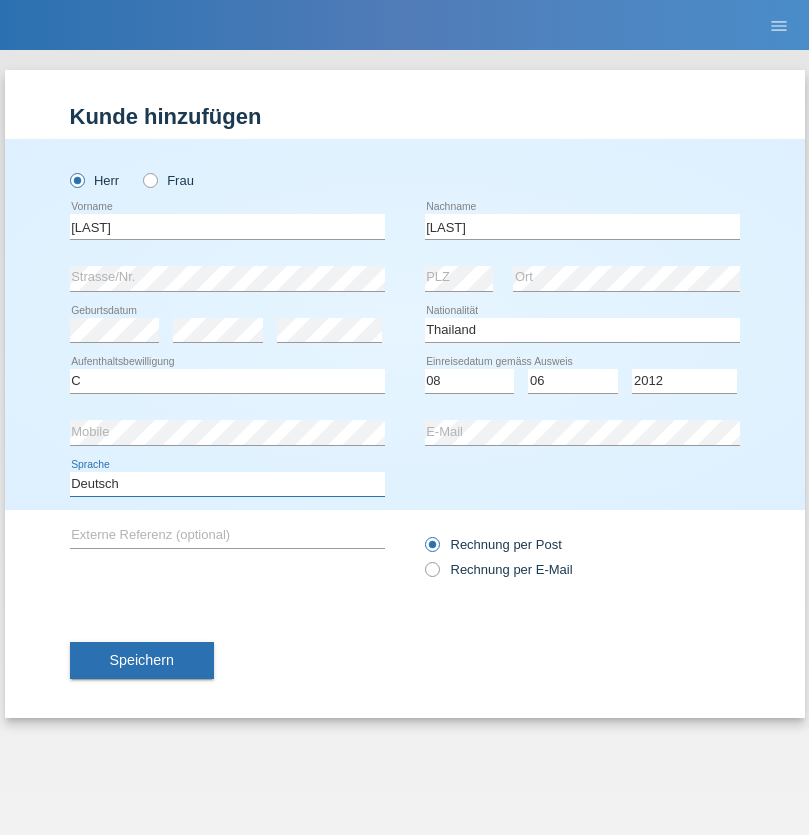 select on "en" 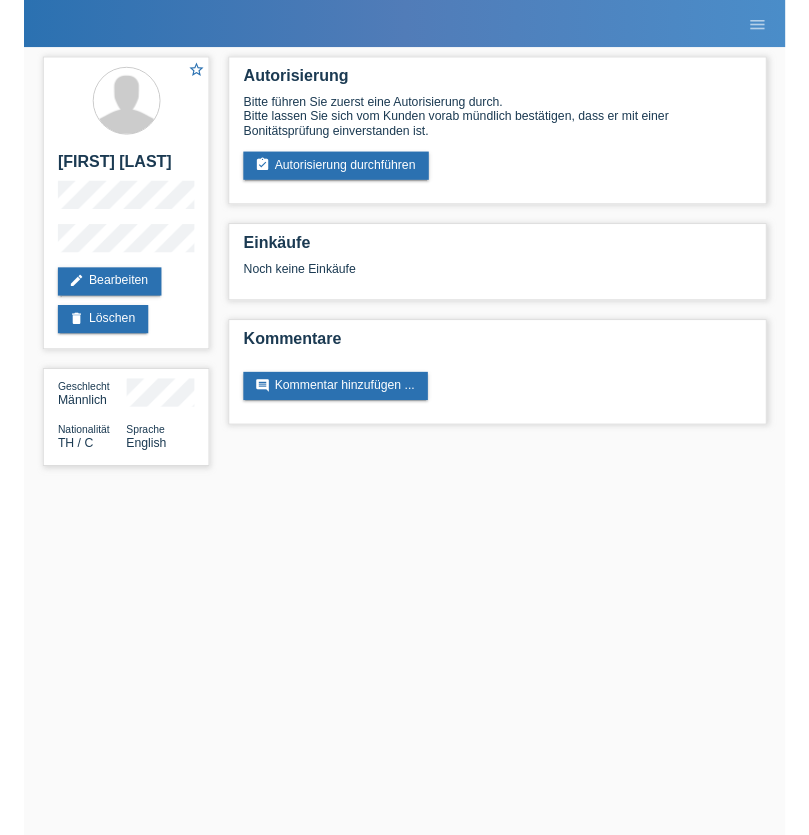 scroll, scrollTop: 0, scrollLeft: 0, axis: both 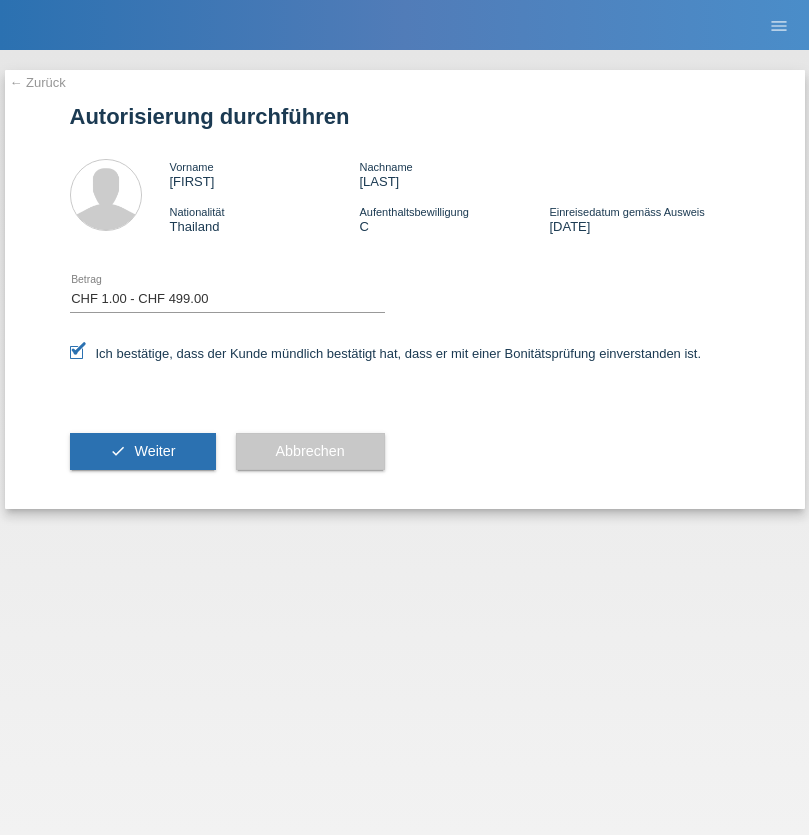 select on "1" 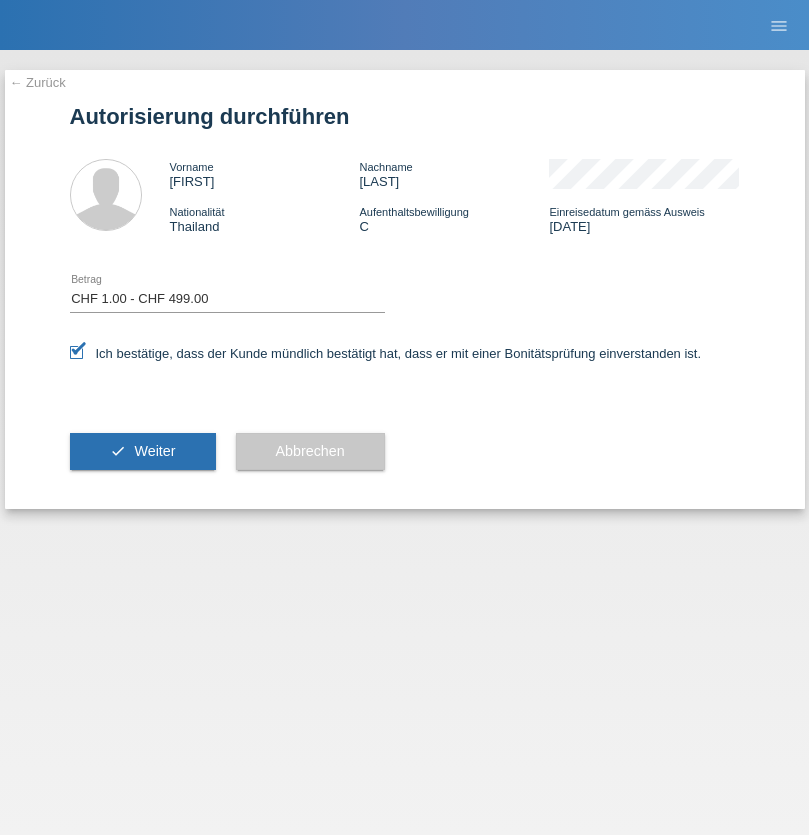scroll, scrollTop: 0, scrollLeft: 0, axis: both 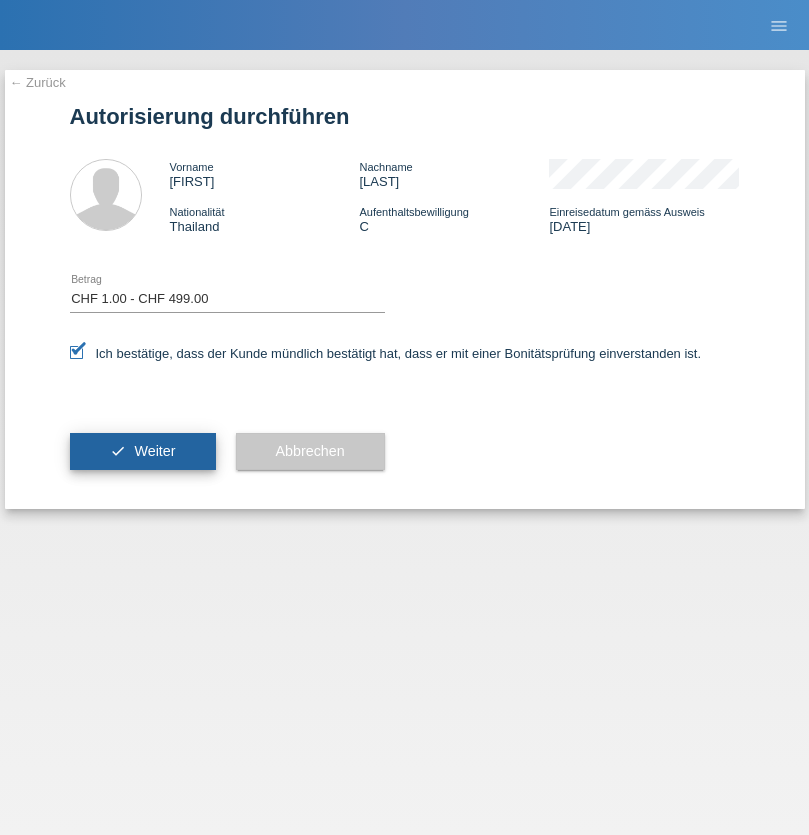 click on "Weiter" at bounding box center [154, 451] 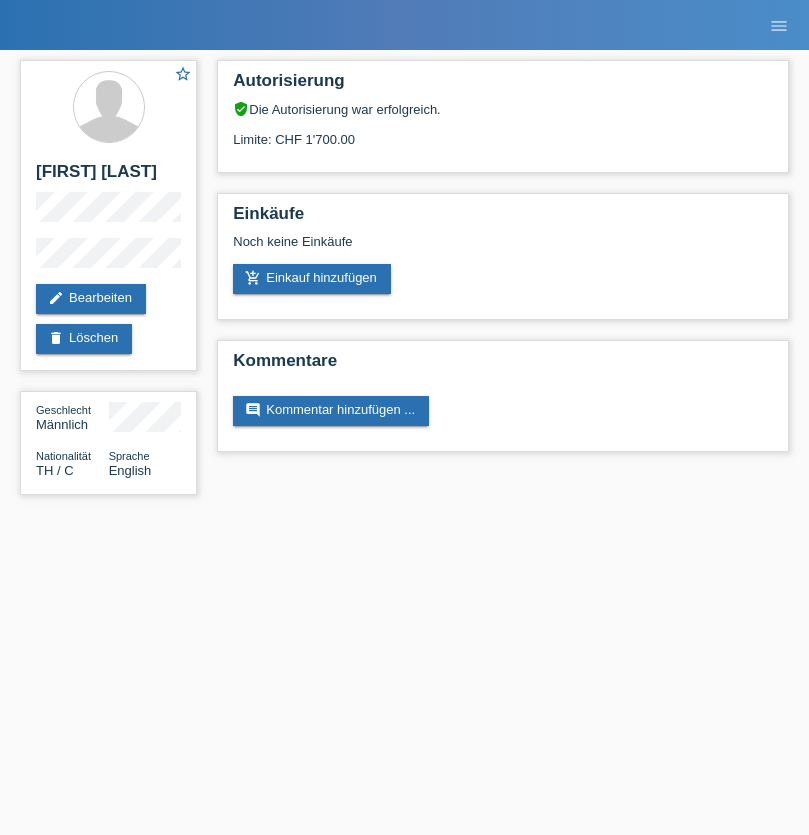 scroll, scrollTop: 0, scrollLeft: 0, axis: both 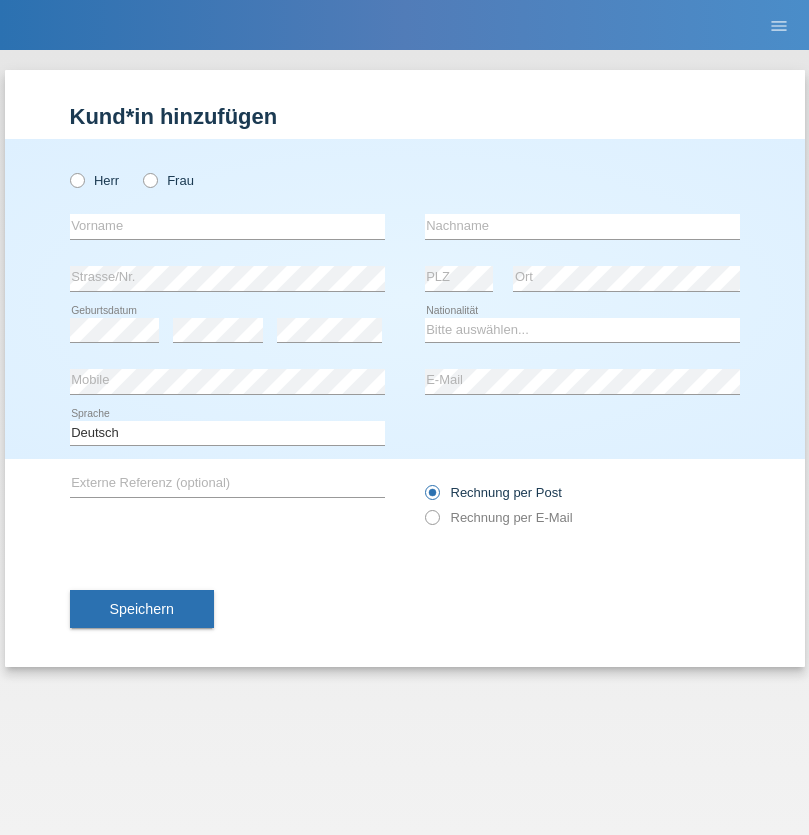 radio on "true" 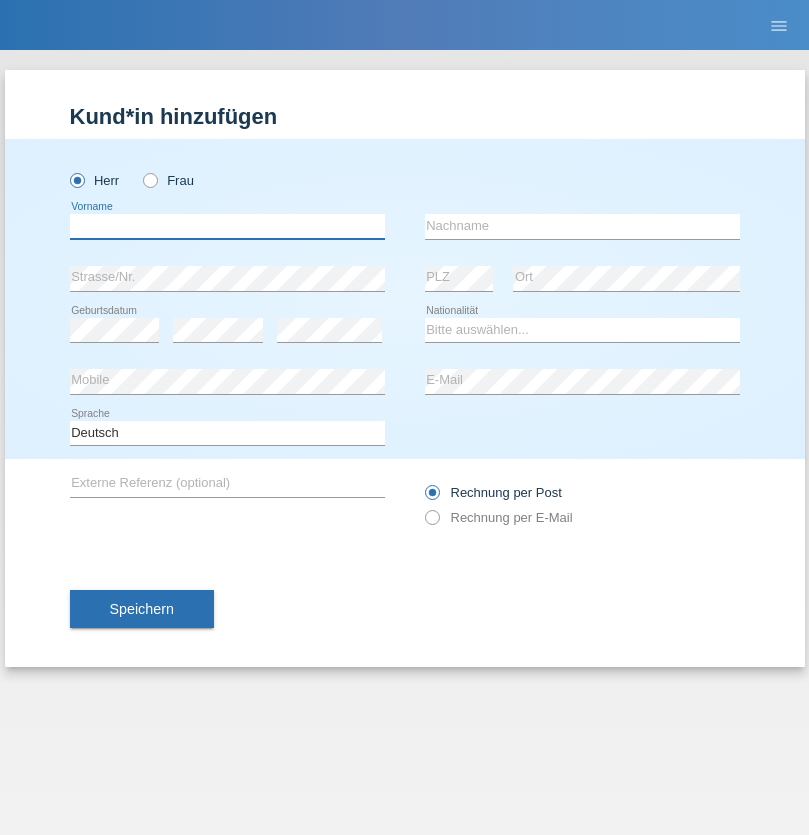 click at bounding box center [227, 226] 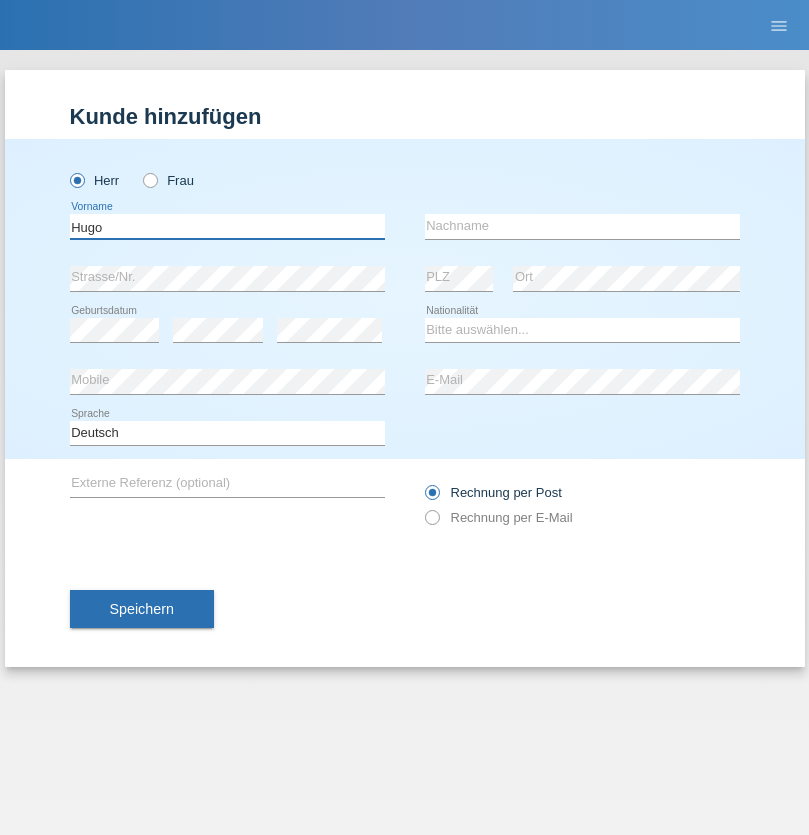 type on "Hugo" 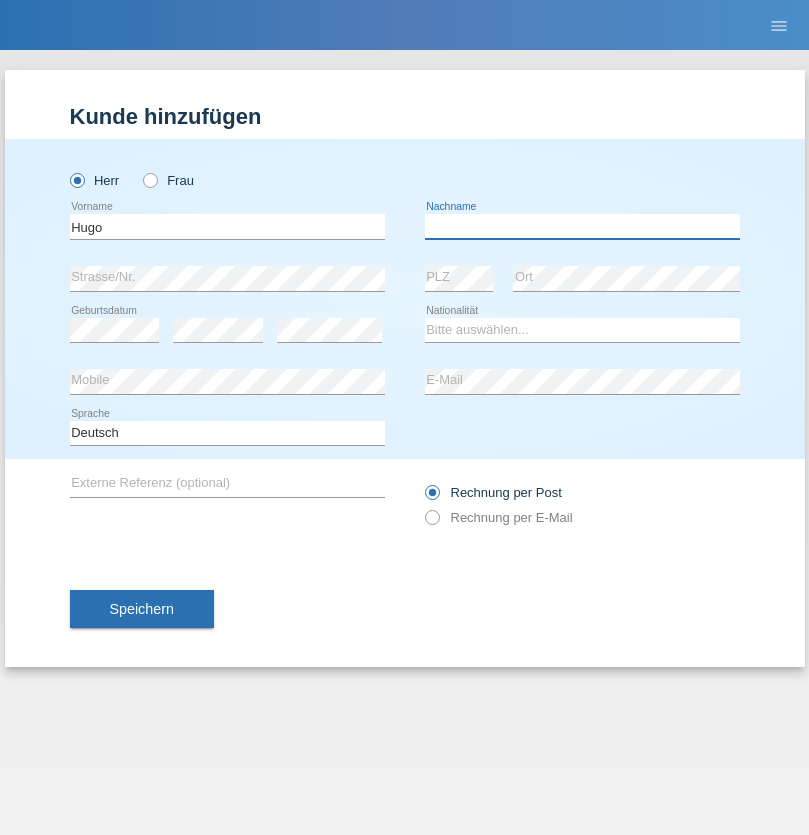 click at bounding box center (582, 226) 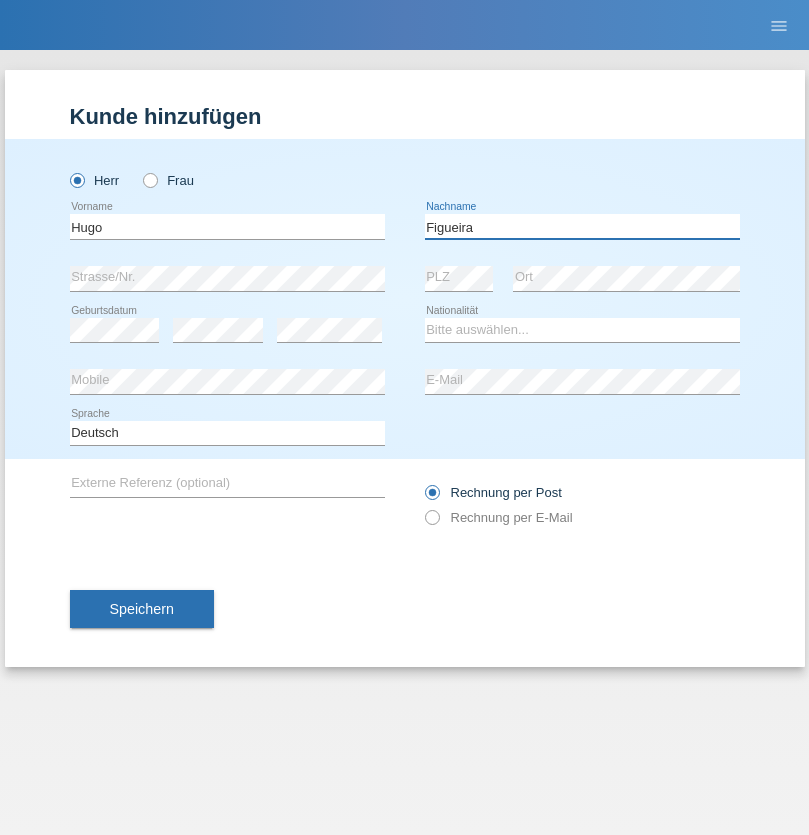 type on "Figueira" 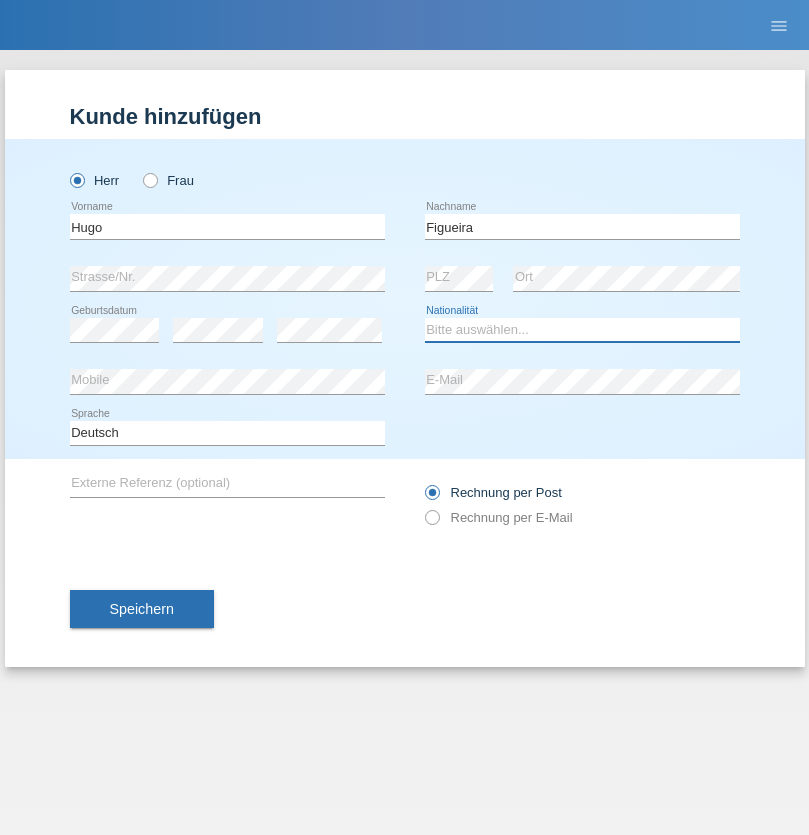 select on "PT" 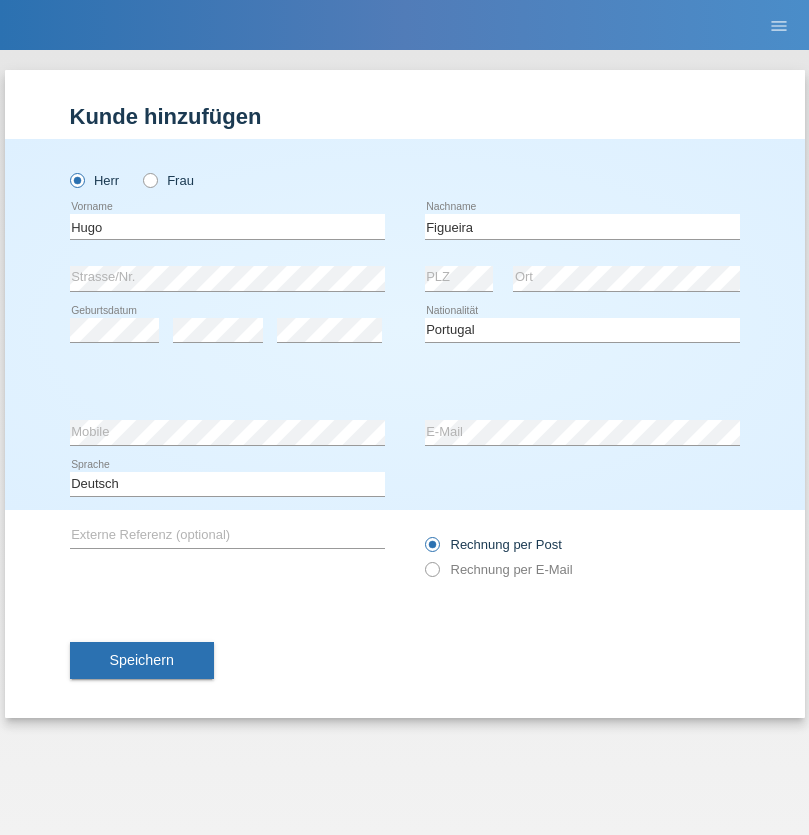 select on "C" 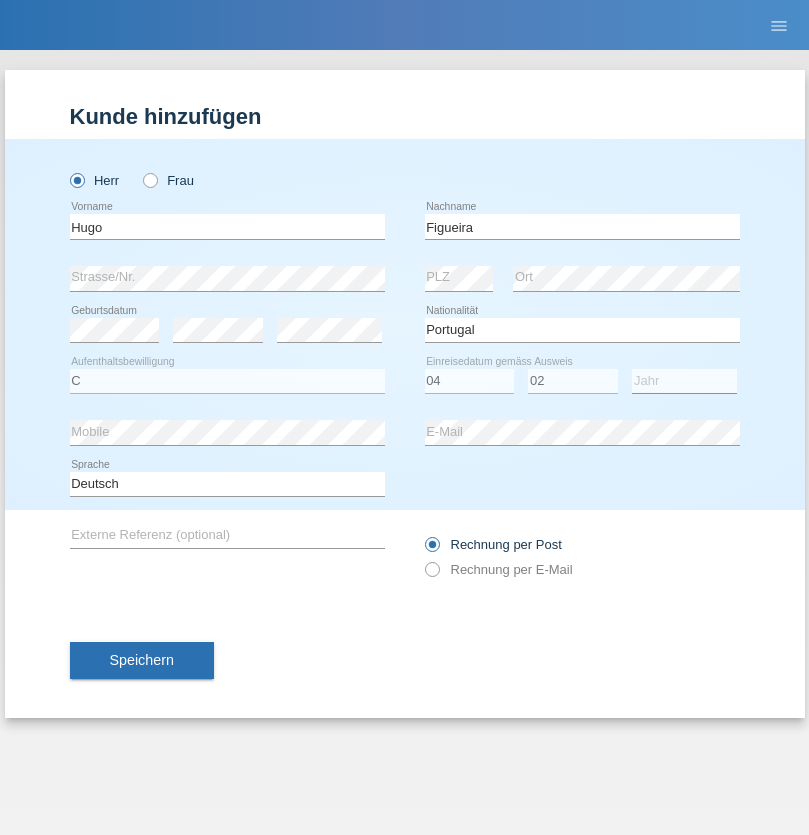 select on "2012" 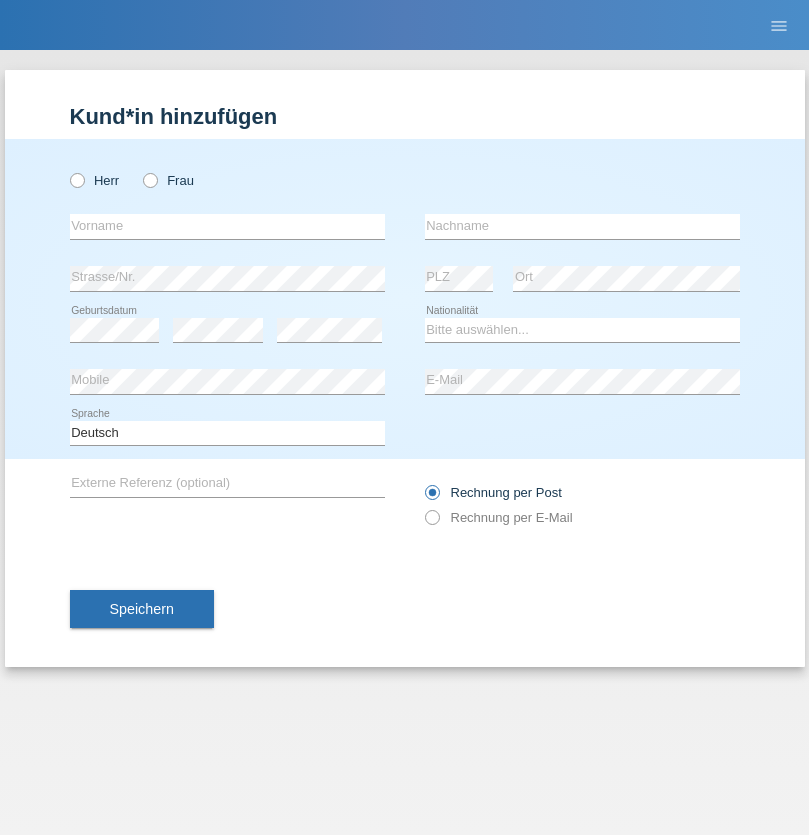 scroll, scrollTop: 0, scrollLeft: 0, axis: both 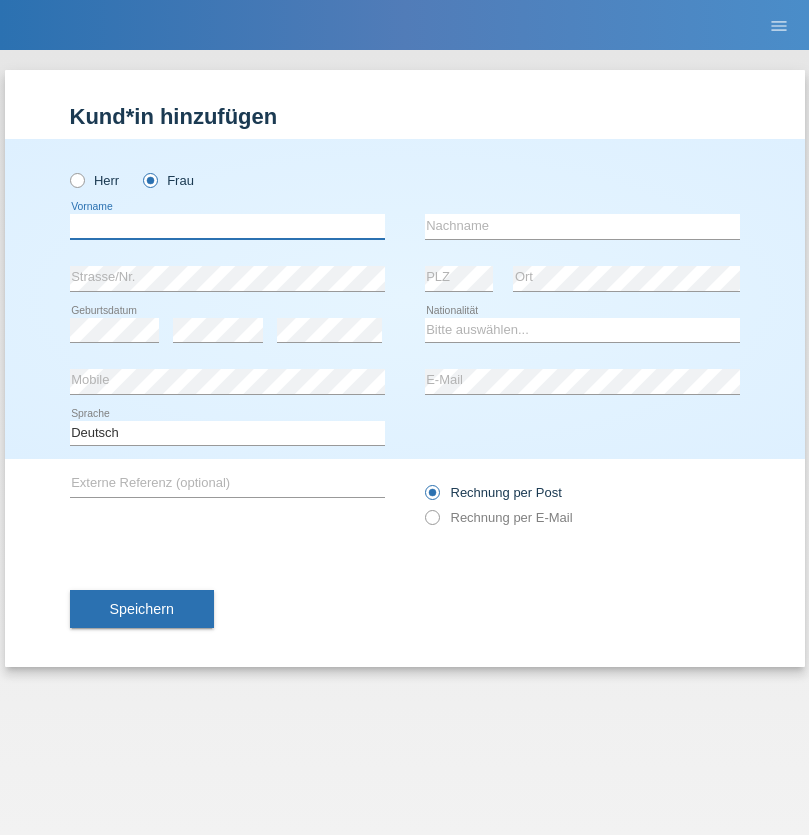 click at bounding box center [227, 226] 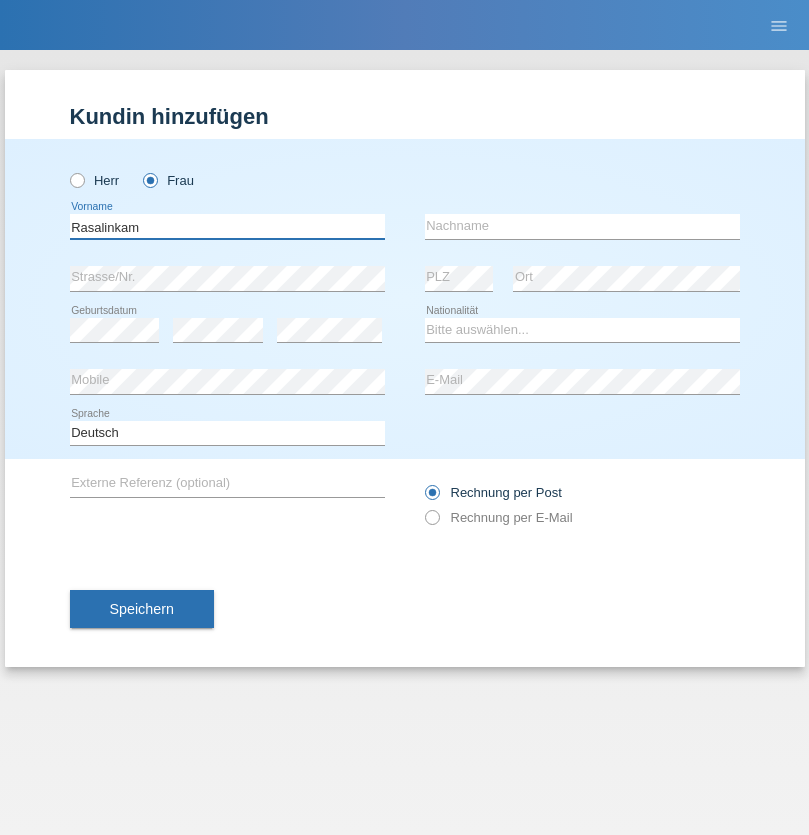 type on "Rasalinkam" 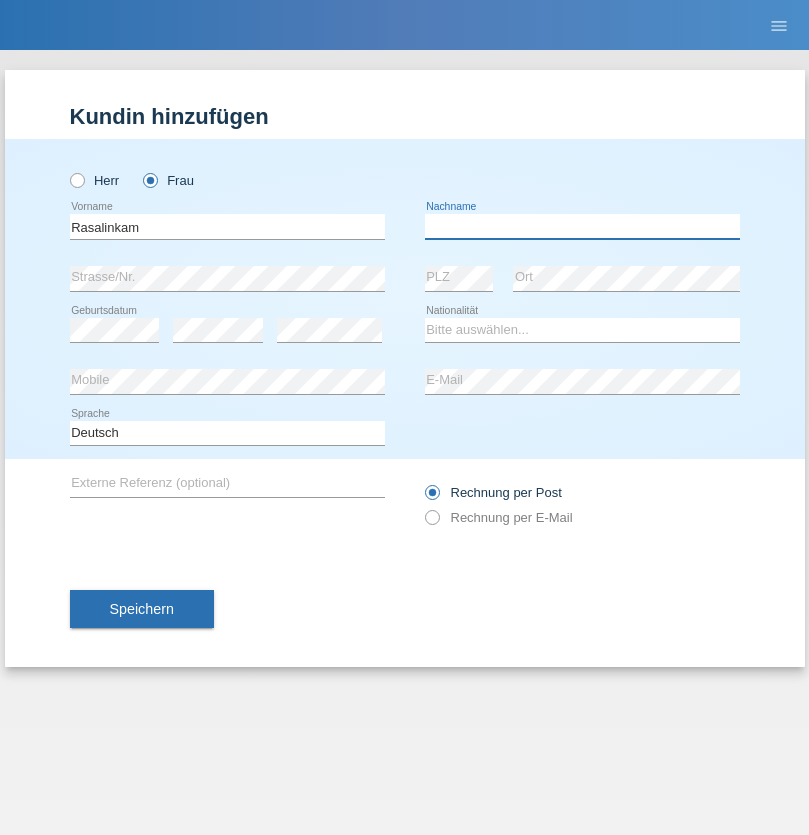 click at bounding box center (582, 226) 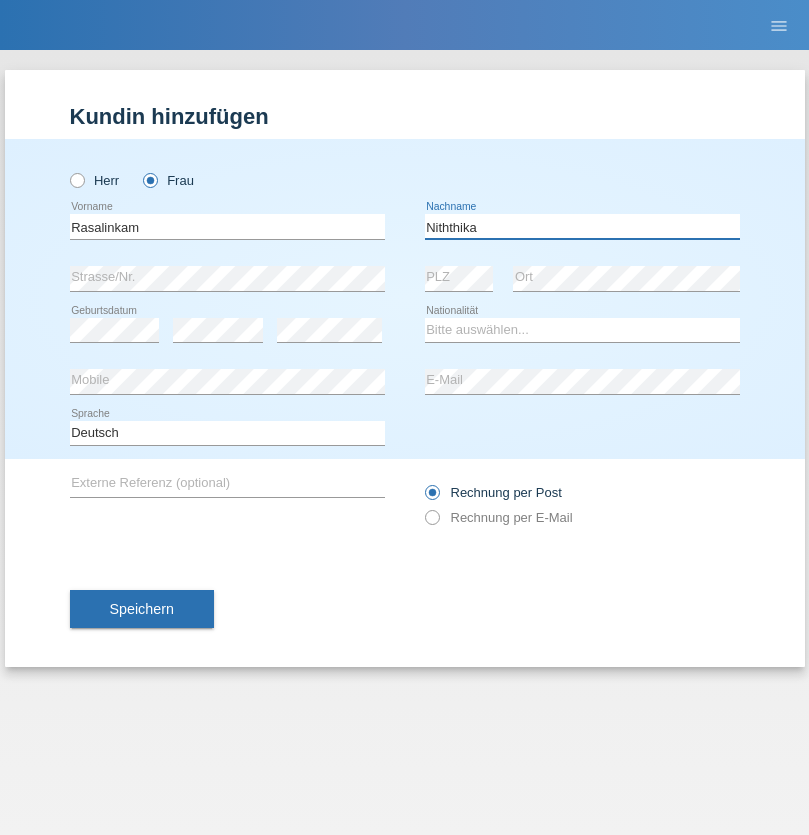 type on "Niththika" 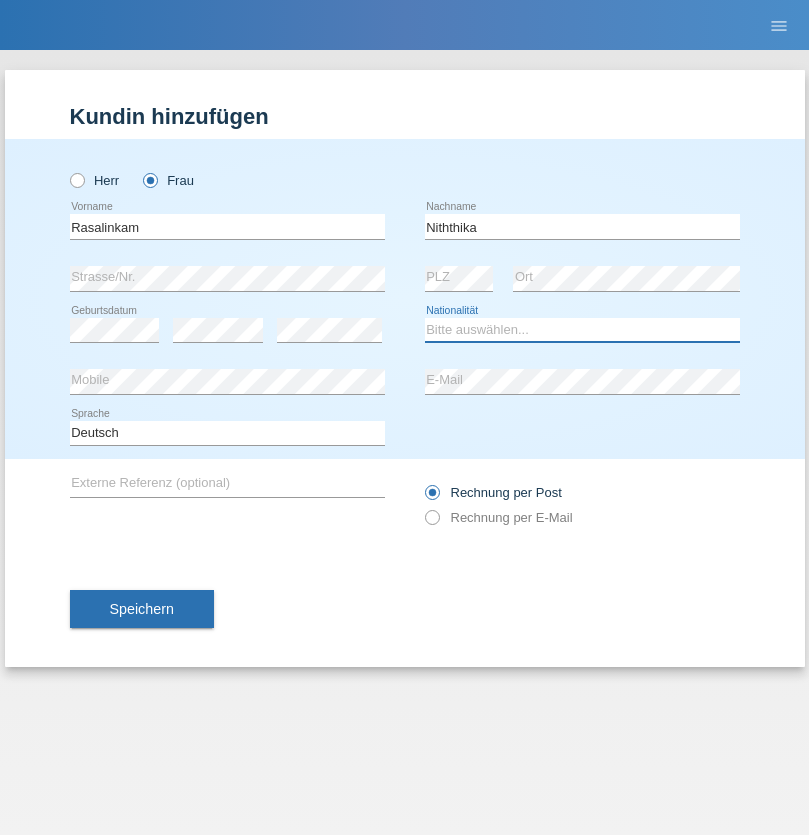 select on "LK" 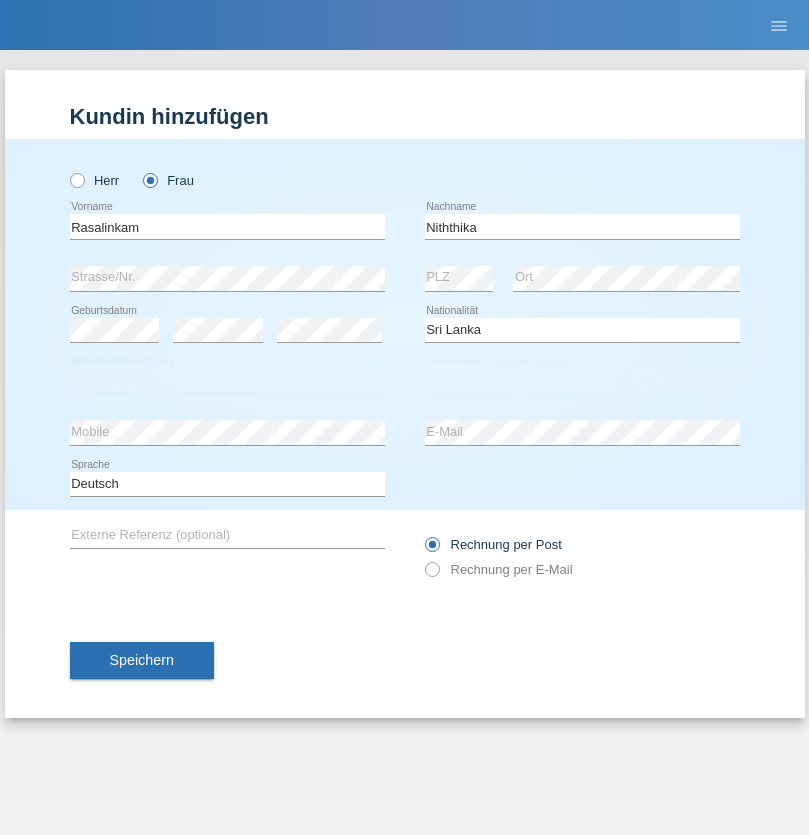 select on "C" 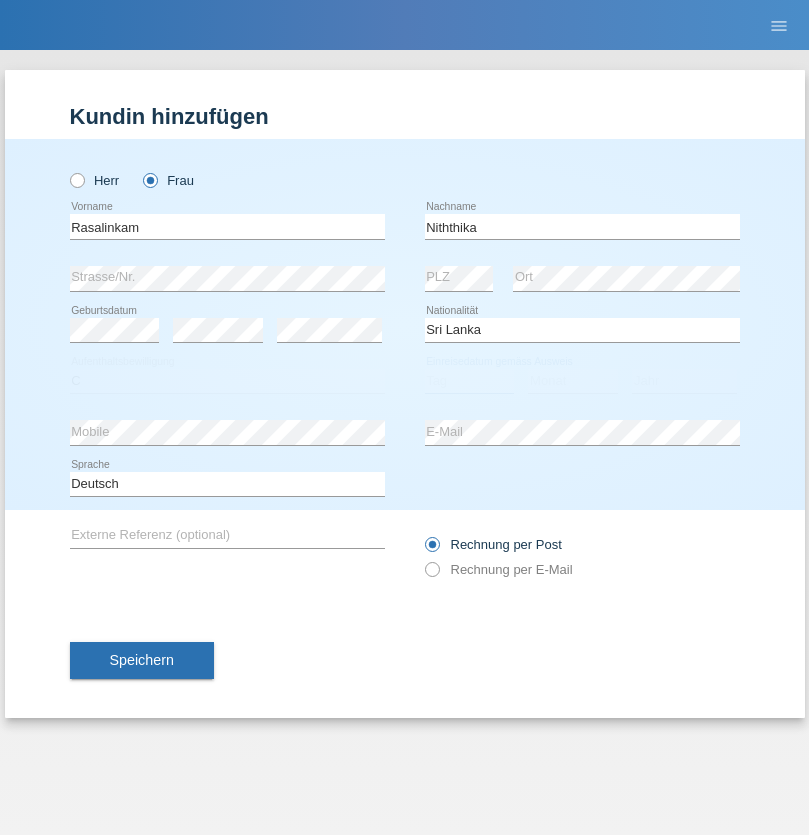 select on "05" 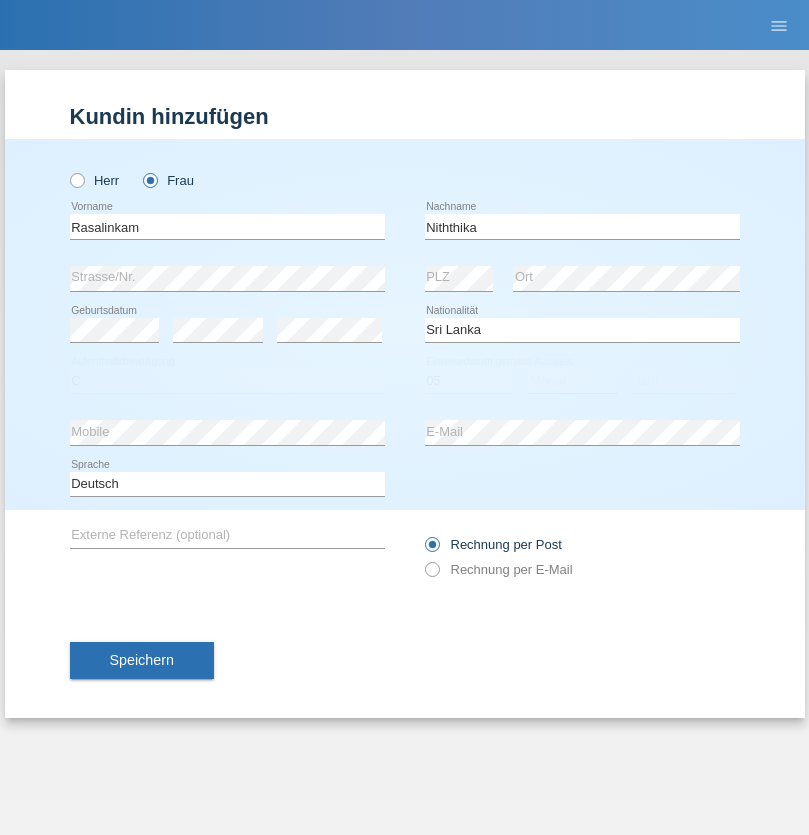select on "08" 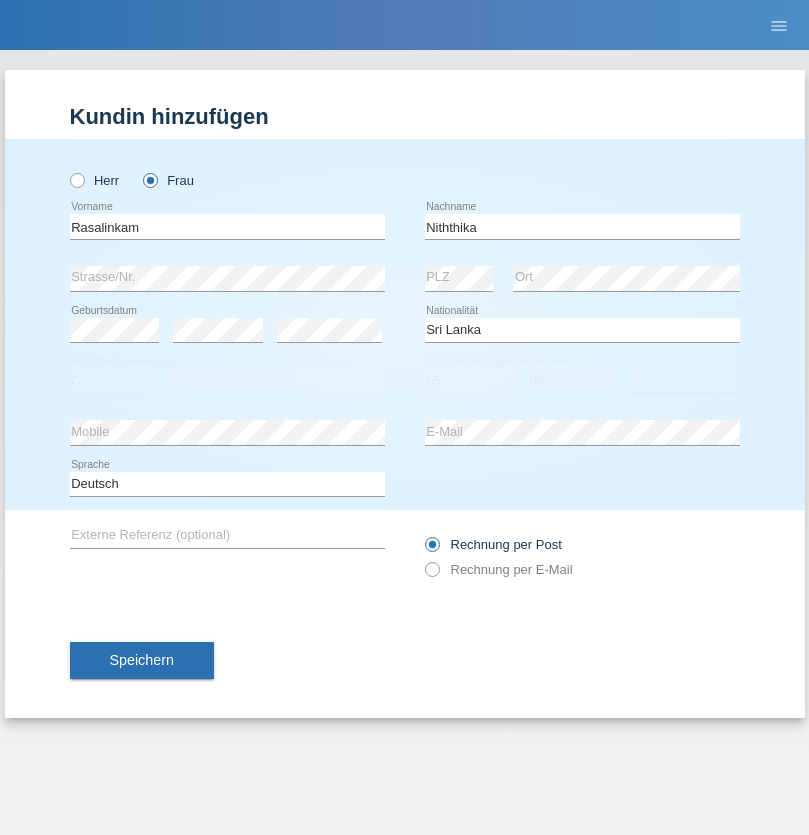 select on "2021" 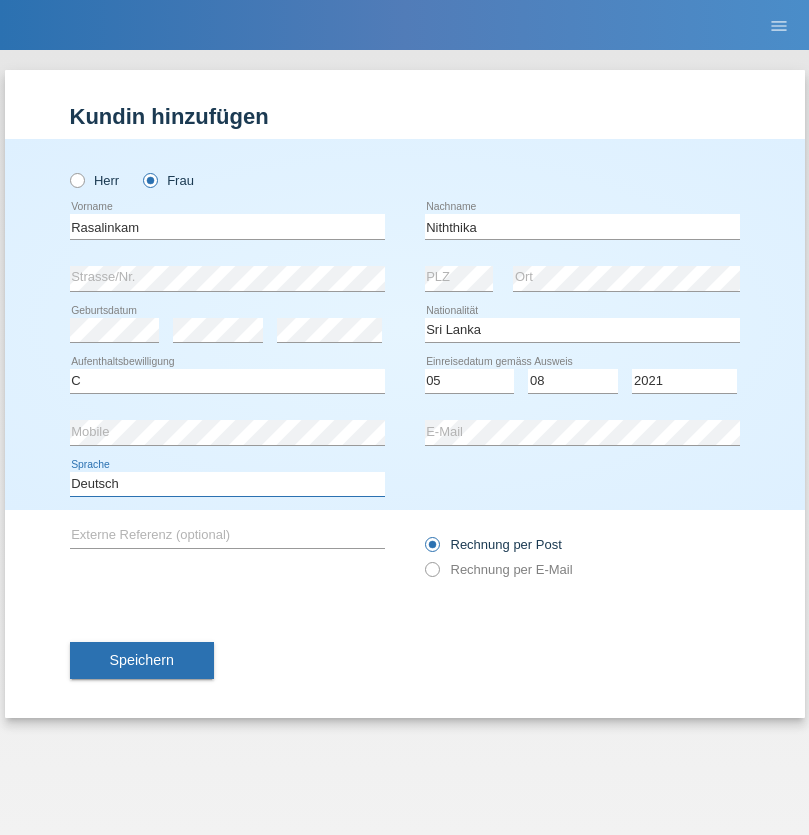 select on "en" 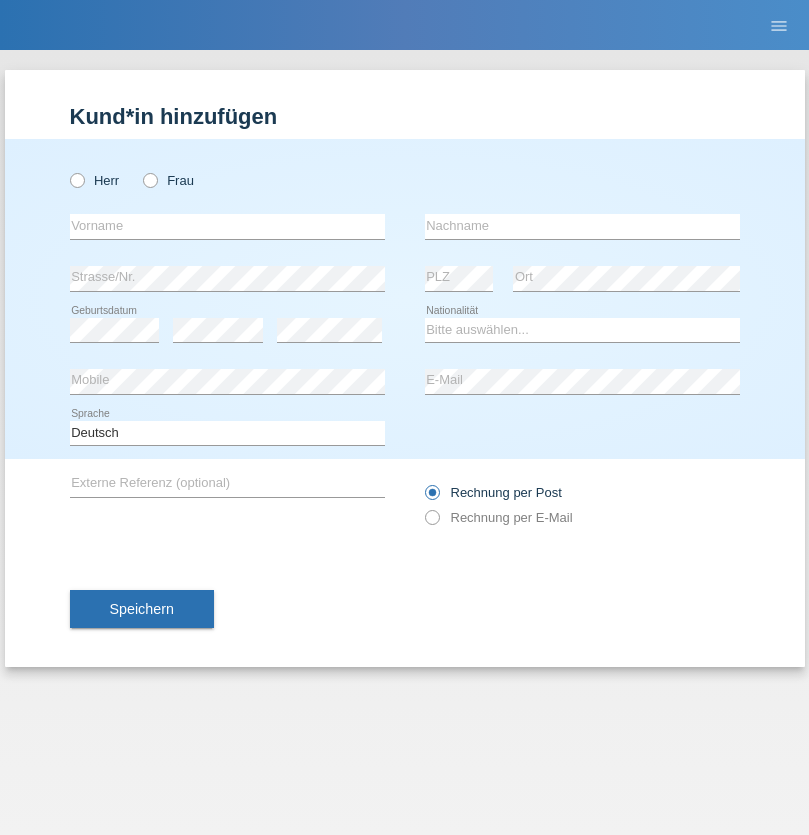 scroll, scrollTop: 0, scrollLeft: 0, axis: both 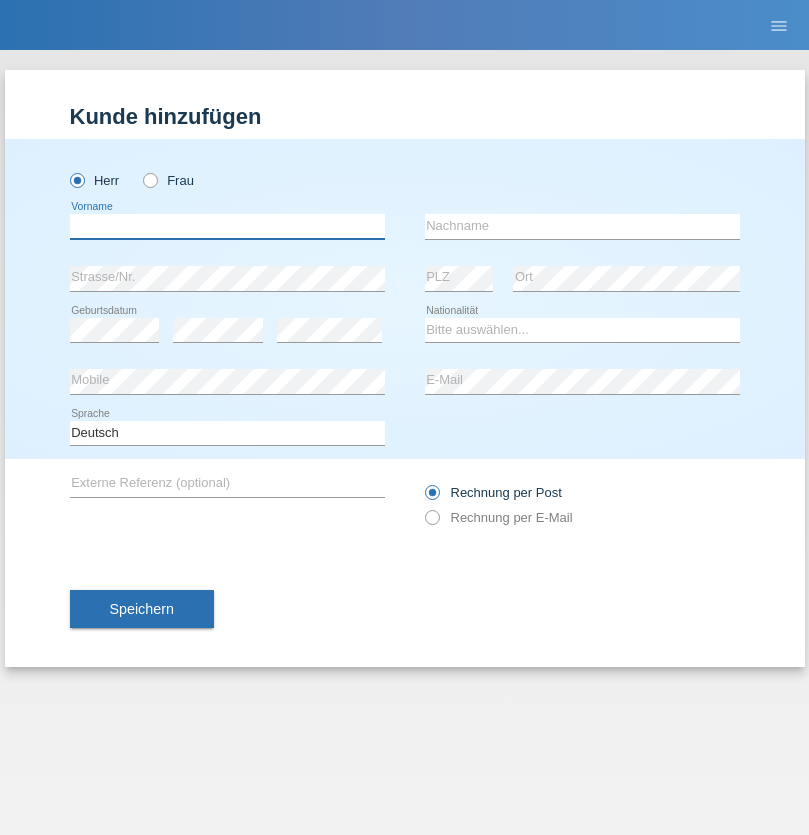 click at bounding box center [227, 226] 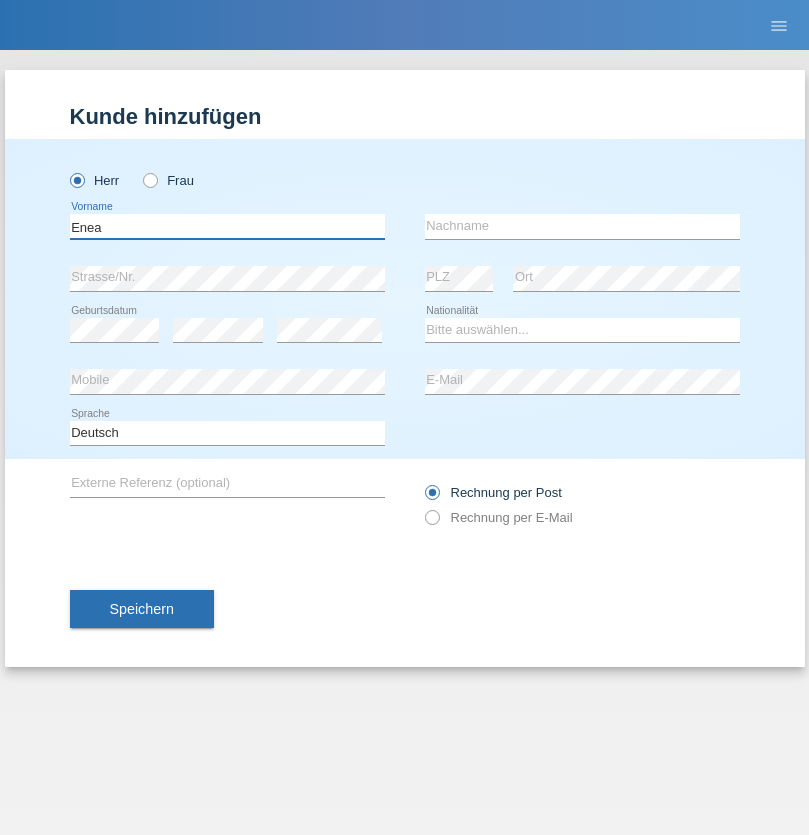 type on "Enea" 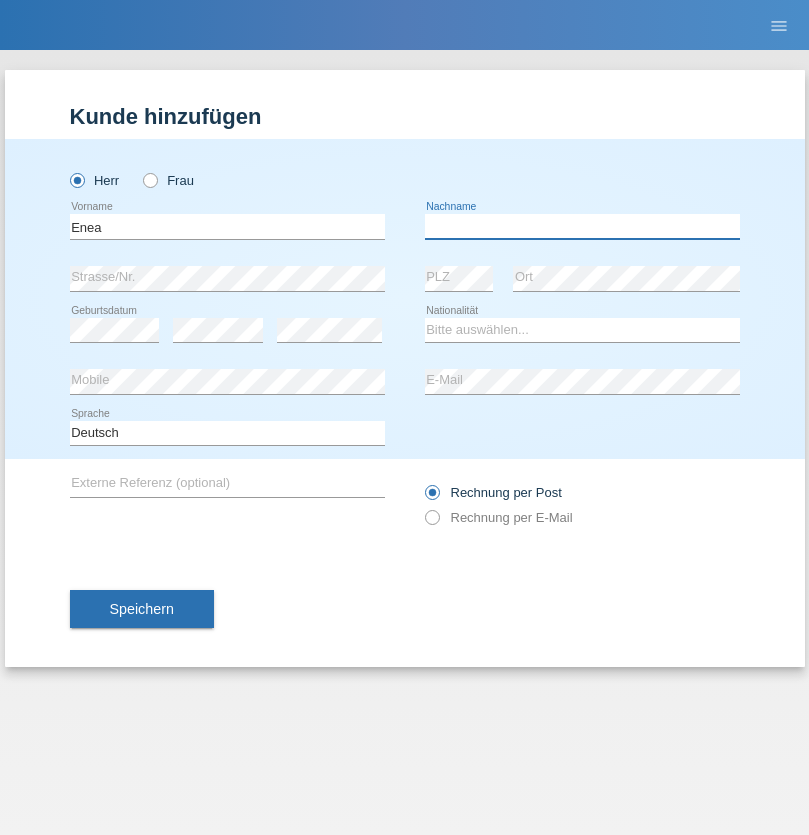 click at bounding box center [582, 226] 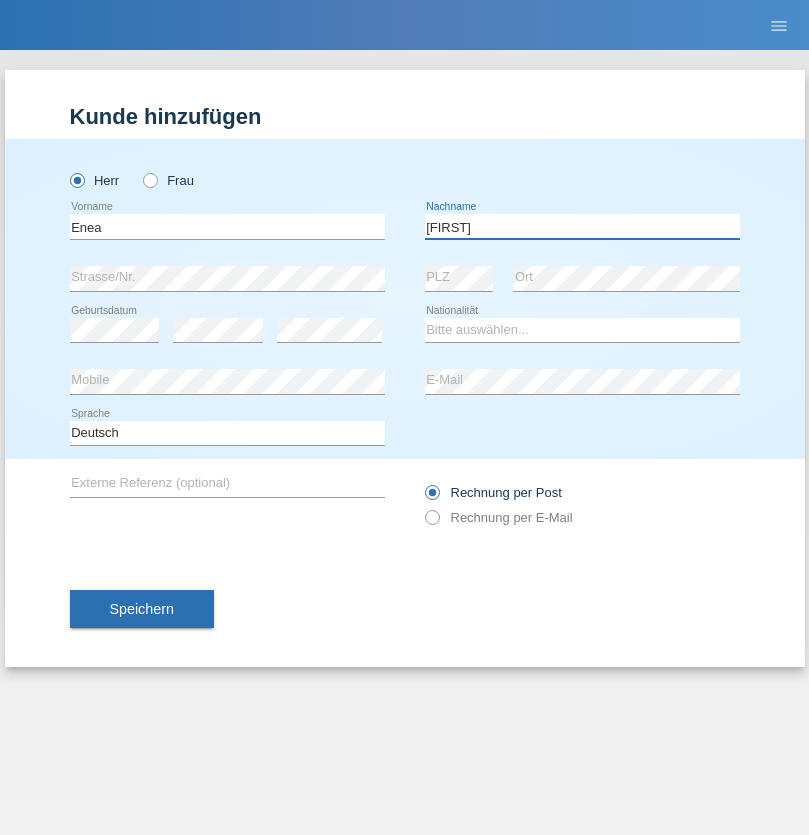 type on "Andrei" 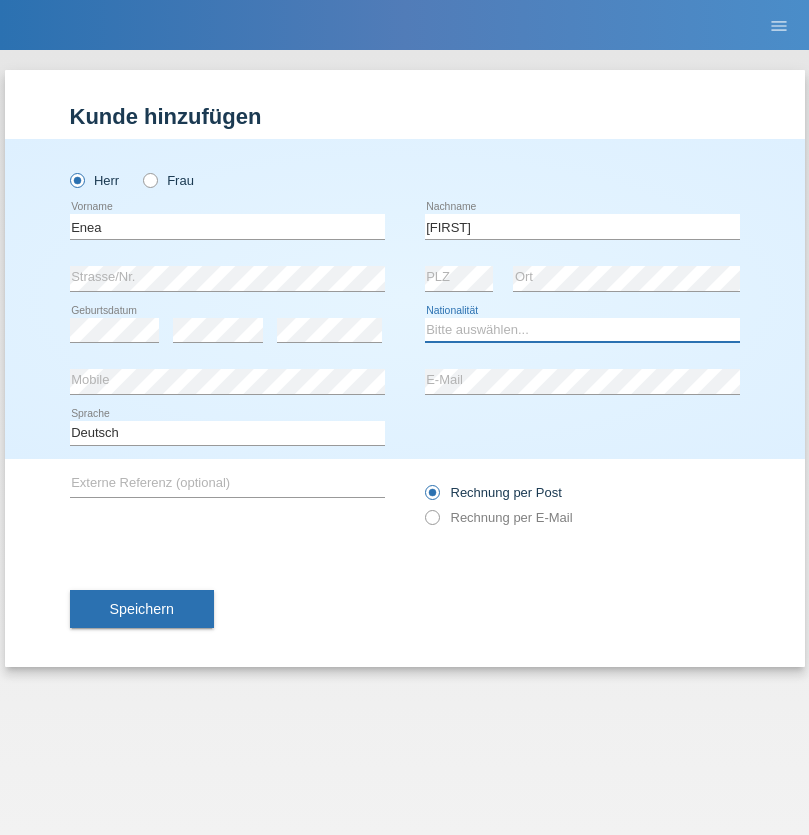 select on "OM" 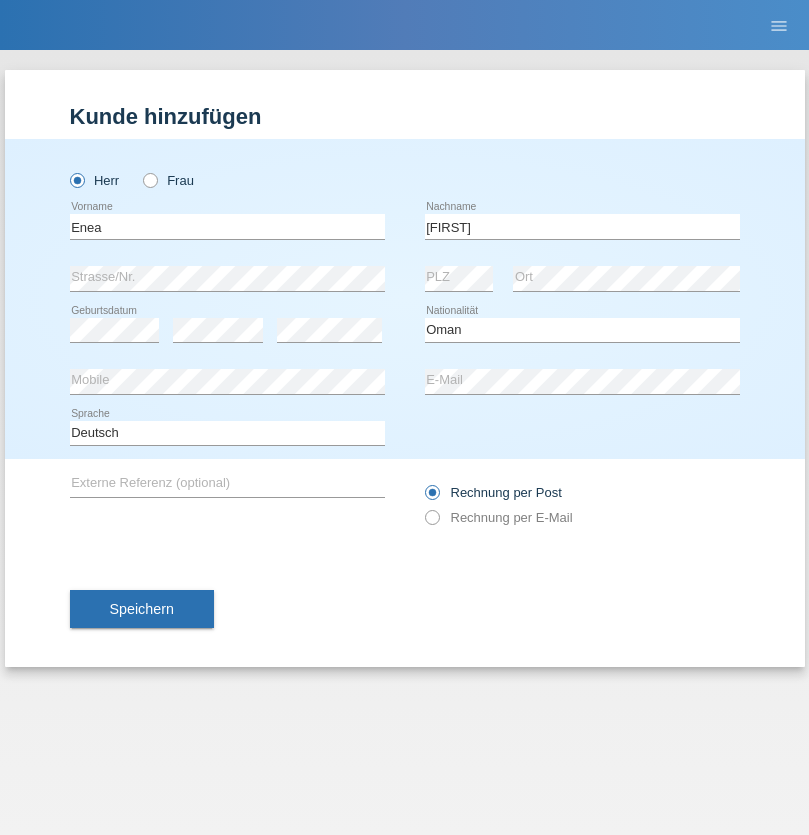 select on "C" 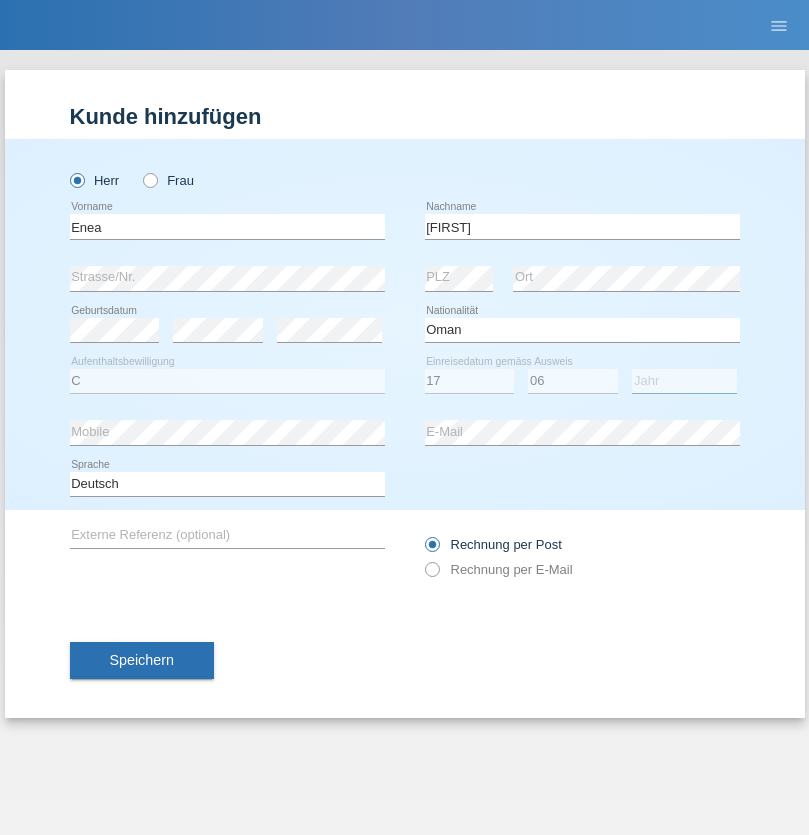 select on "2021" 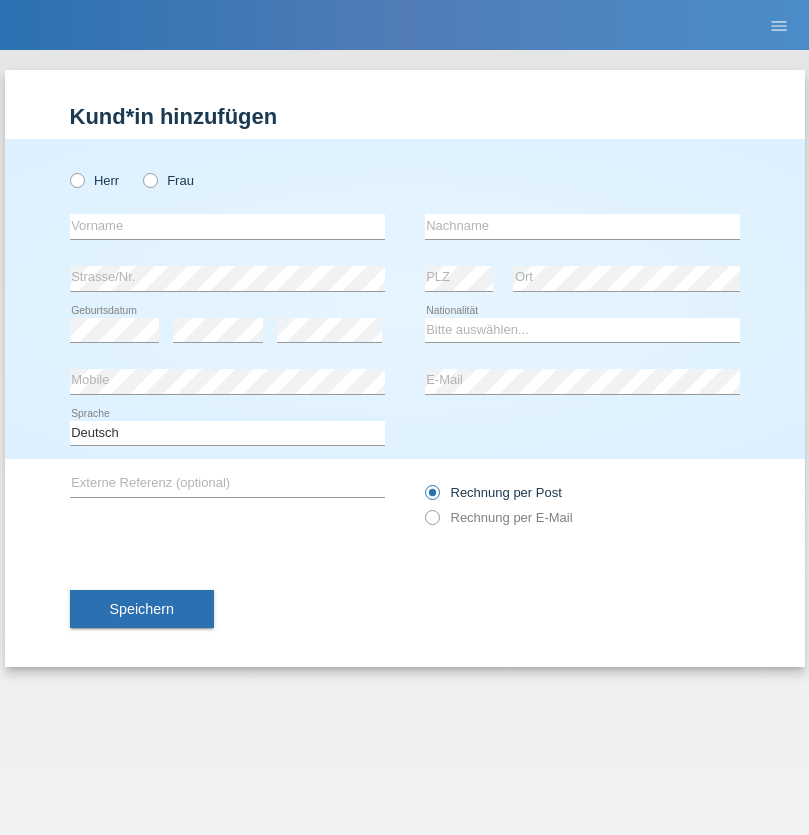 scroll, scrollTop: 0, scrollLeft: 0, axis: both 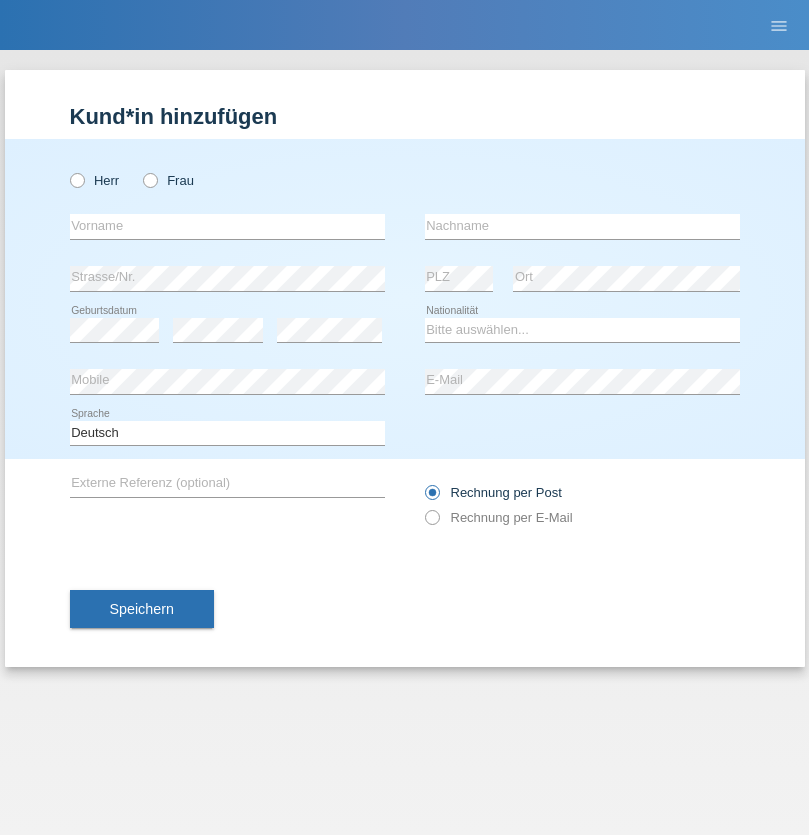 radio on "true" 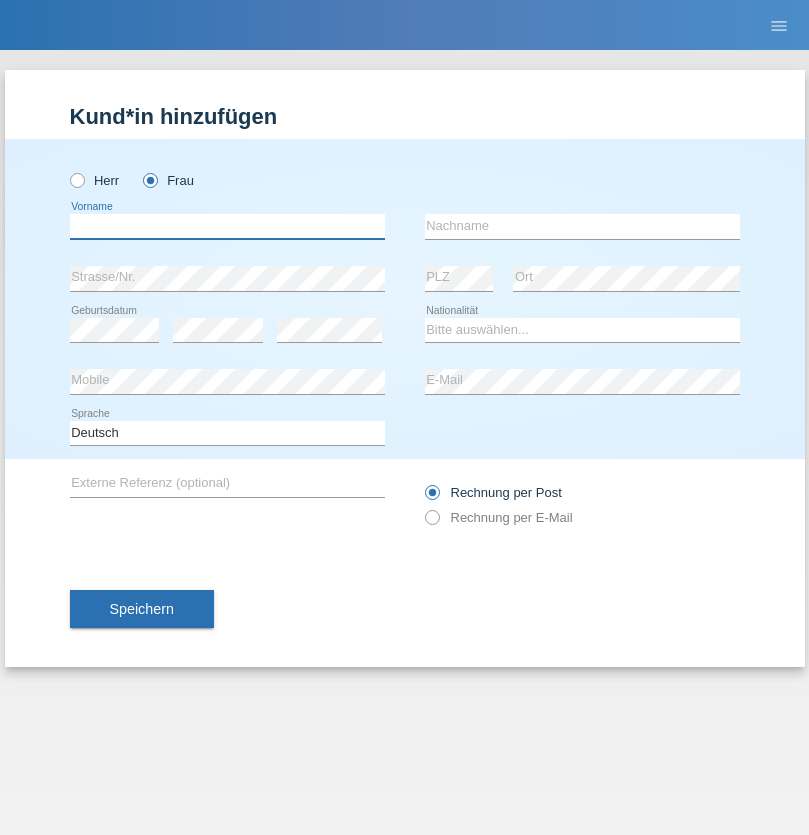 click at bounding box center (227, 226) 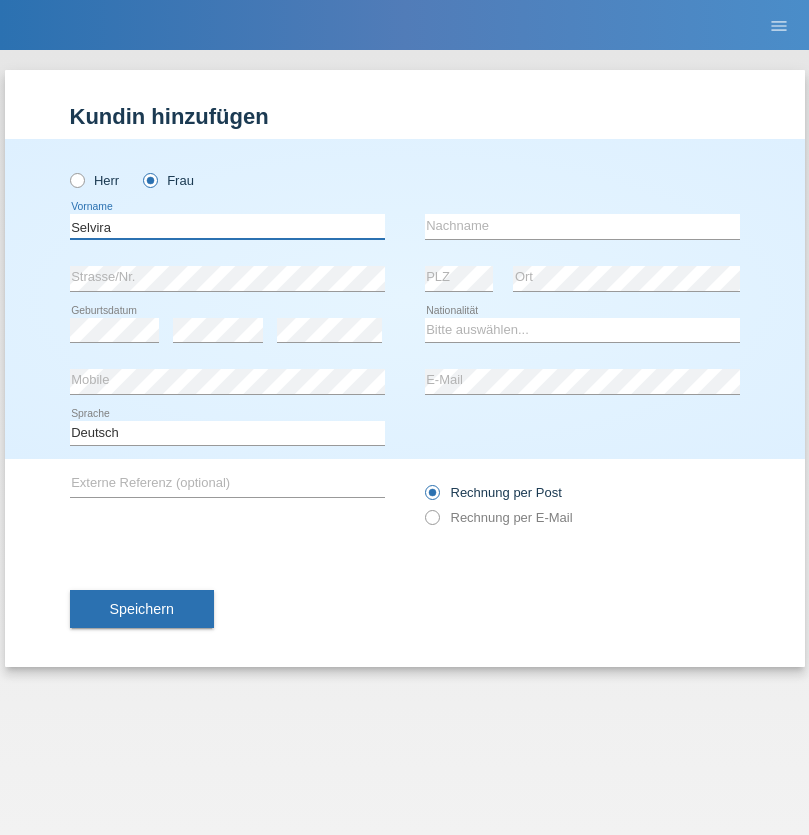 type on "Selvira" 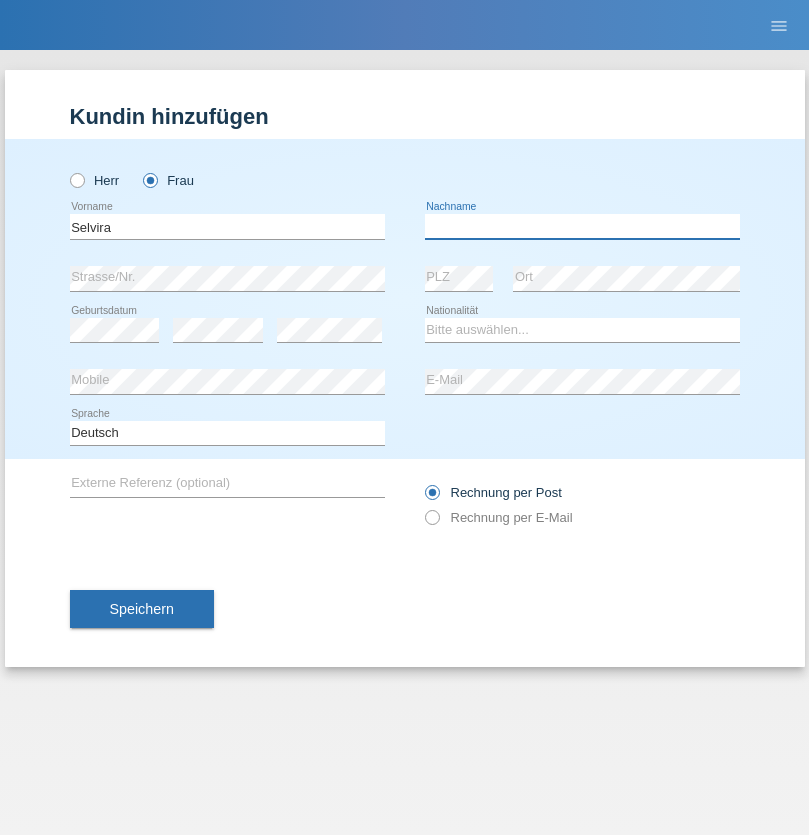 click at bounding box center (582, 226) 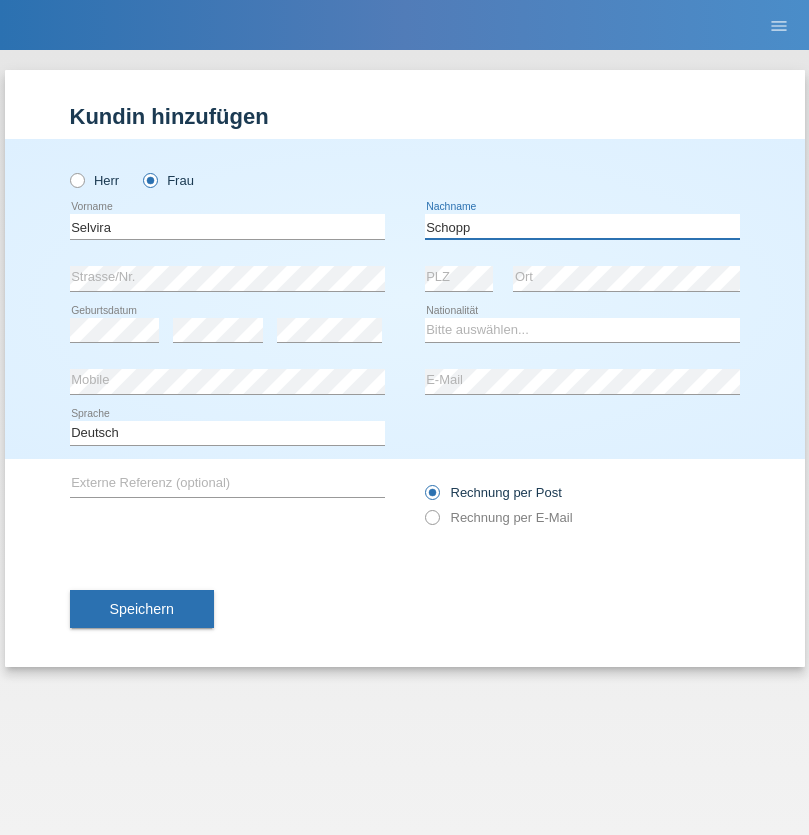 type on "Schopp" 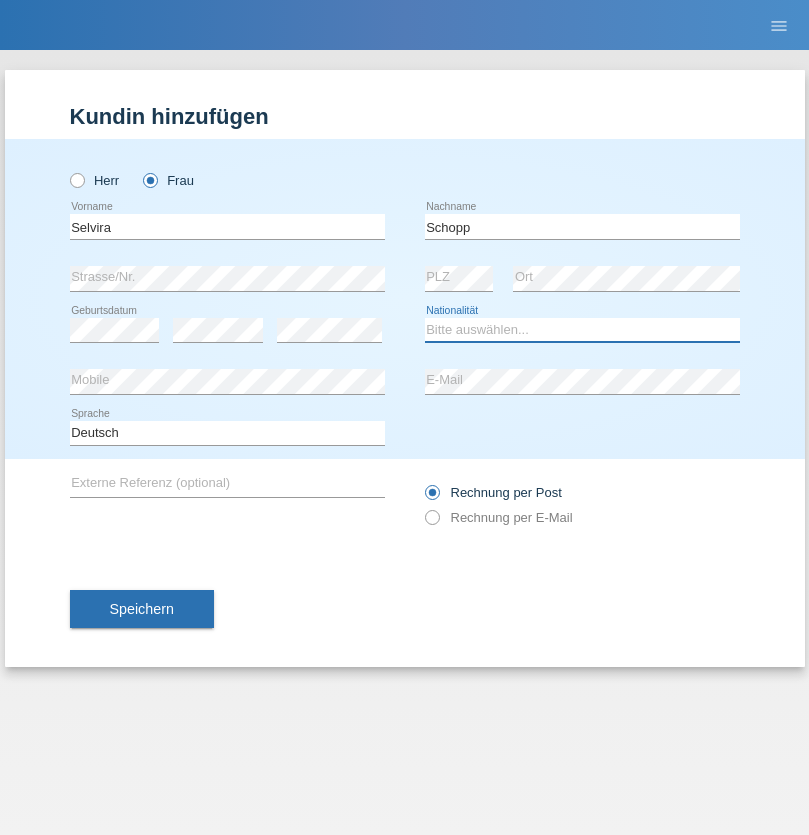 select on "CH" 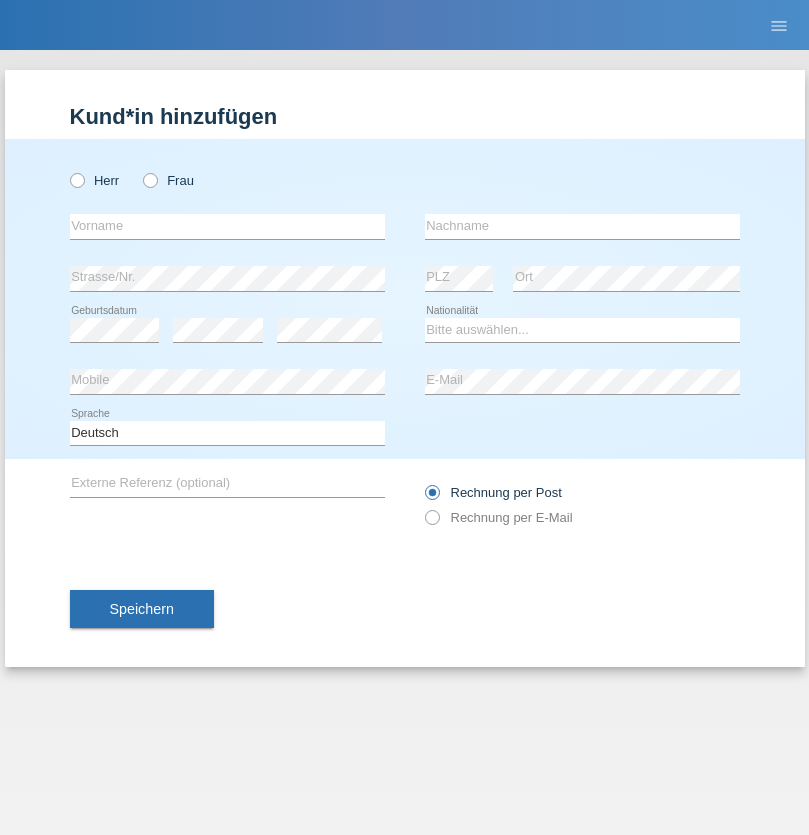 scroll, scrollTop: 0, scrollLeft: 0, axis: both 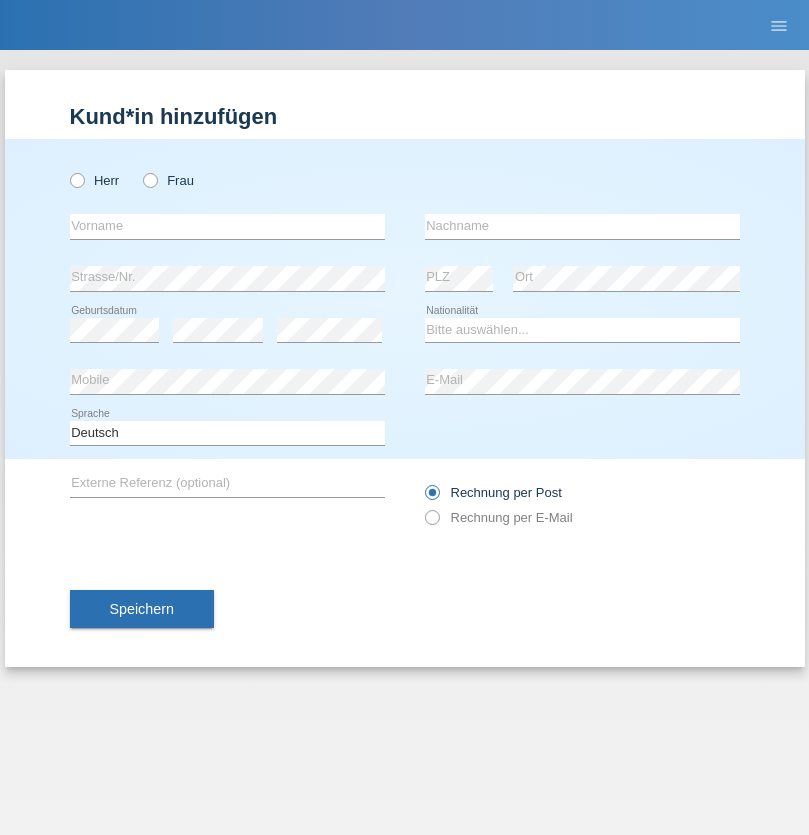 radio on "true" 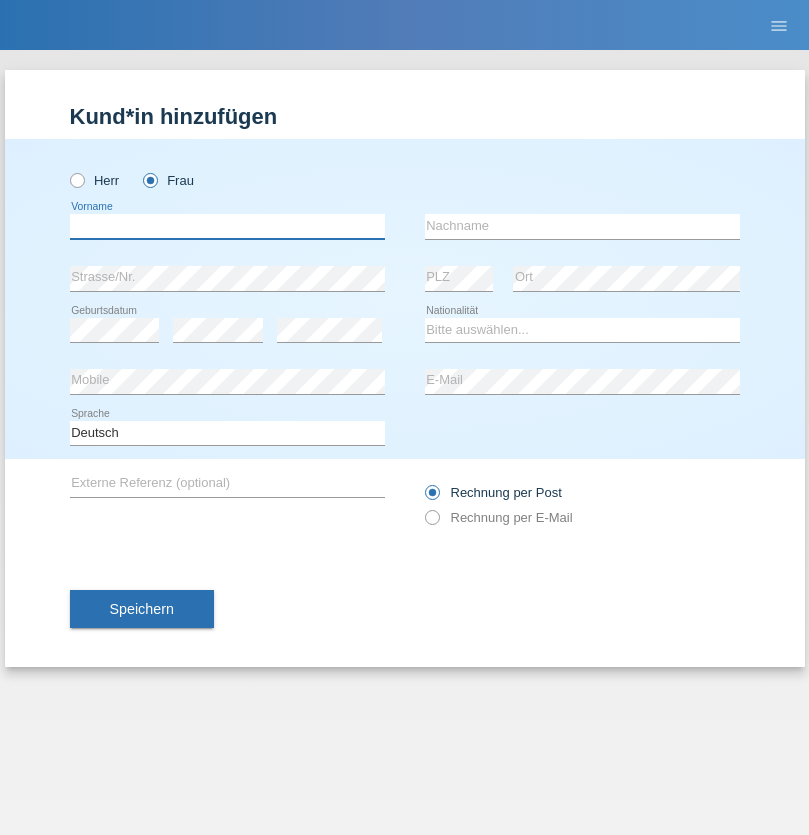 click at bounding box center (227, 226) 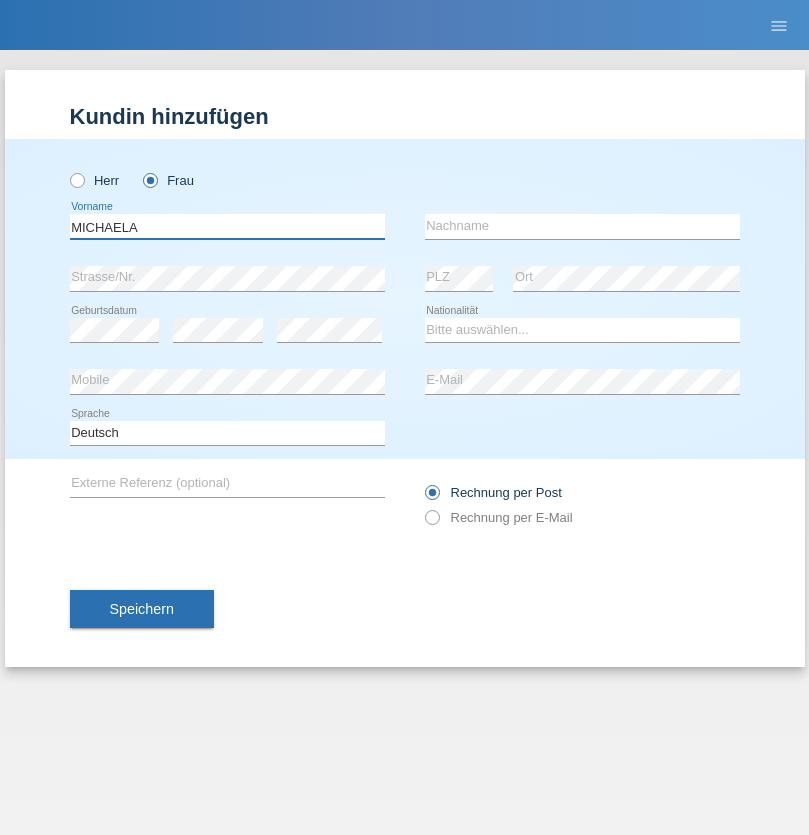 type on "MICHAELA" 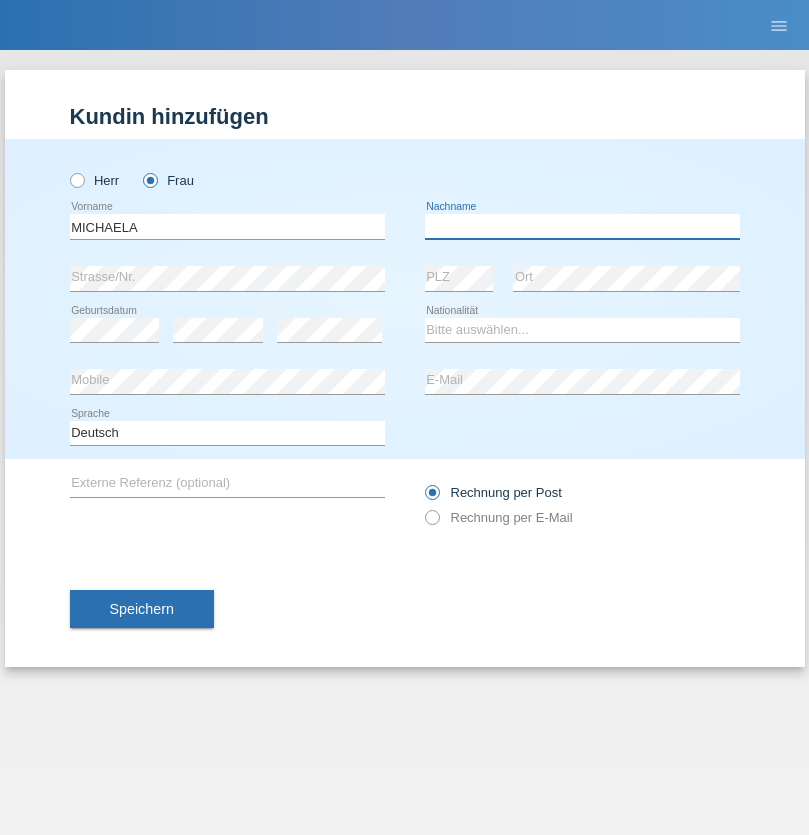 click at bounding box center (582, 226) 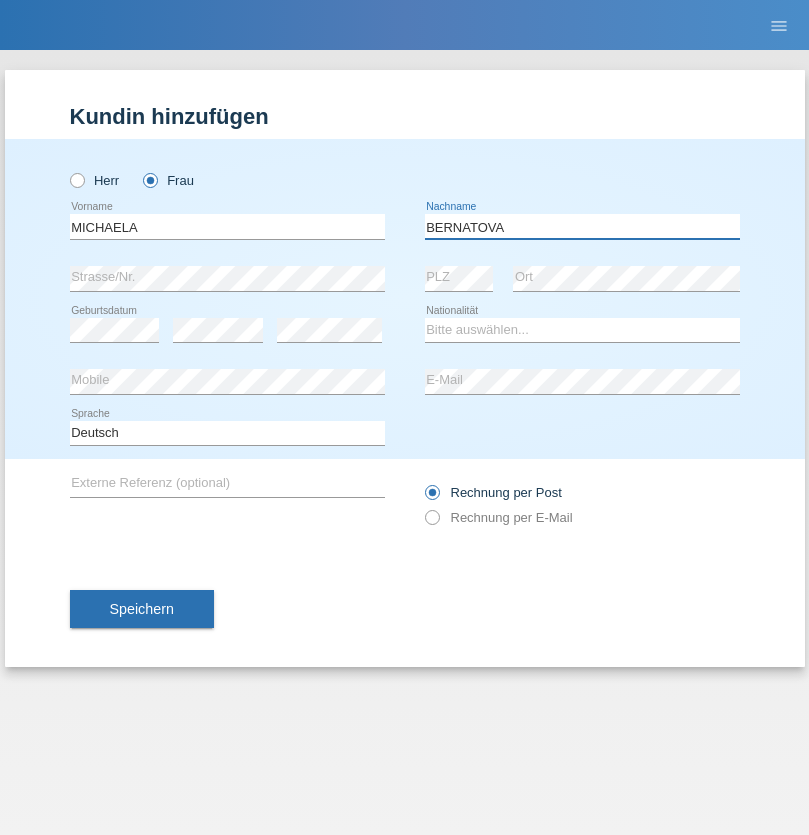 type on "BERNATOVA" 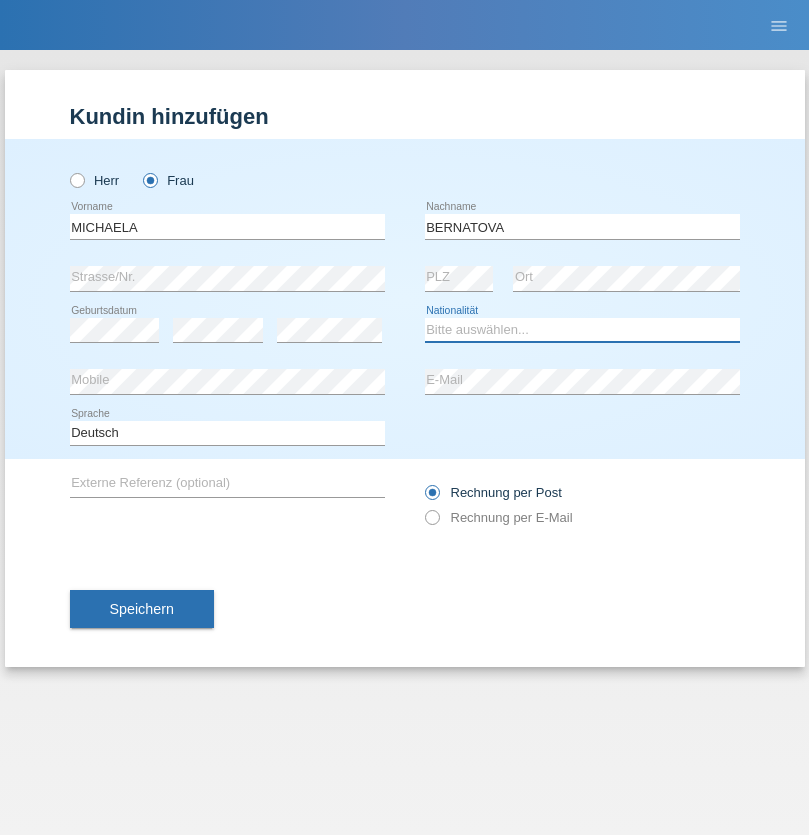 select on "SK" 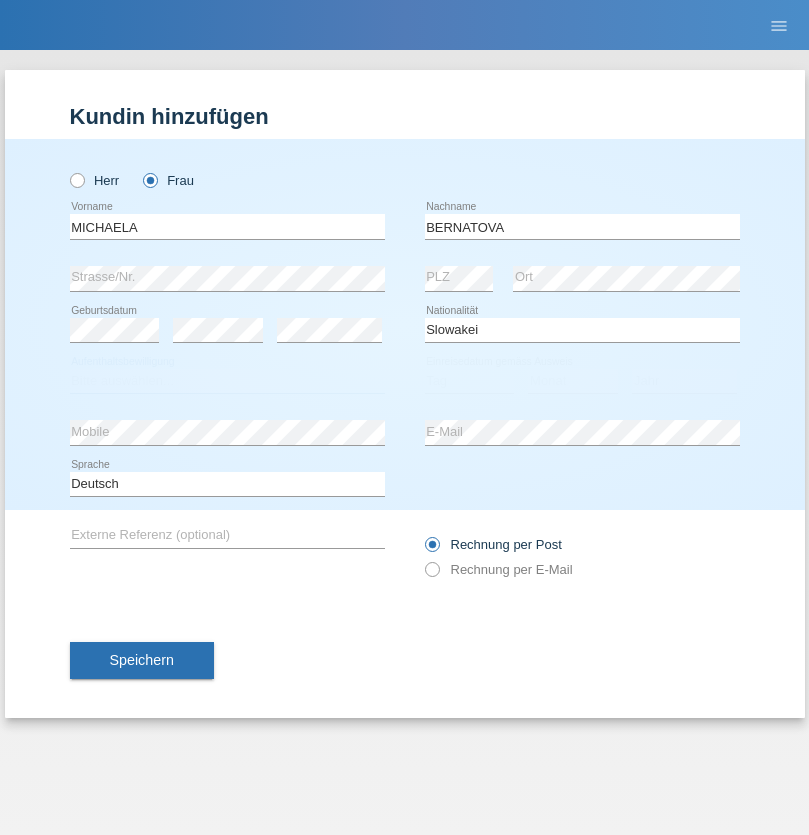 select on "C" 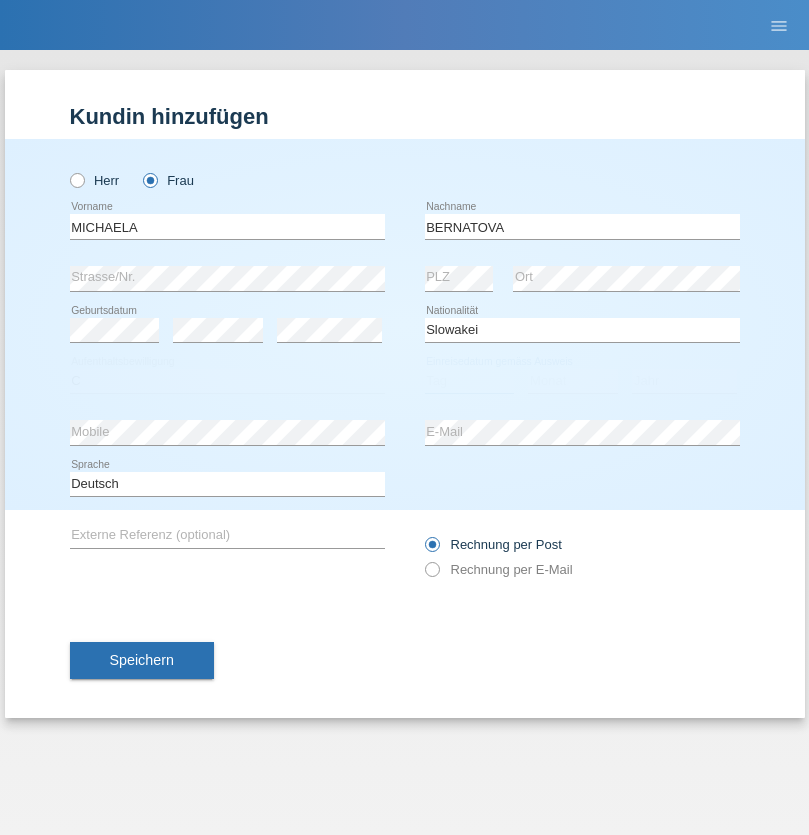 select on "05" 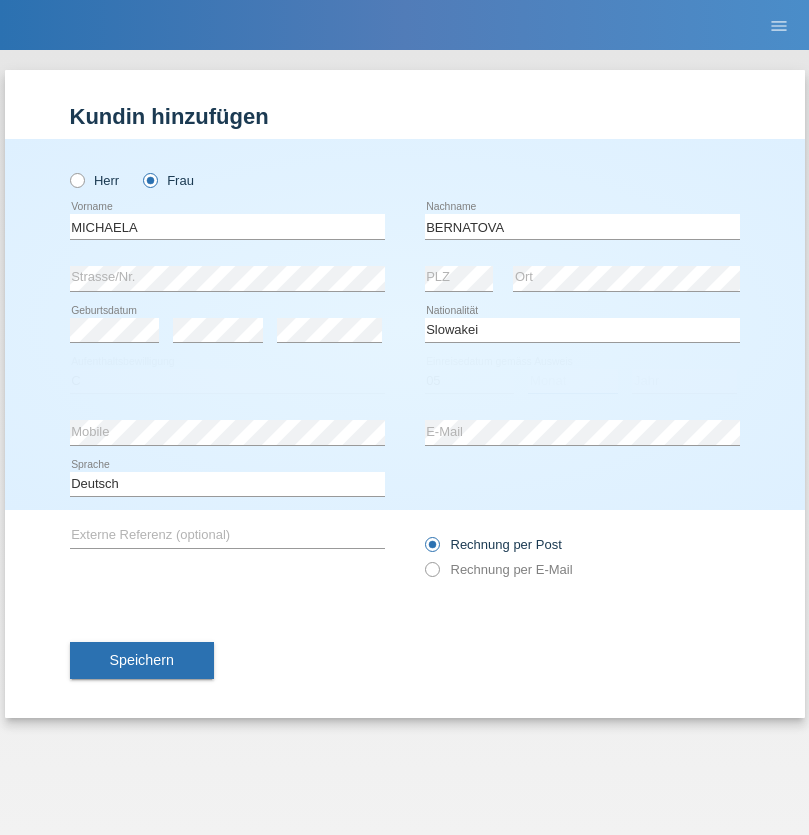select on "04" 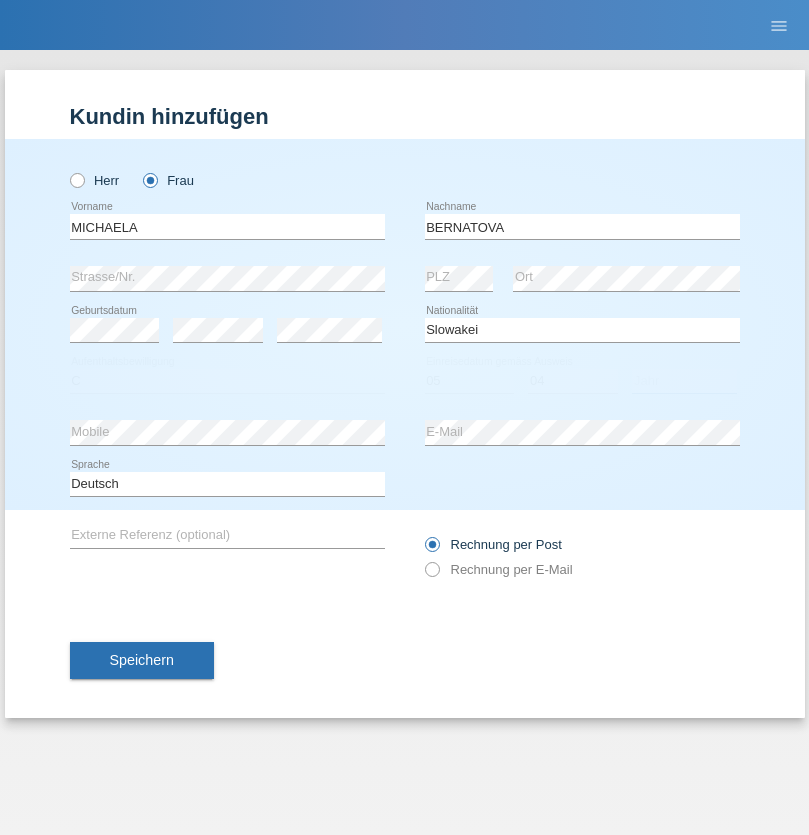 select on "2014" 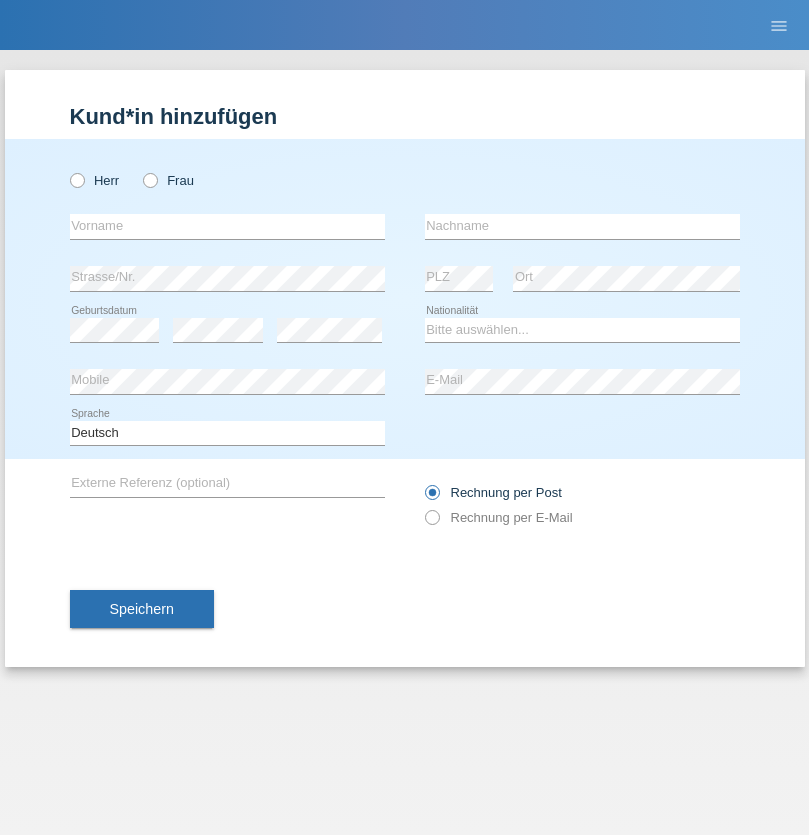 scroll, scrollTop: 0, scrollLeft: 0, axis: both 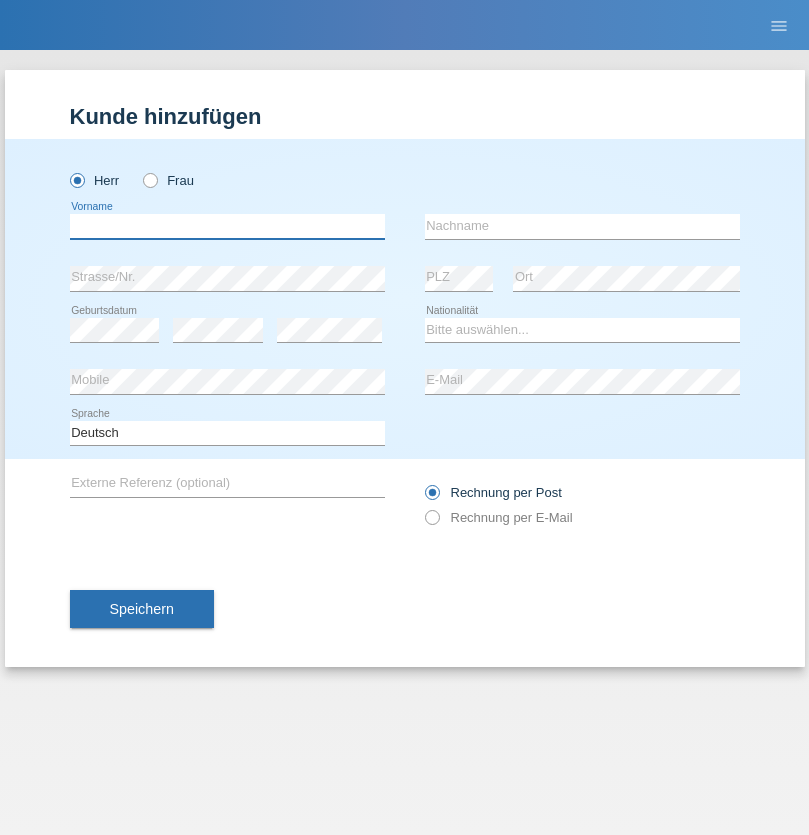 click at bounding box center [227, 226] 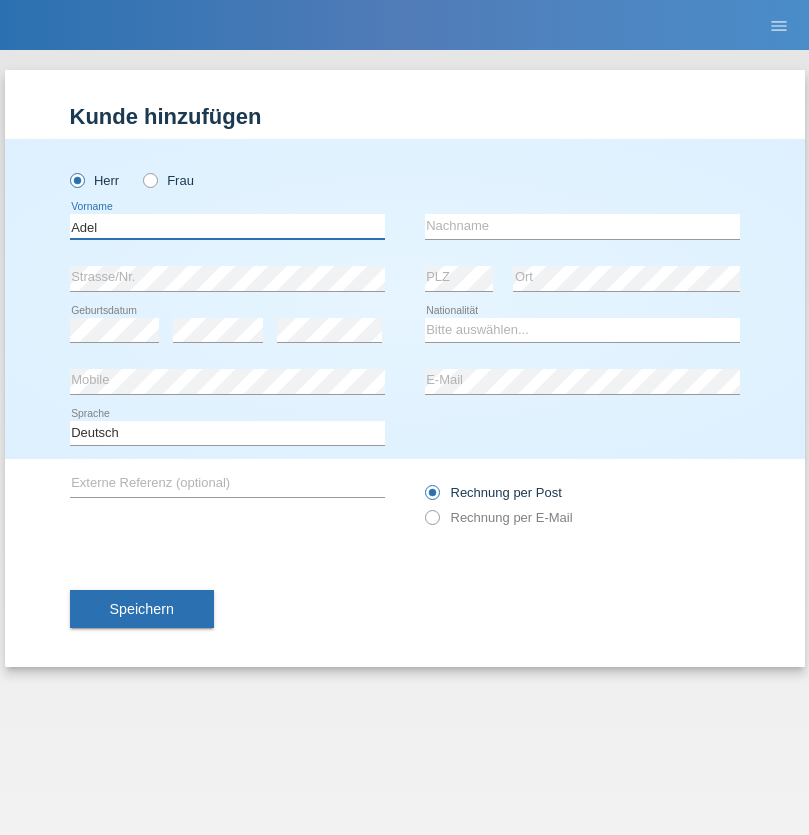 type on "Adel" 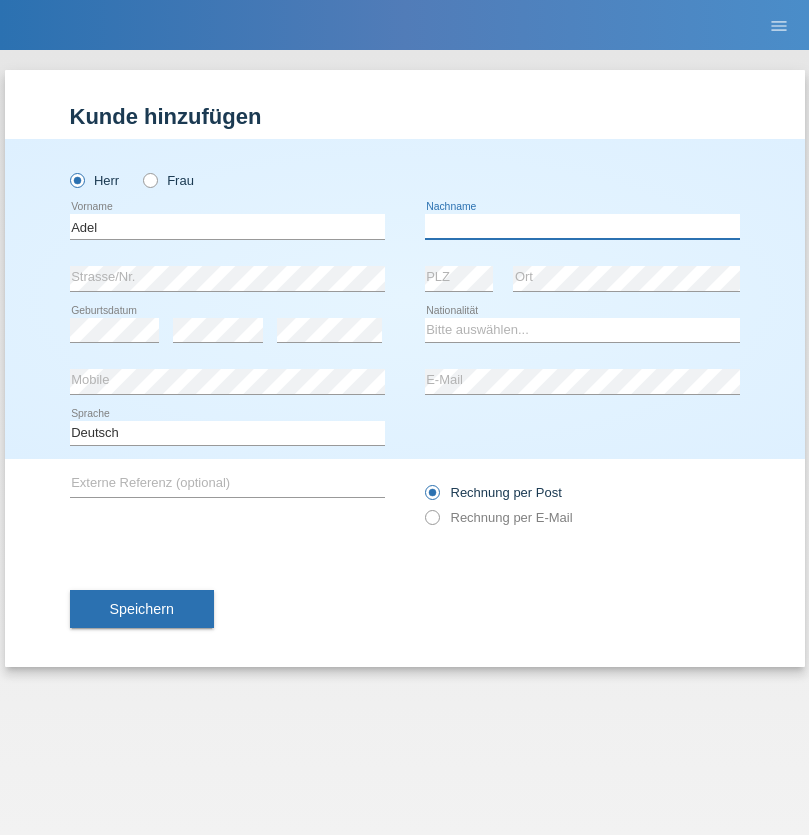 click at bounding box center [582, 226] 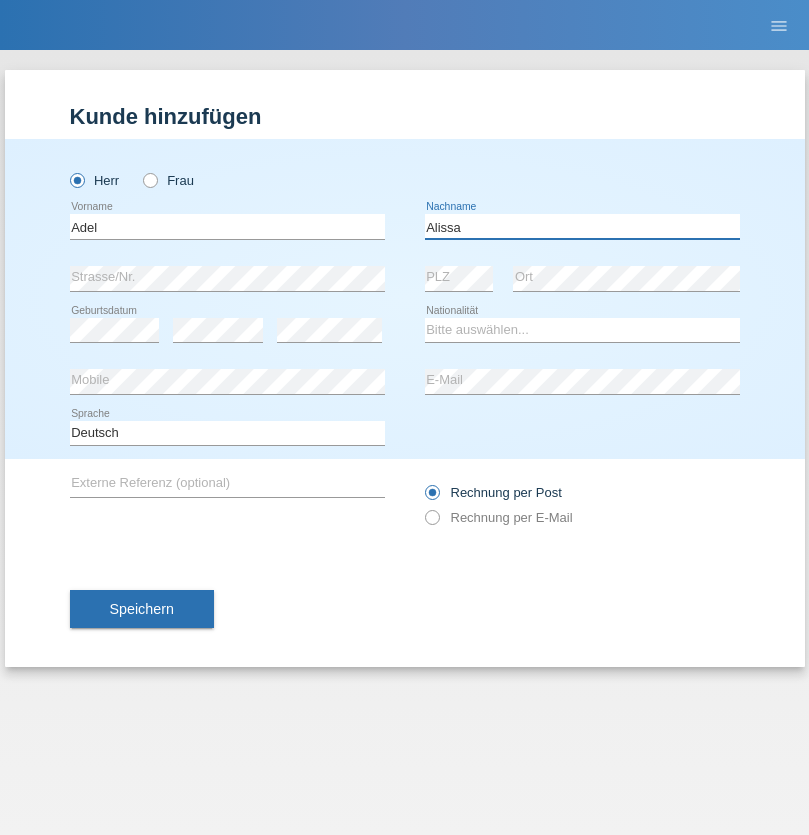 type on "Alissa" 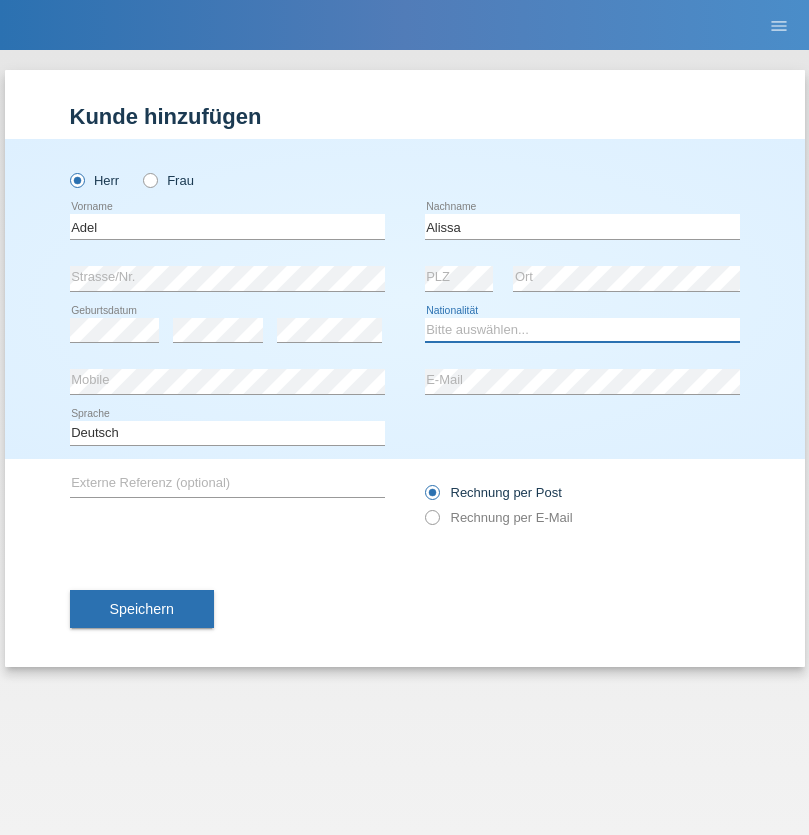 select on "SY" 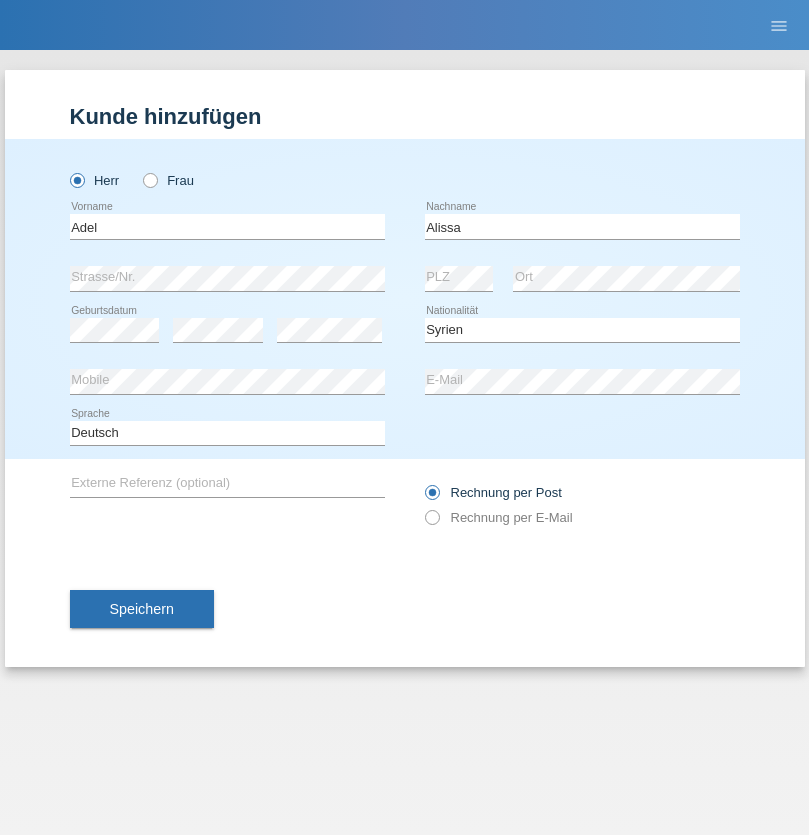 select on "C" 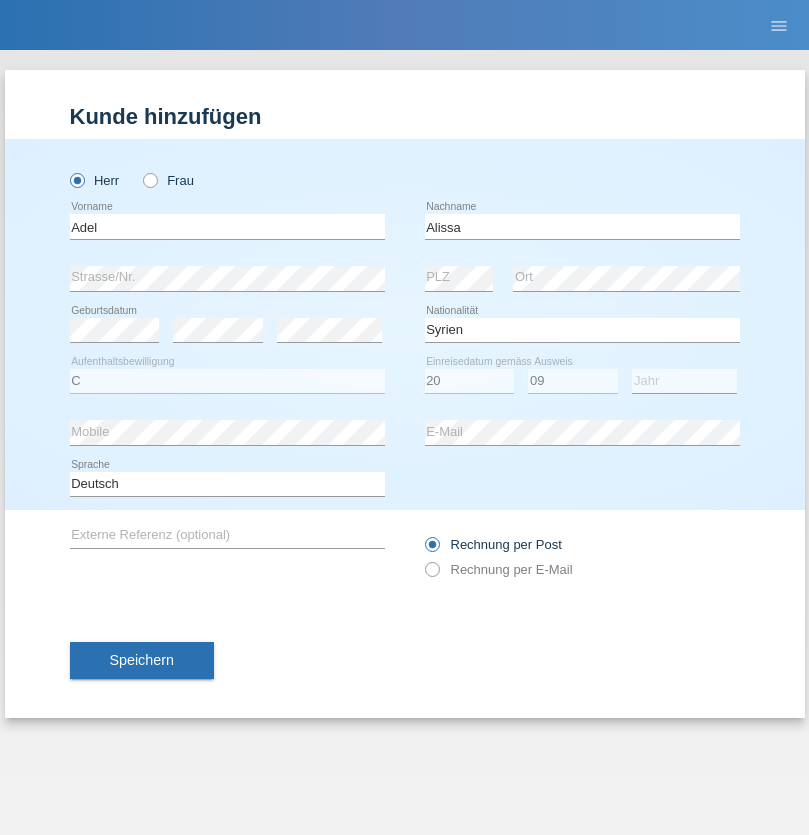 select on "2018" 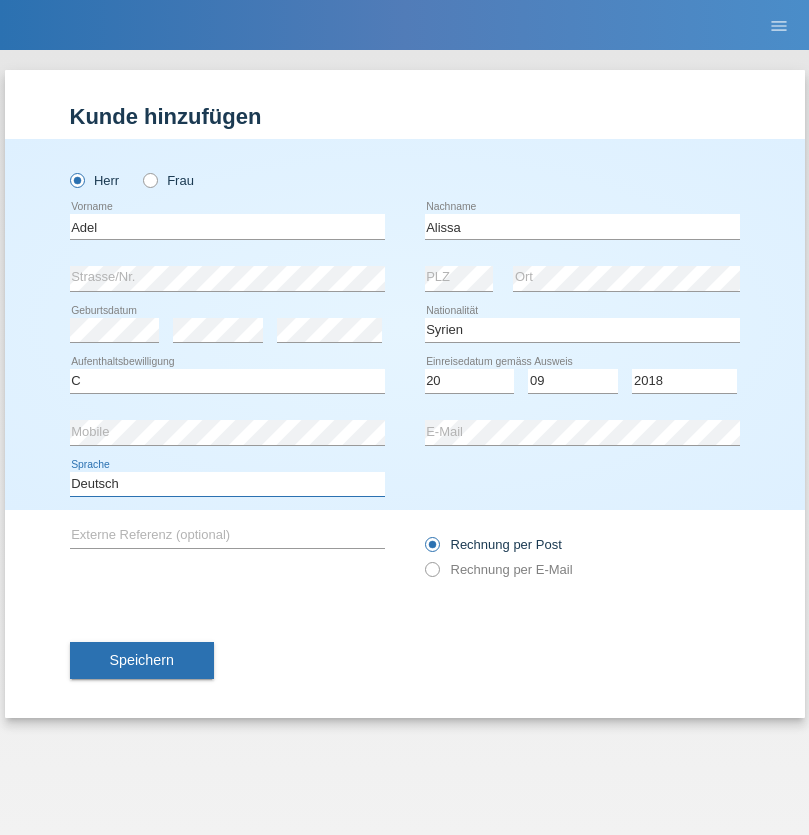 select on "en" 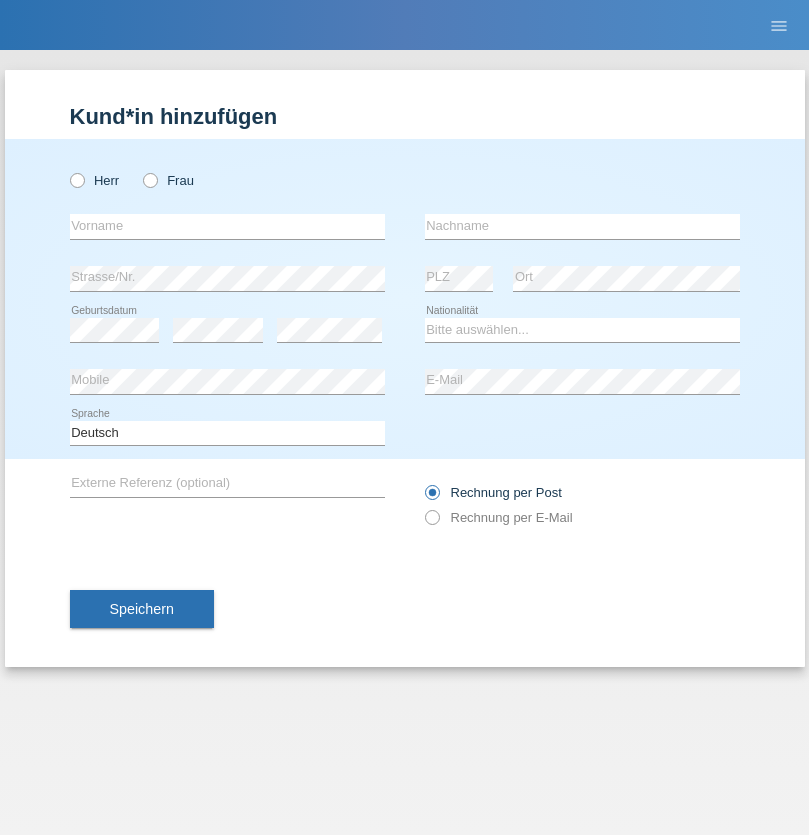 scroll, scrollTop: 0, scrollLeft: 0, axis: both 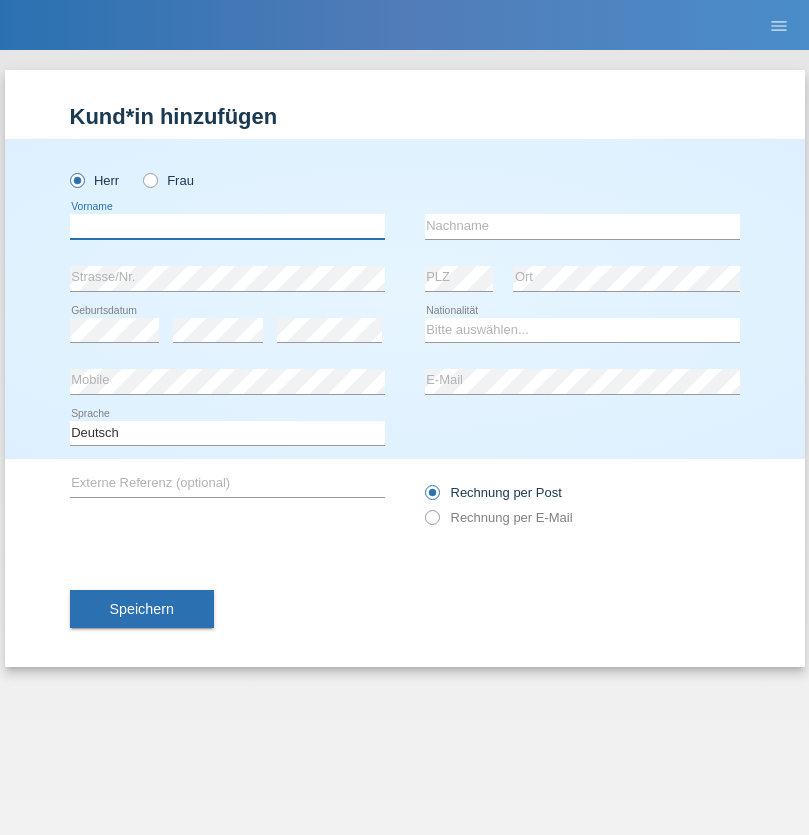 click at bounding box center [227, 226] 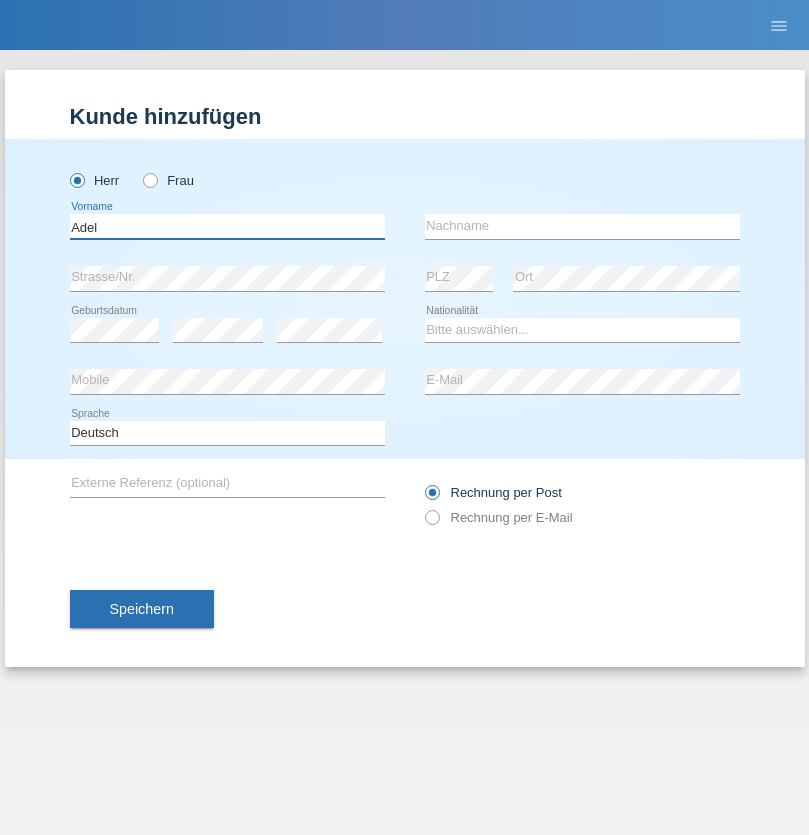type on "Adel" 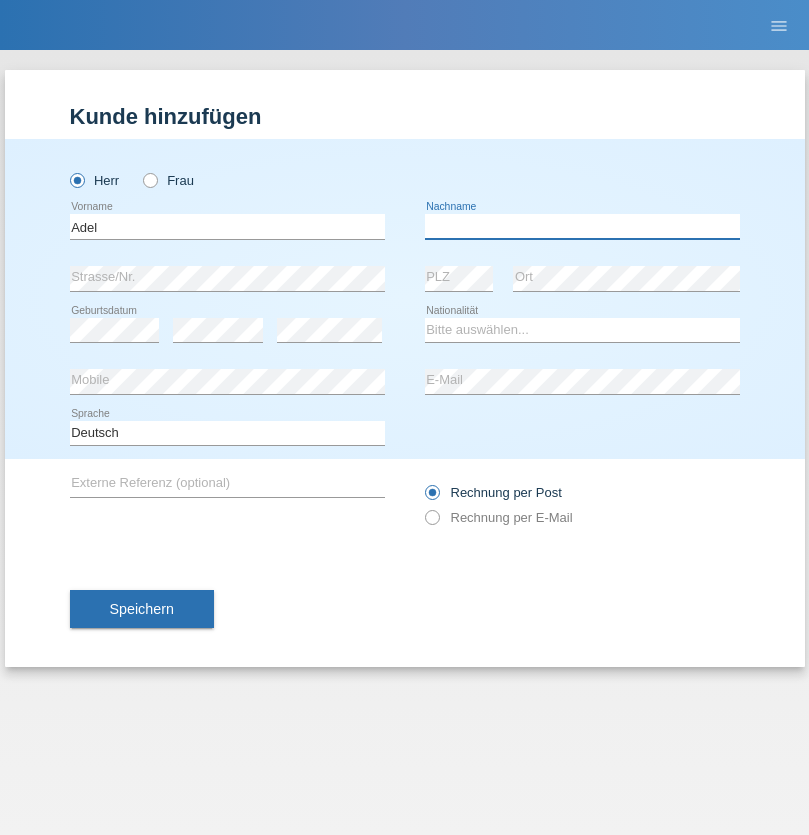 click at bounding box center [582, 226] 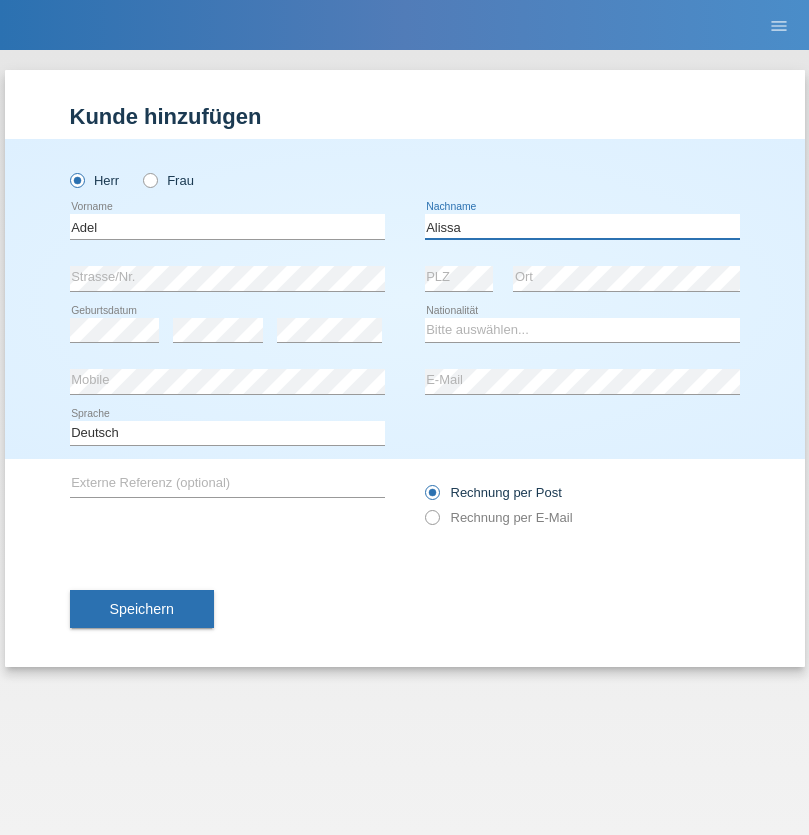 type on "Alissa" 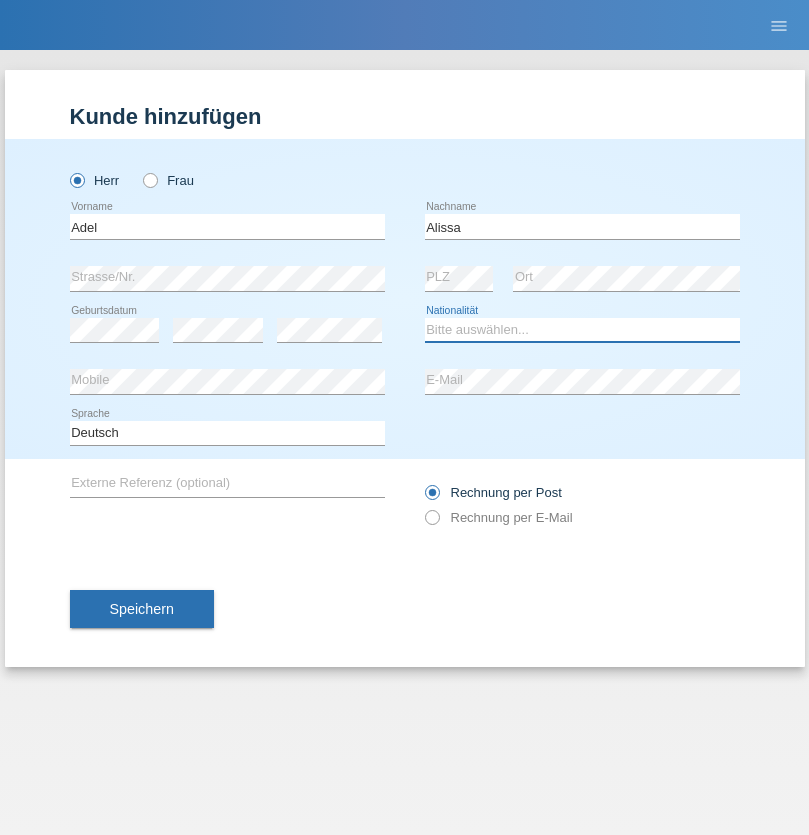 select on "SY" 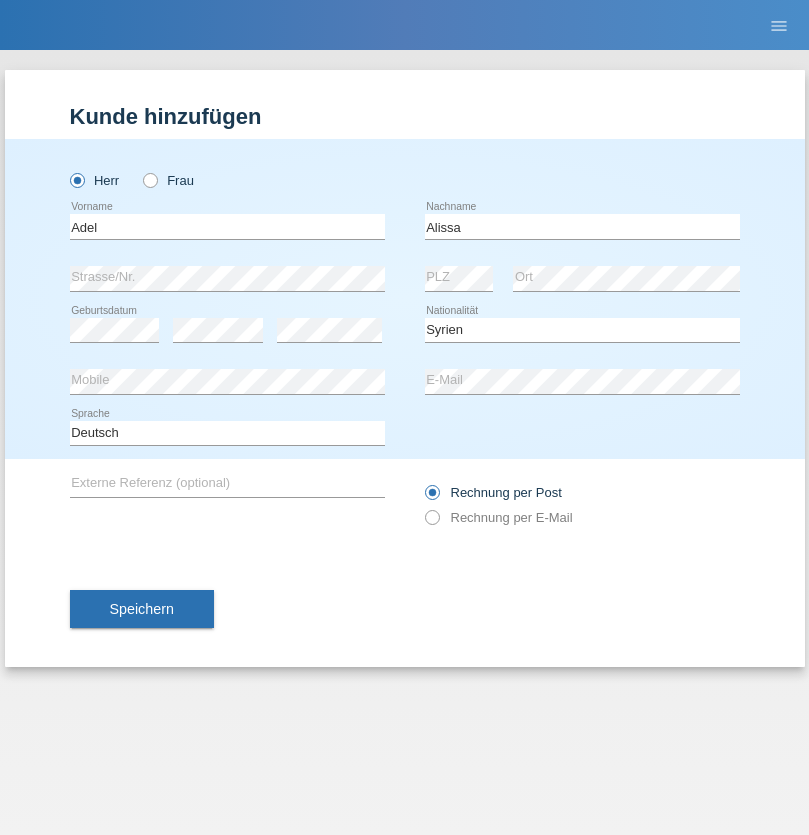 select on "C" 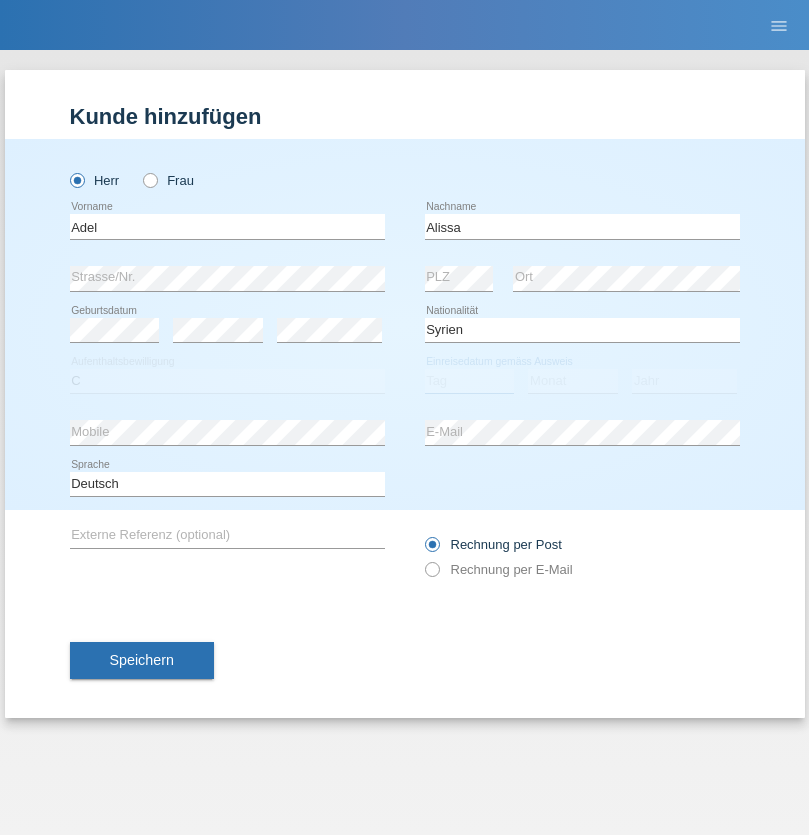 select on "20" 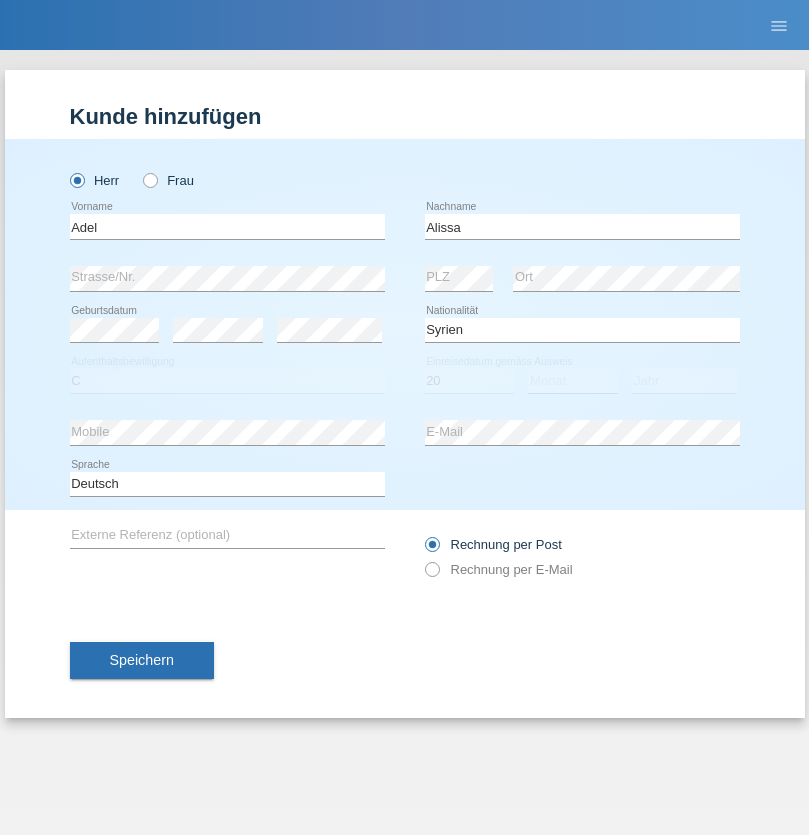 select on "09" 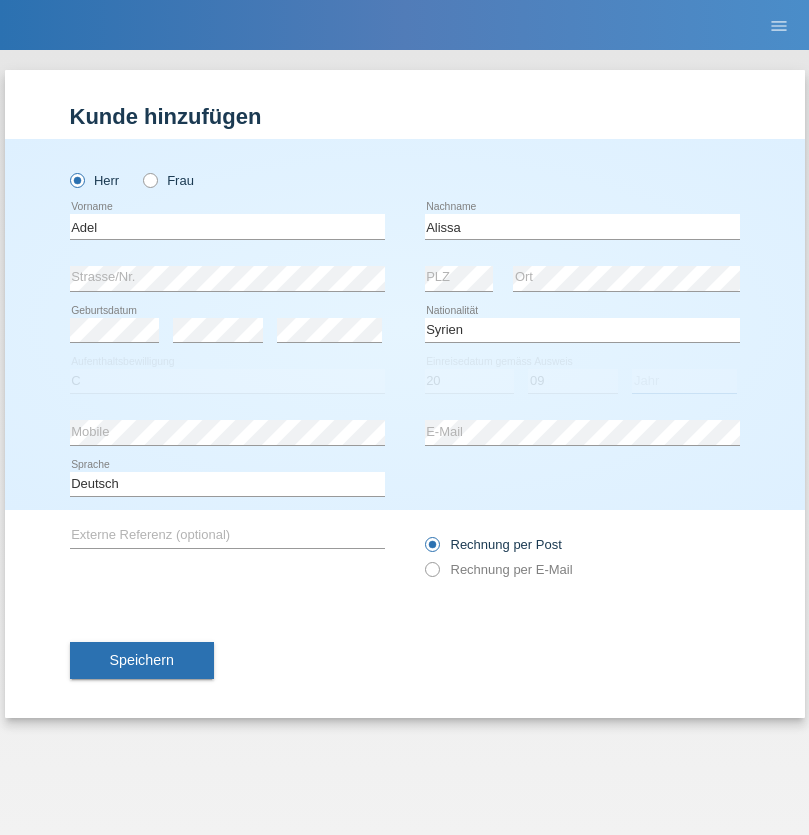 select on "2018" 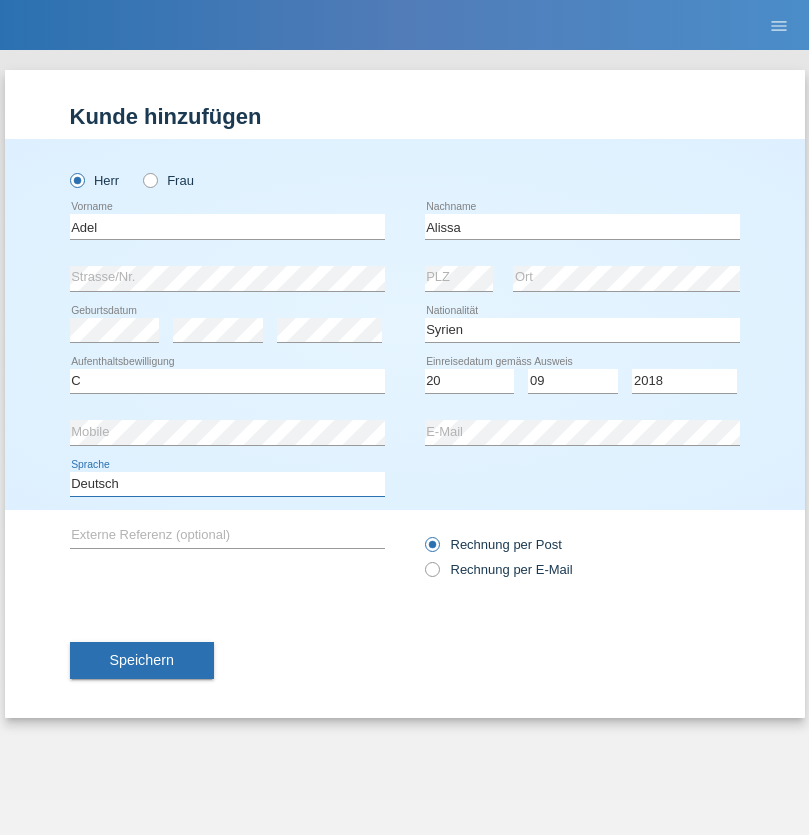 select on "en" 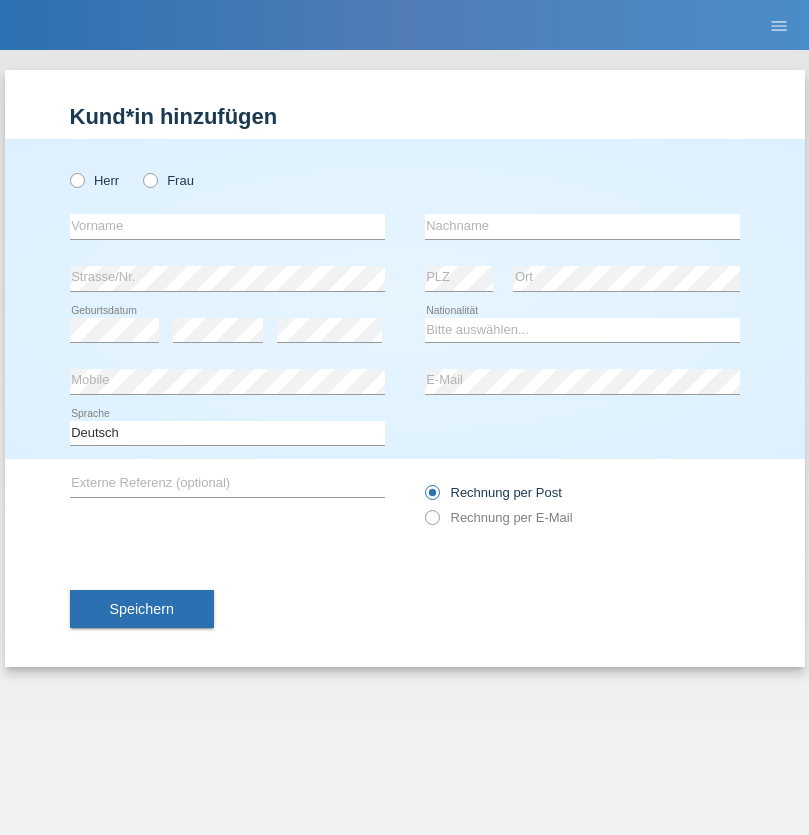 scroll, scrollTop: 0, scrollLeft: 0, axis: both 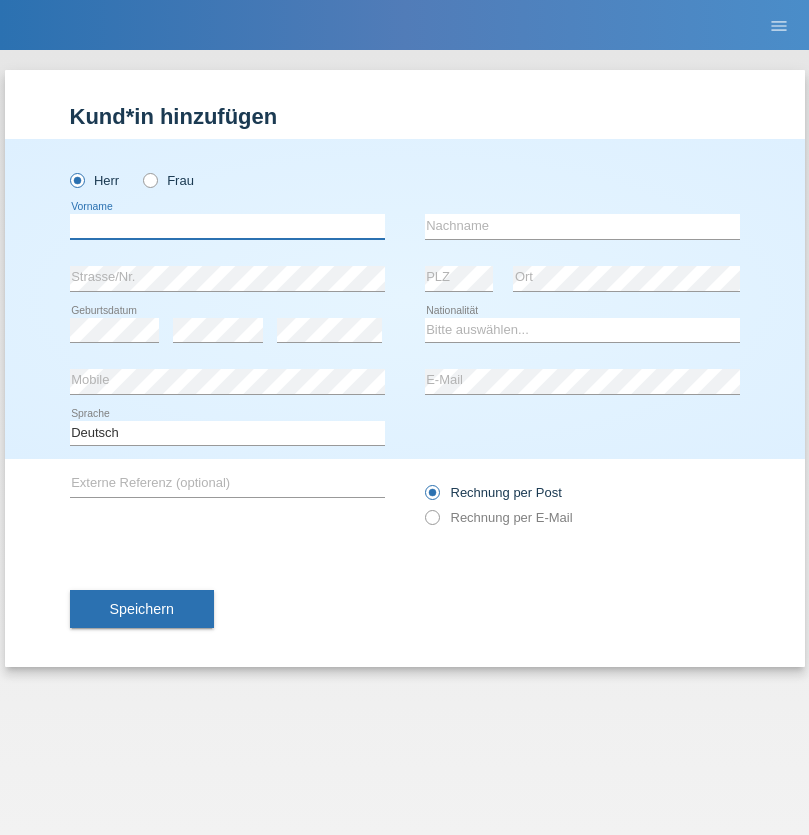 click at bounding box center (227, 226) 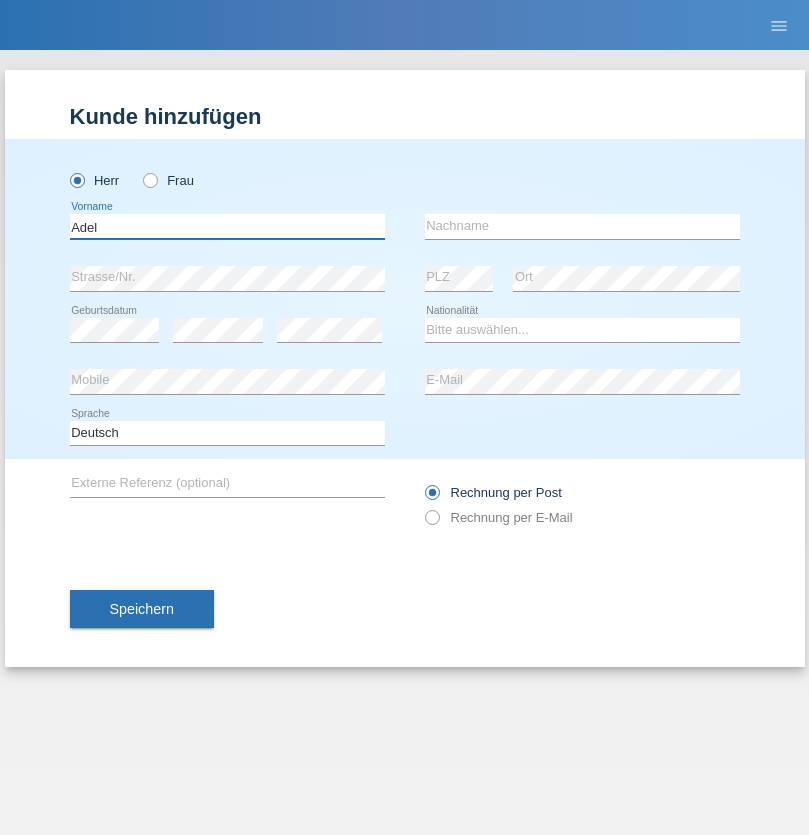 type on "Adel" 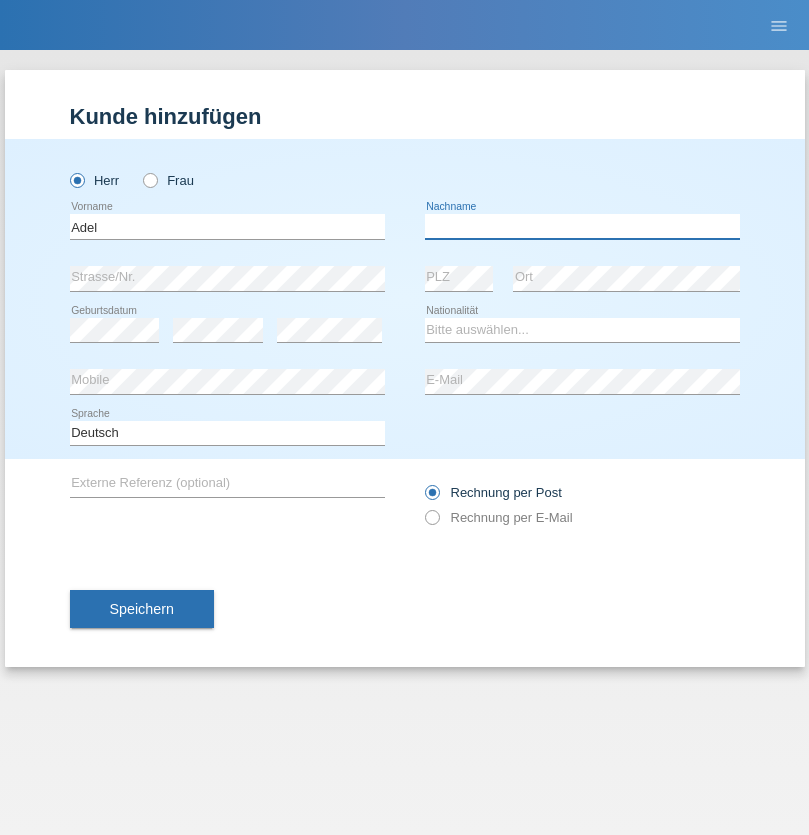click at bounding box center (582, 226) 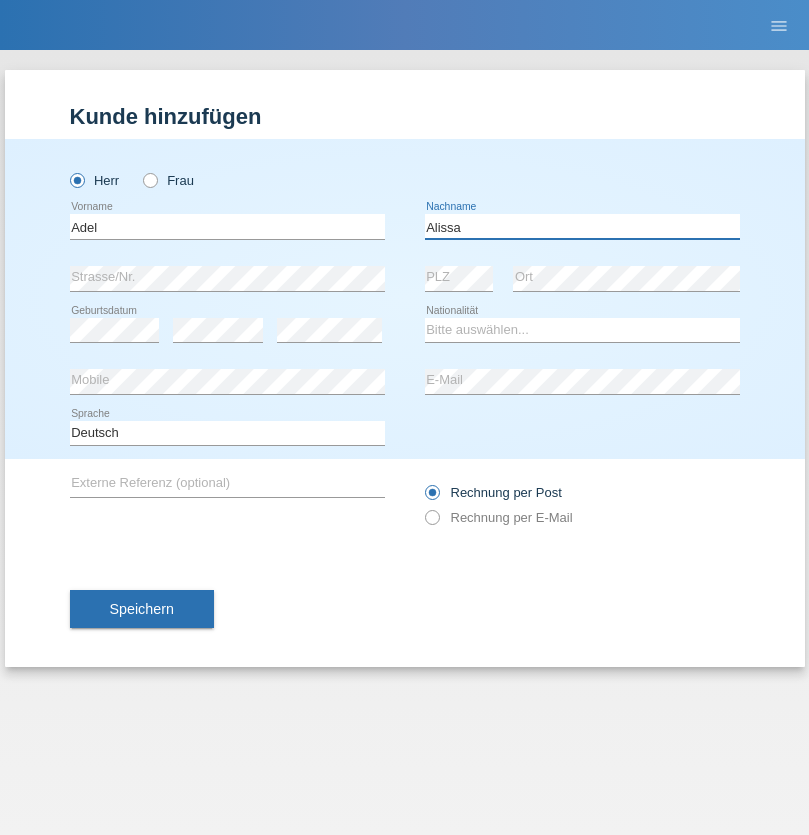 type on "Alissa" 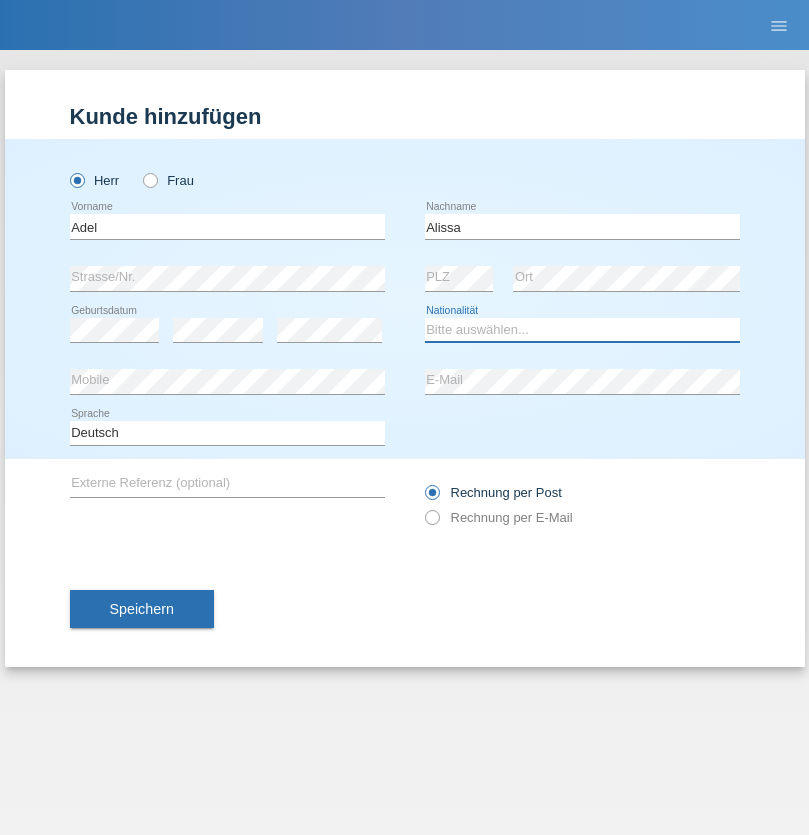 select on "SY" 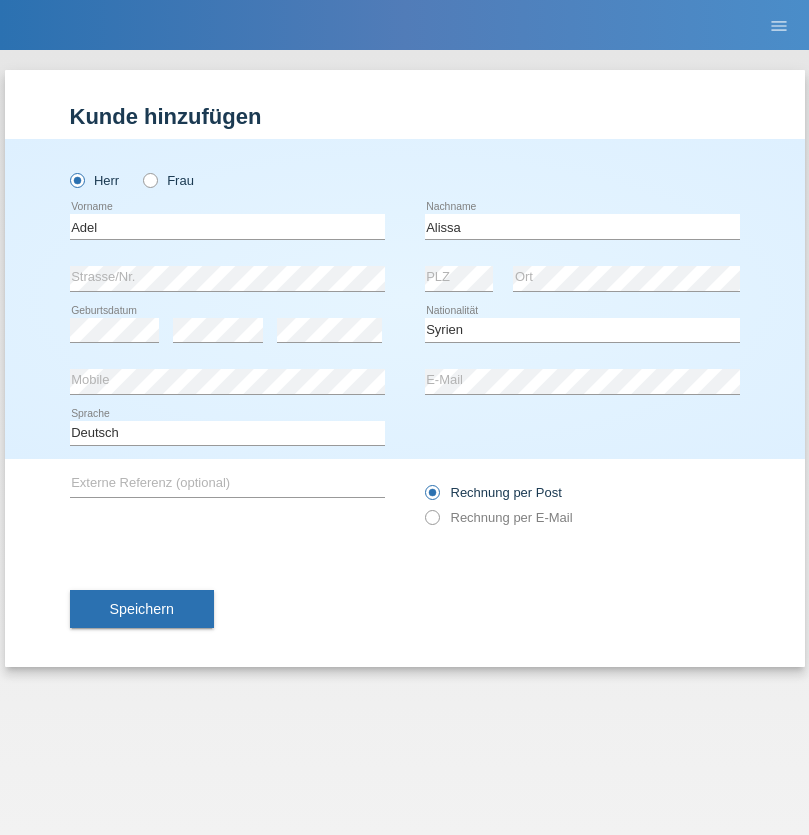 select on "C" 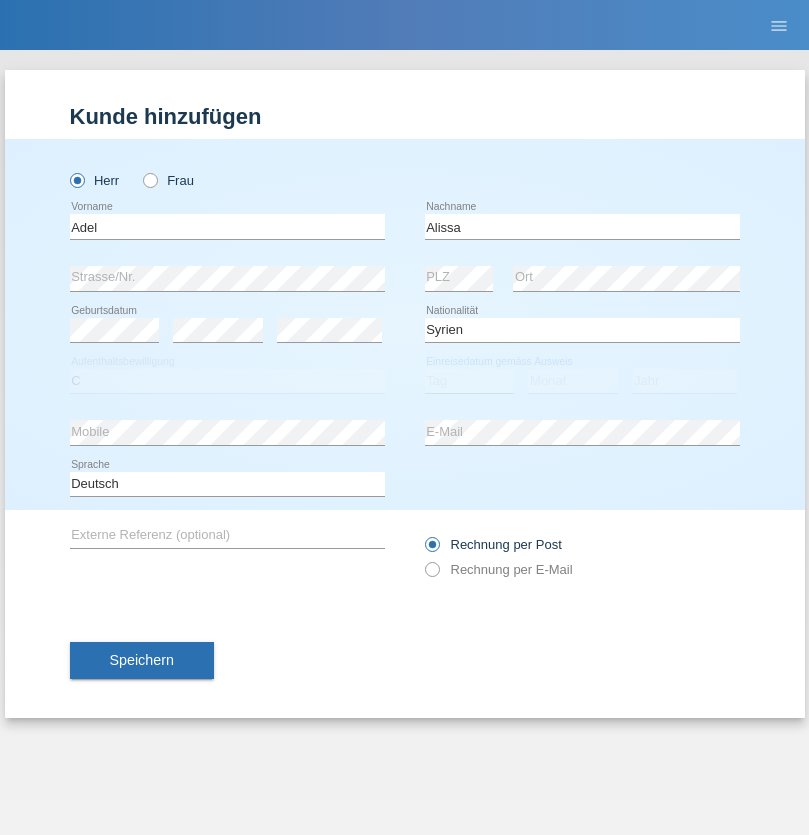 select on "20" 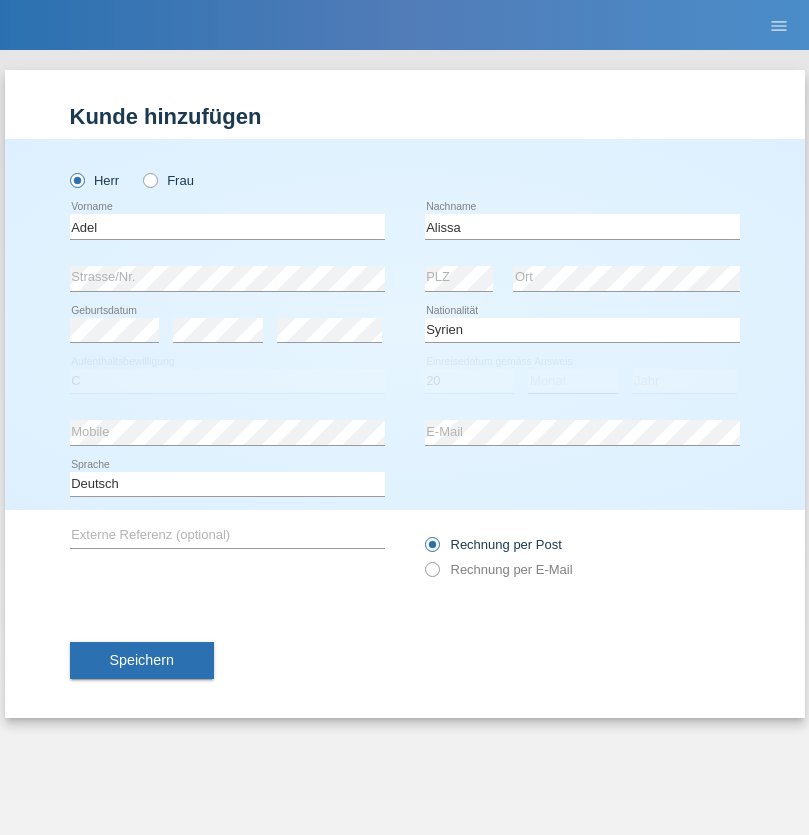 select on "09" 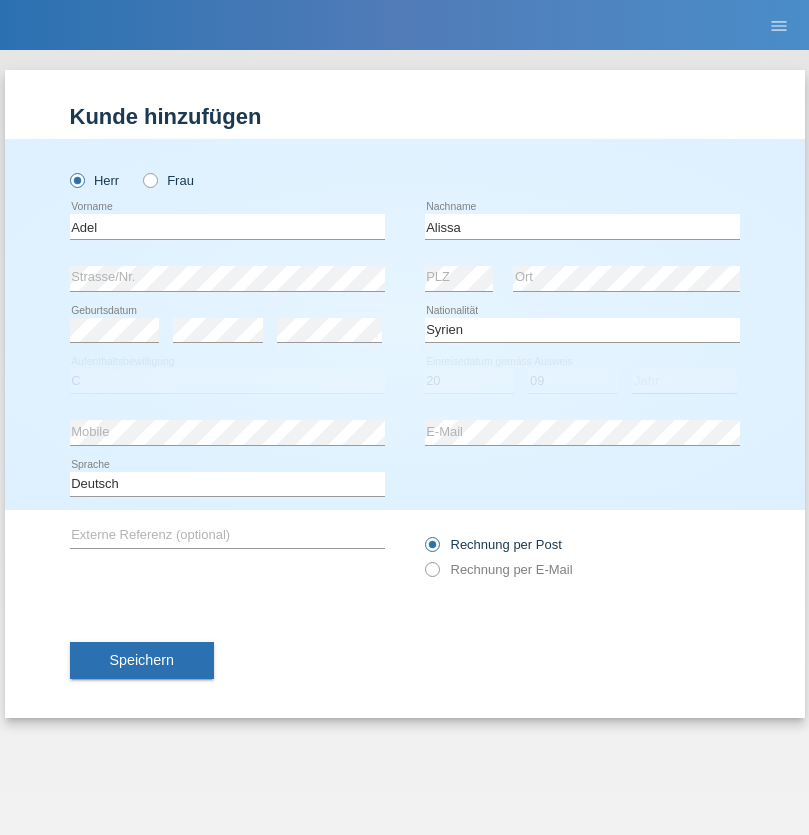 select on "2018" 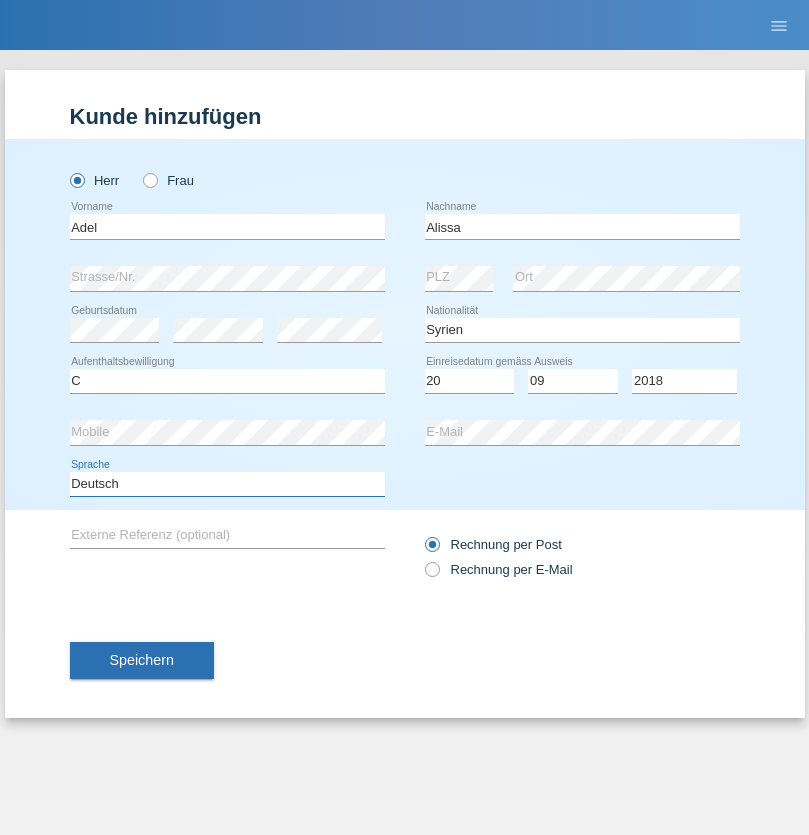 select on "en" 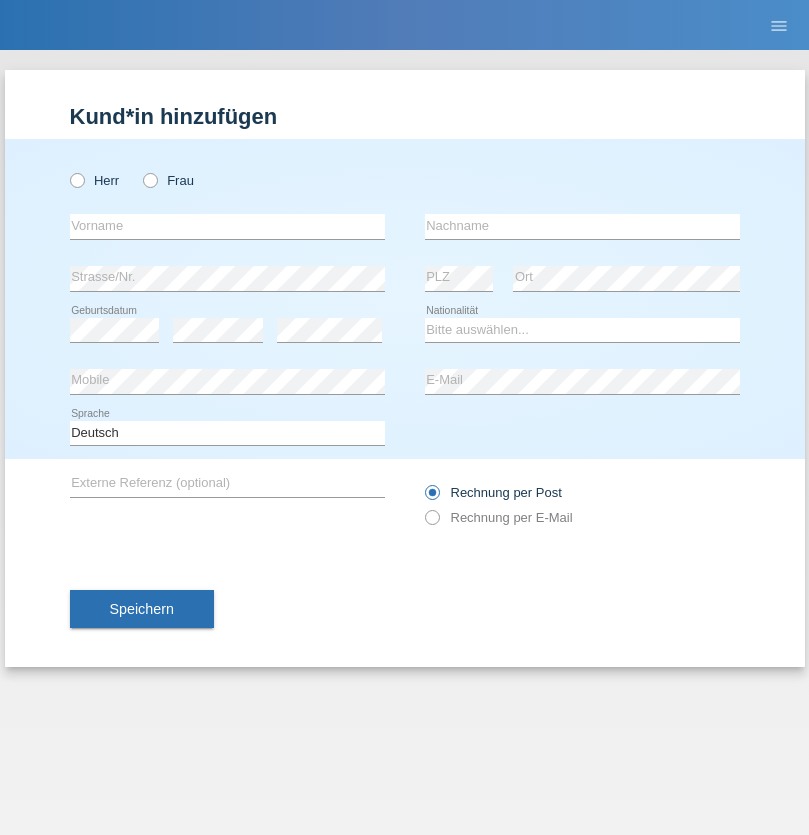 scroll, scrollTop: 0, scrollLeft: 0, axis: both 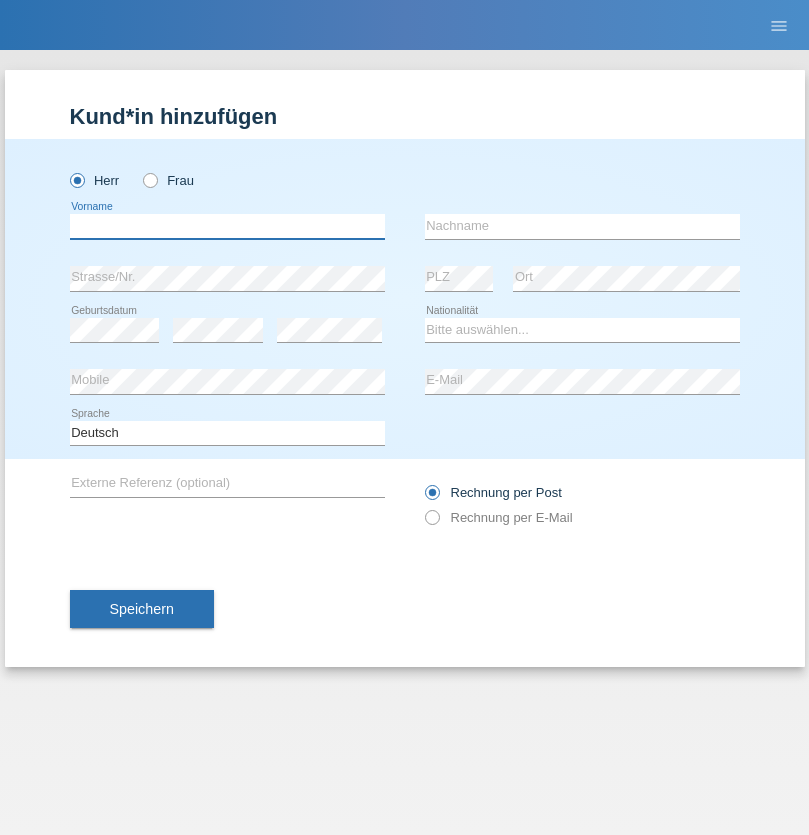 click at bounding box center [227, 226] 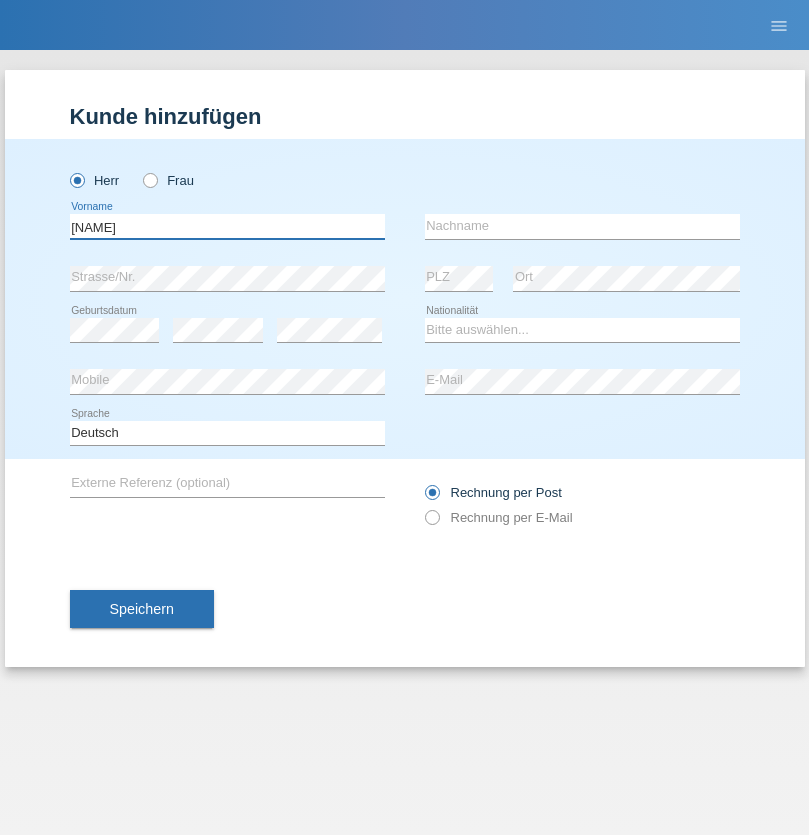 type on "Malek" 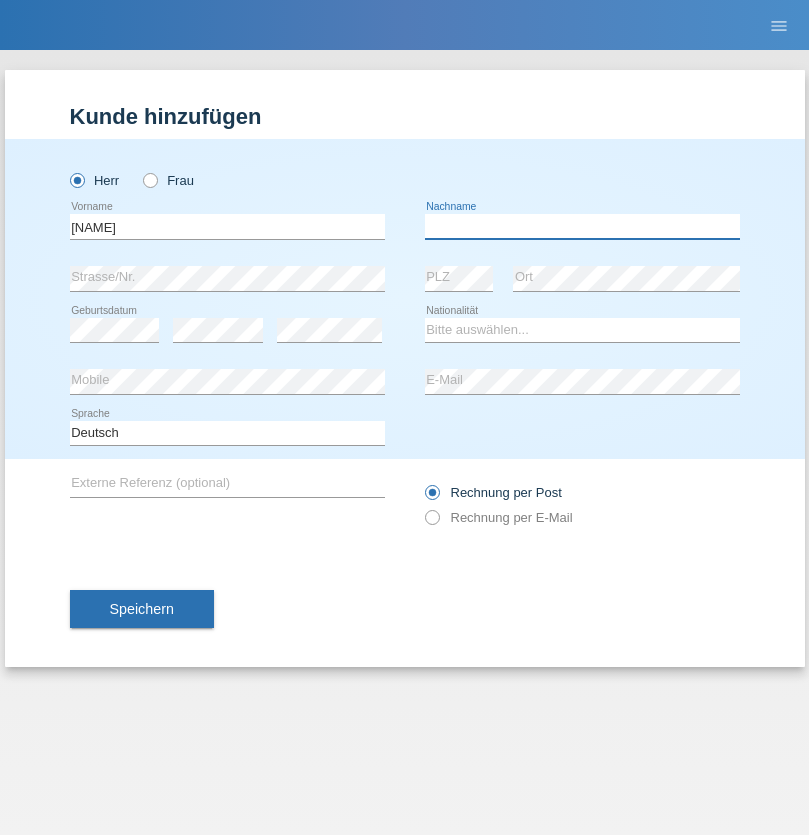 click at bounding box center (582, 226) 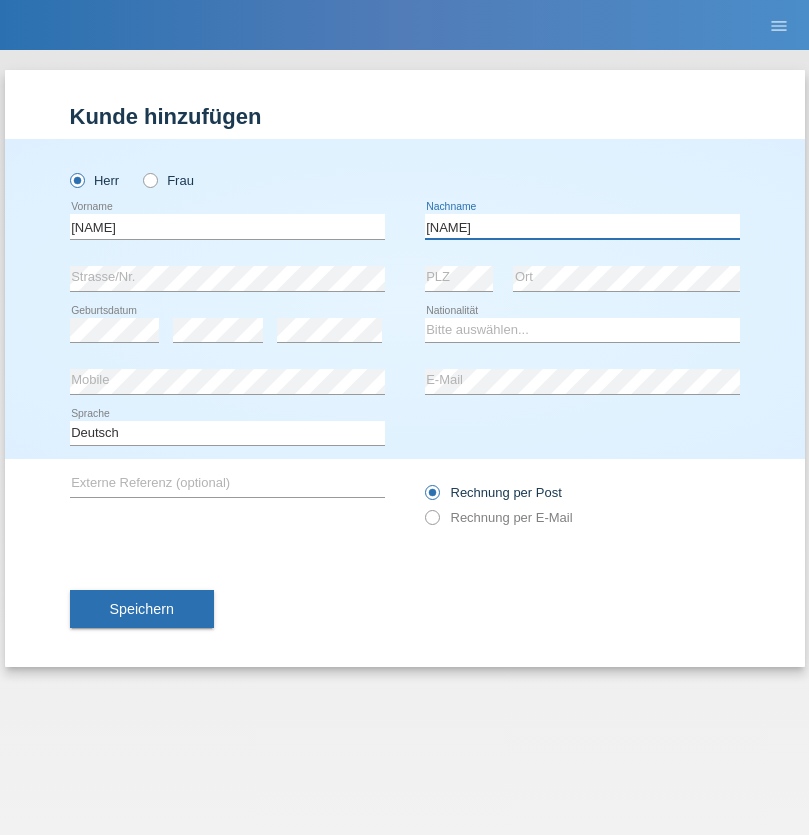 type on "Souab" 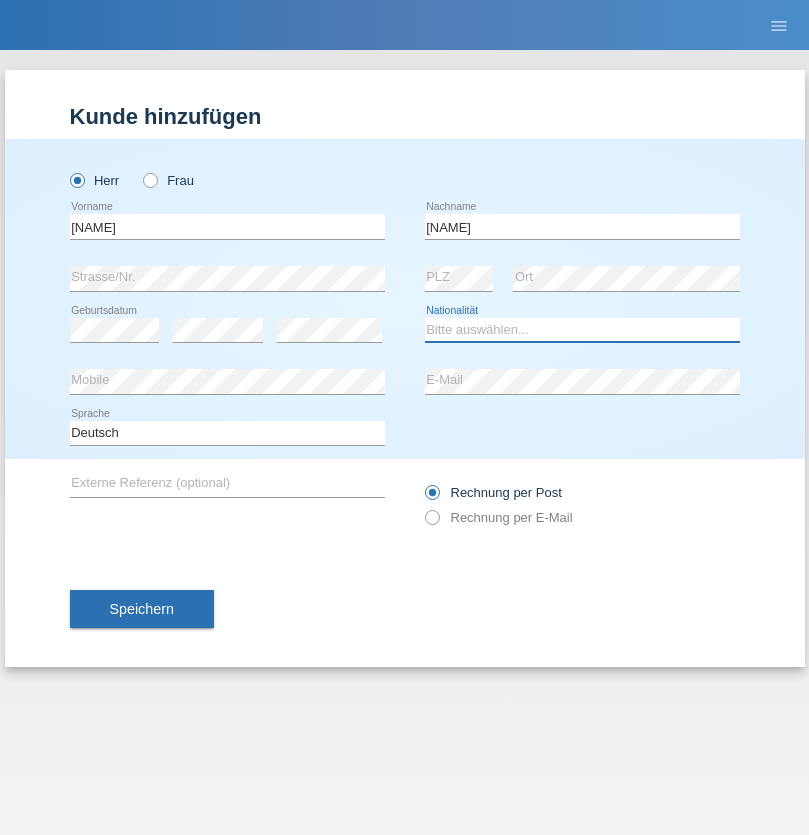 select on "CH" 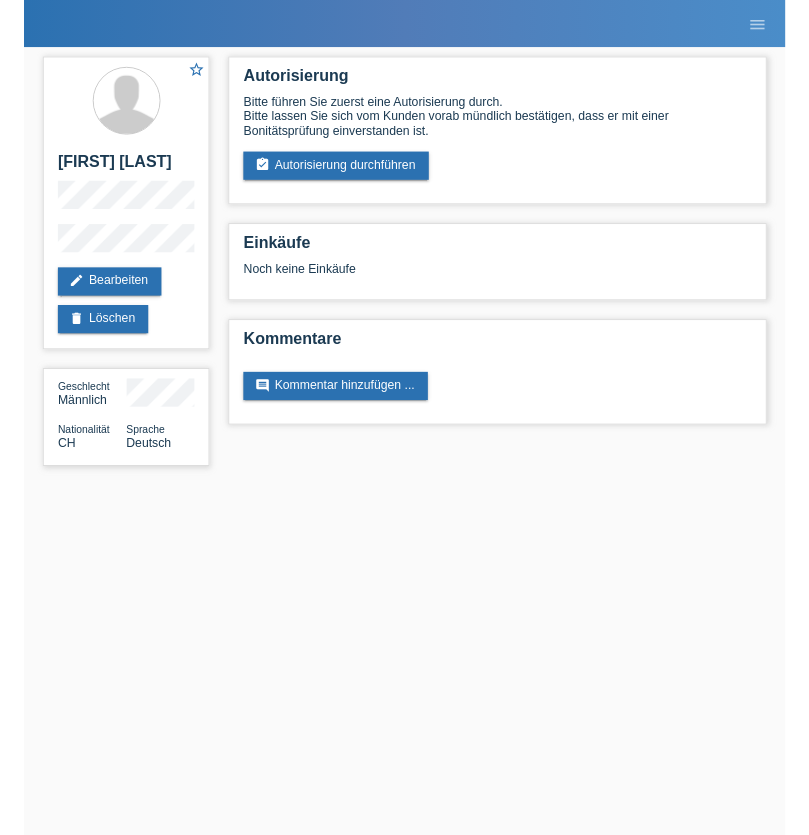 scroll, scrollTop: 0, scrollLeft: 0, axis: both 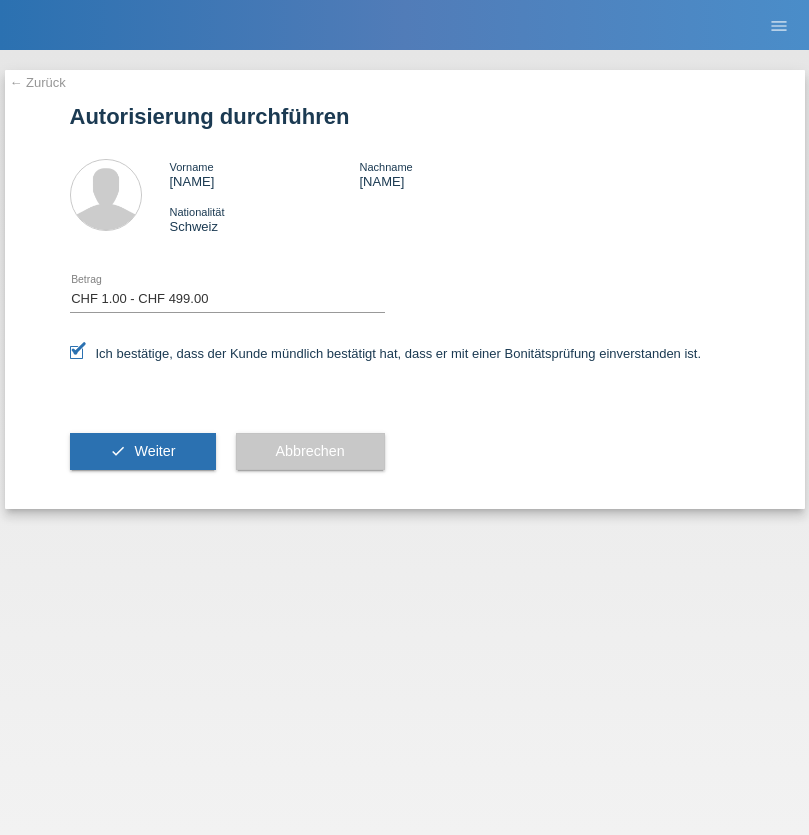 select on "1" 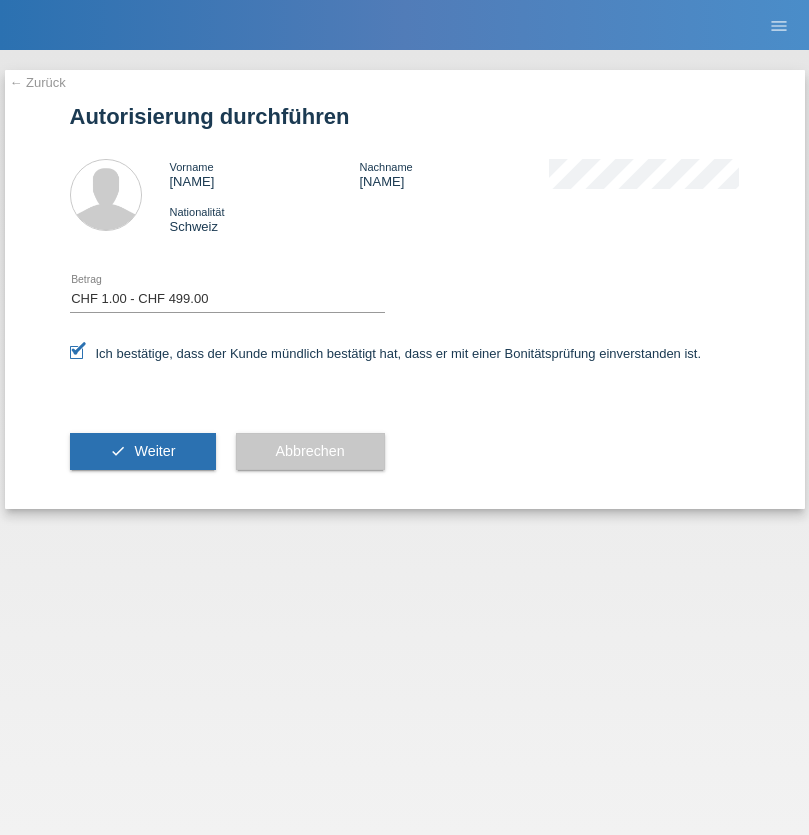 scroll, scrollTop: 0, scrollLeft: 0, axis: both 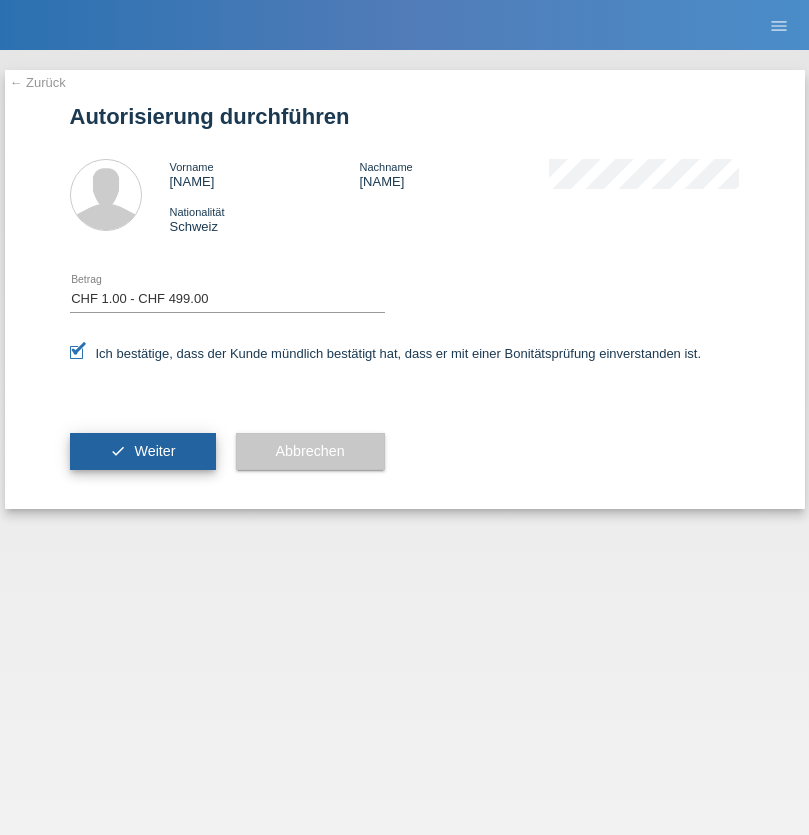 click on "Weiter" at bounding box center (154, 451) 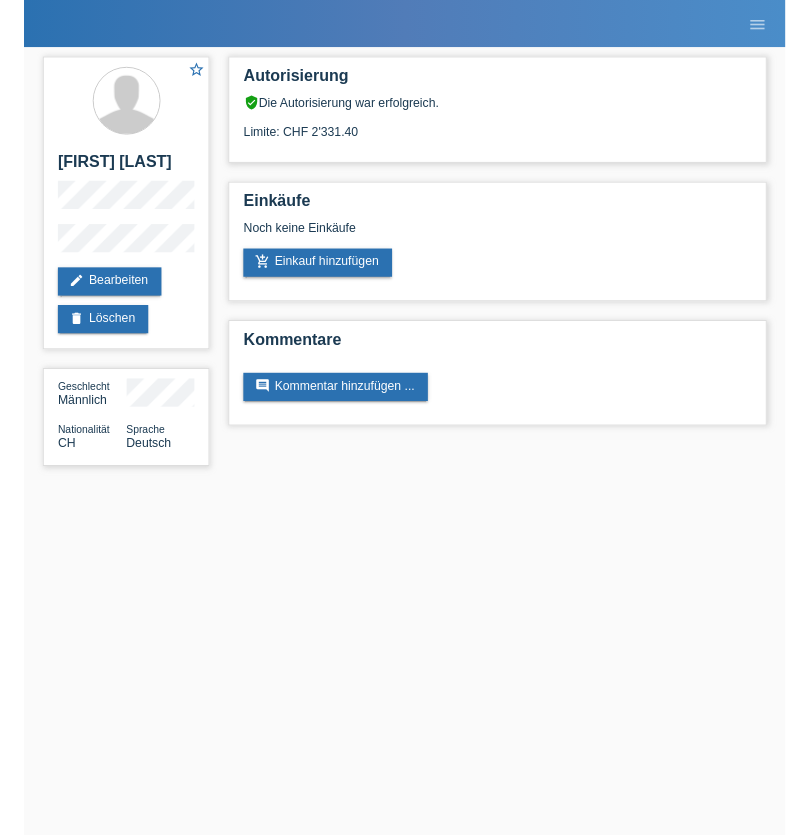 scroll, scrollTop: 0, scrollLeft: 0, axis: both 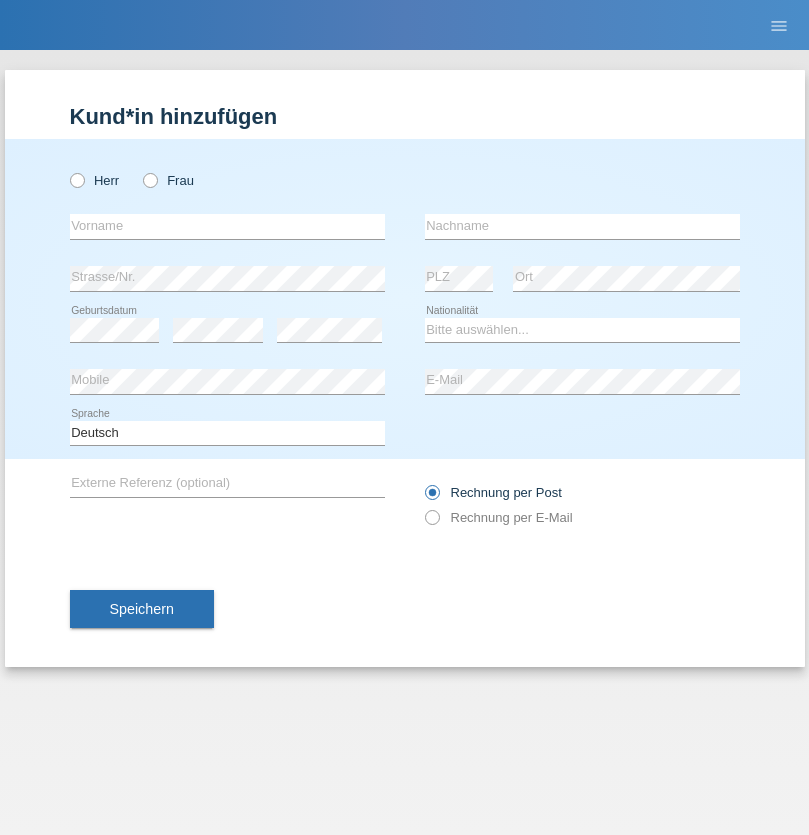 radio on "true" 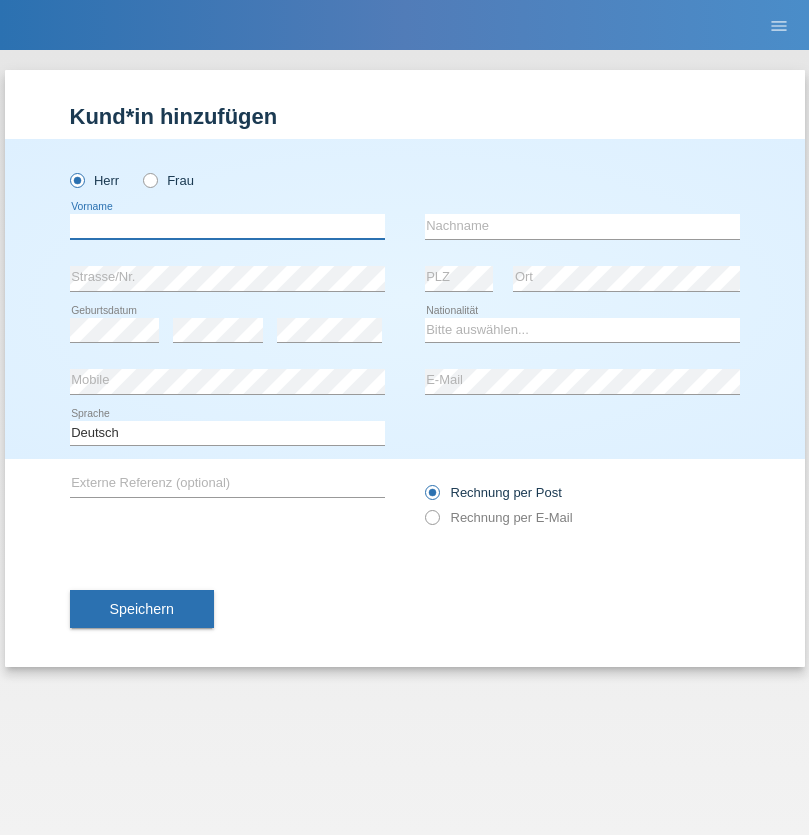 click at bounding box center [227, 226] 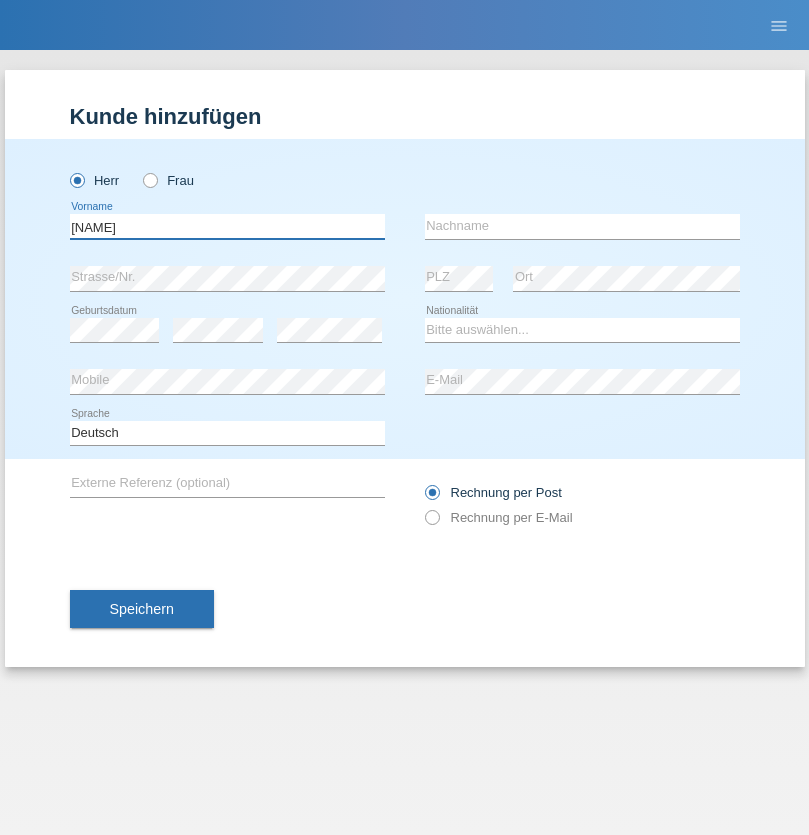 type on "[NAME]" 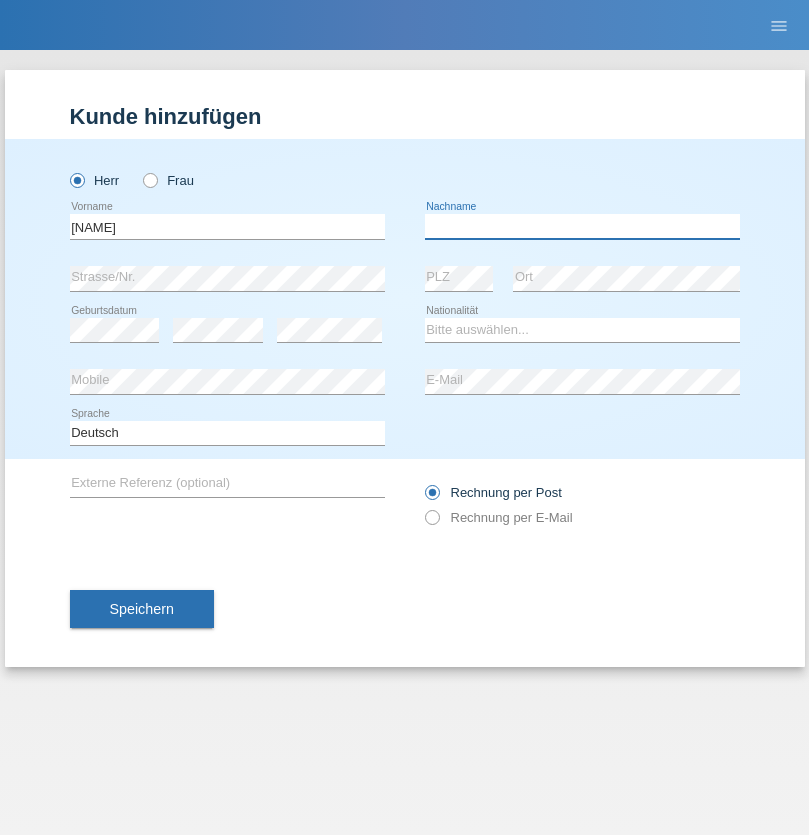 click at bounding box center [582, 226] 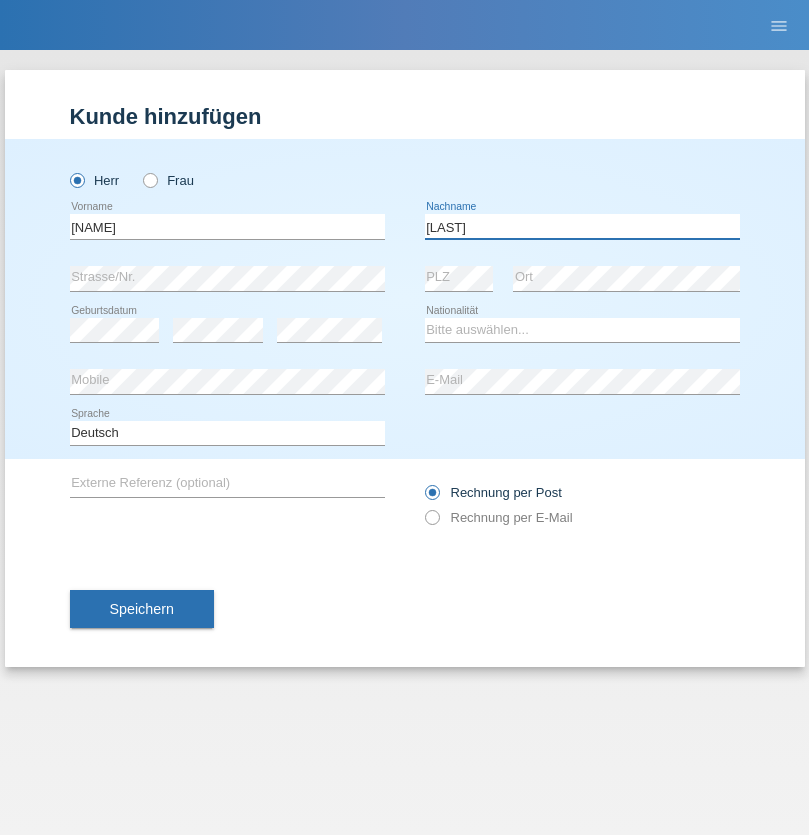 type on "Krstic" 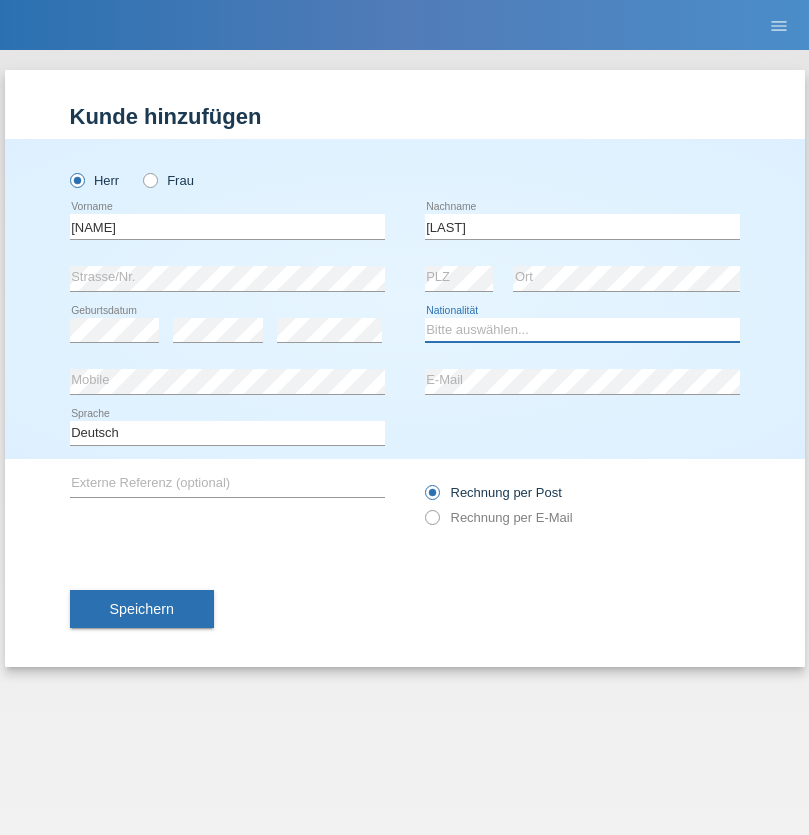 select on "RS" 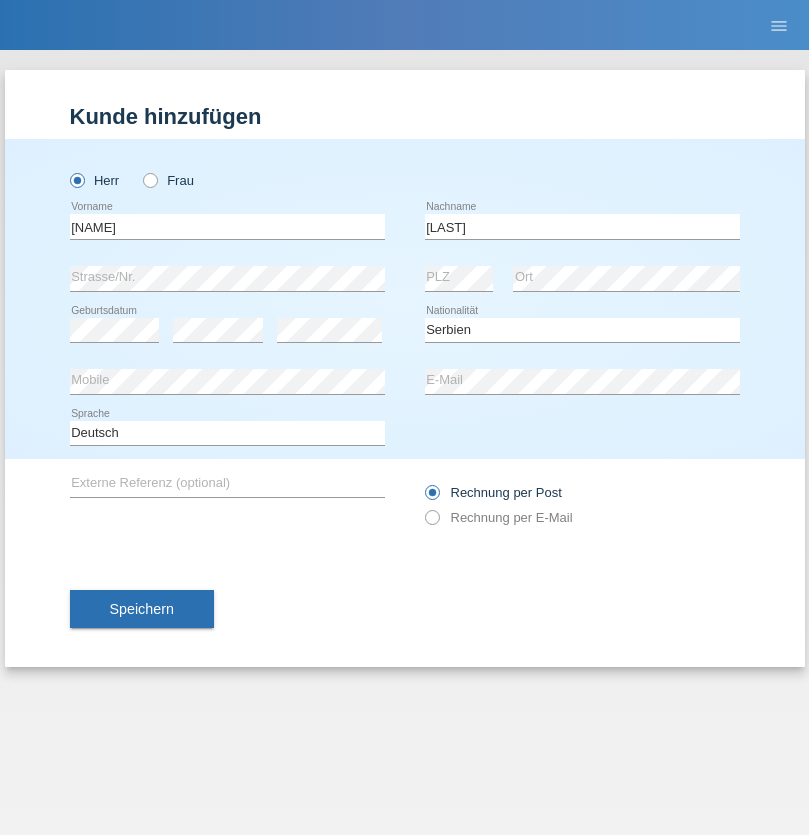 select on "C" 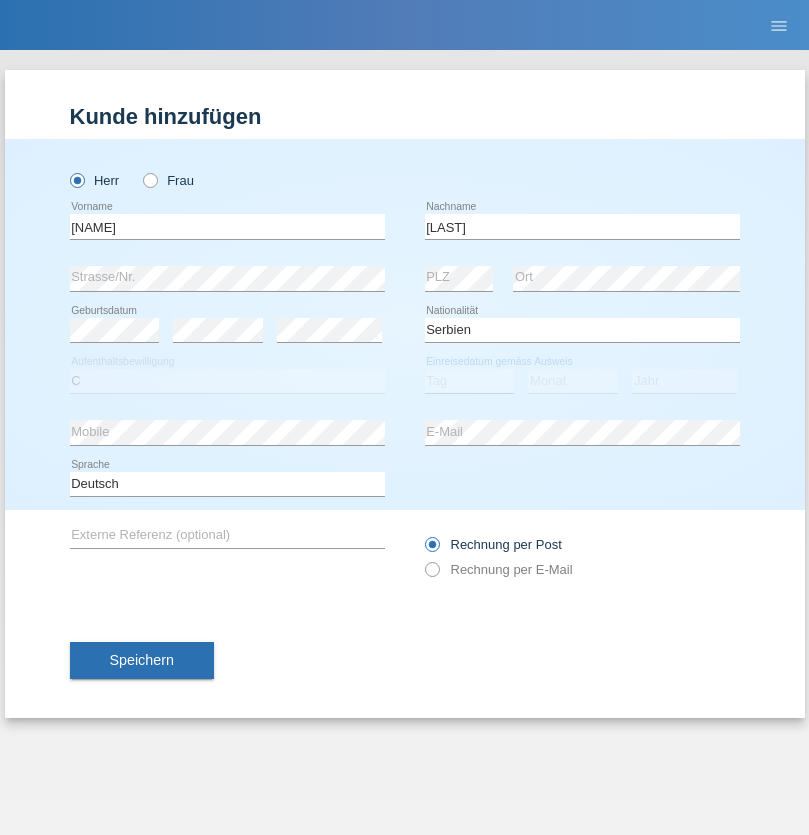 select on "03" 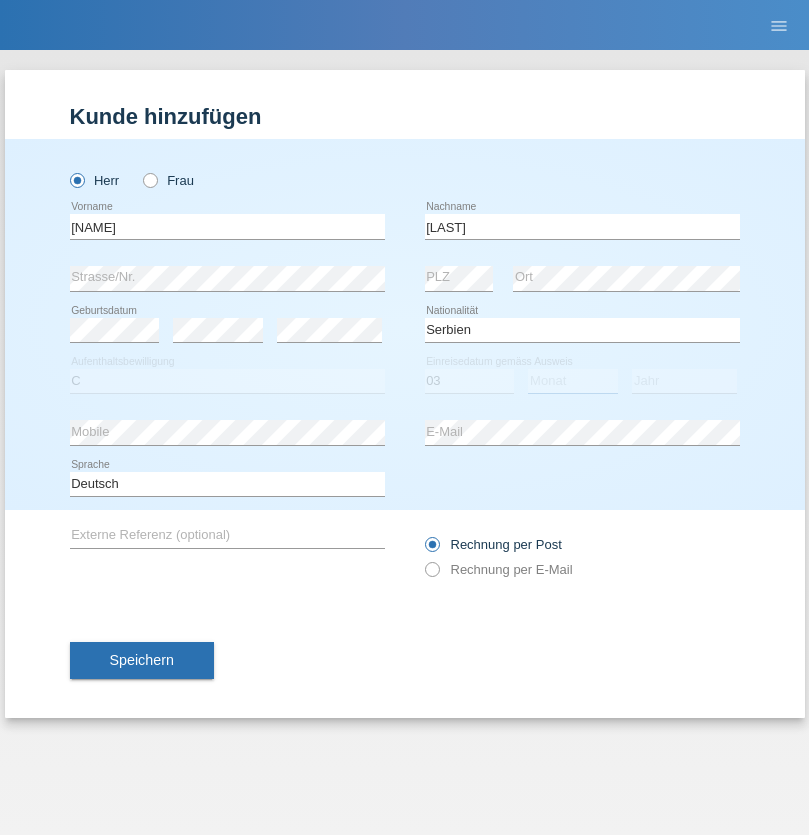 select on "11" 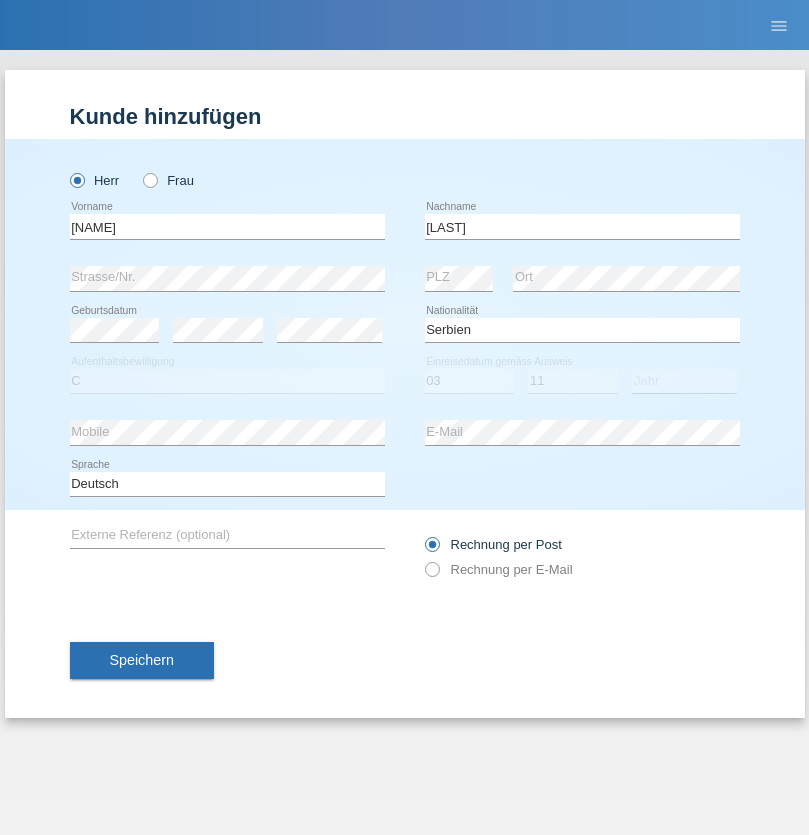 select on "2020" 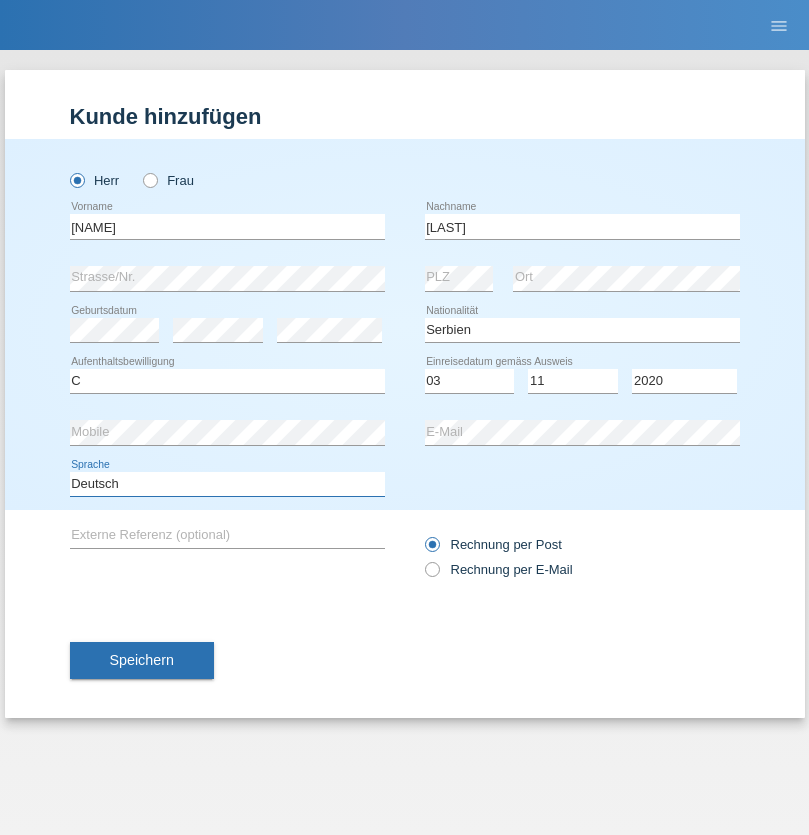 select on "en" 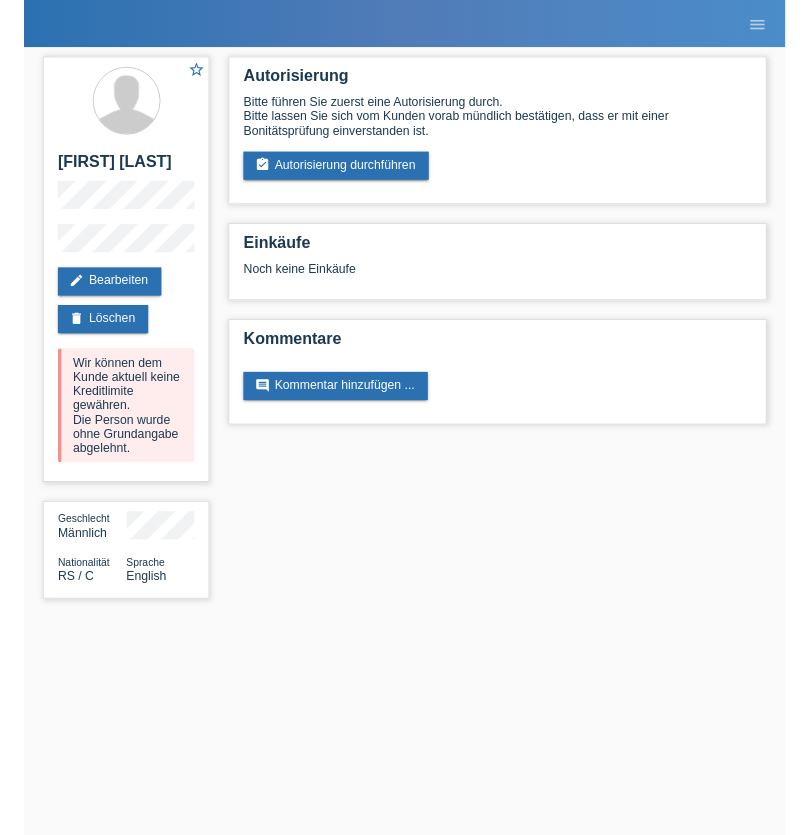 scroll, scrollTop: 0, scrollLeft: 0, axis: both 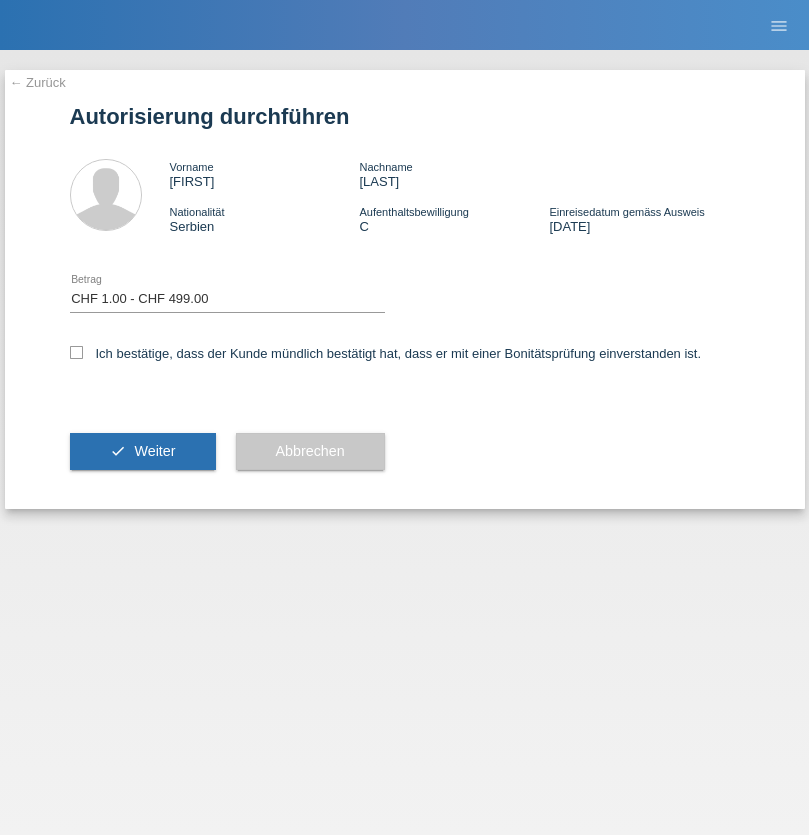 select on "1" 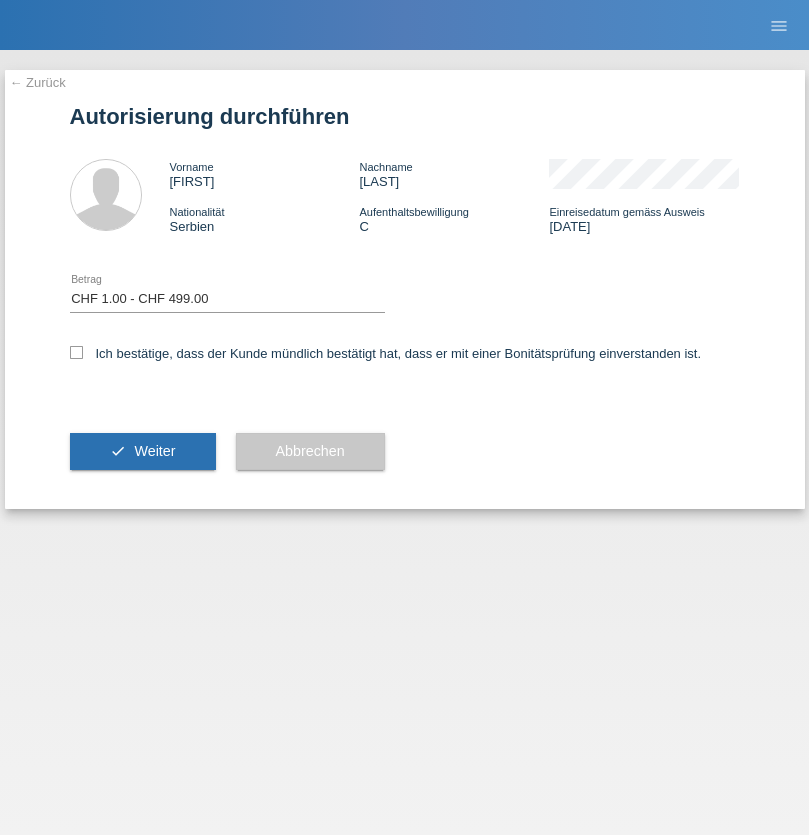 checkbox on "true" 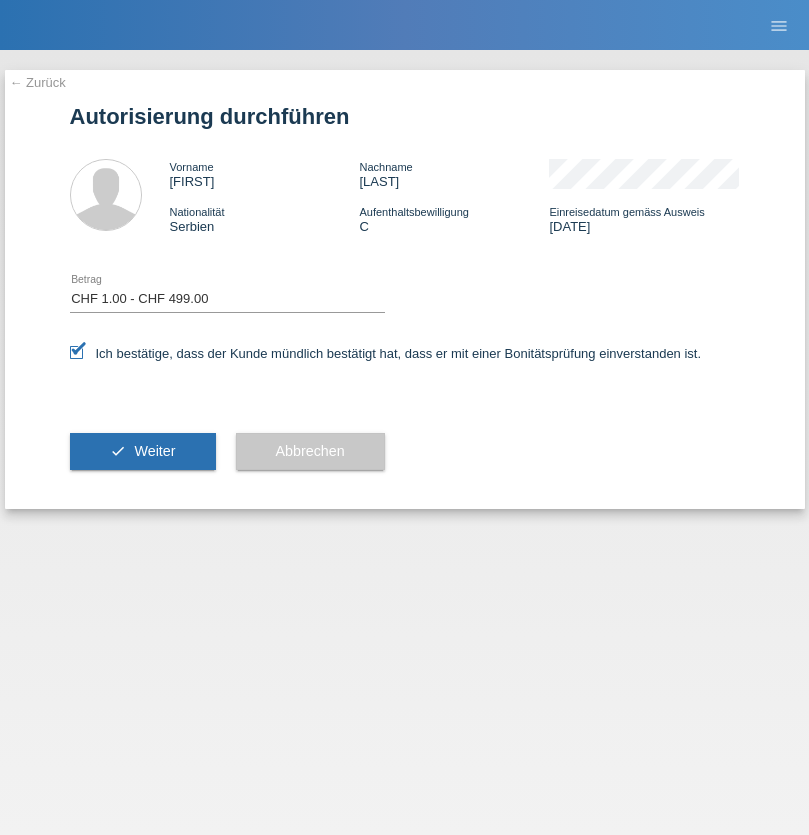 scroll, scrollTop: 0, scrollLeft: 0, axis: both 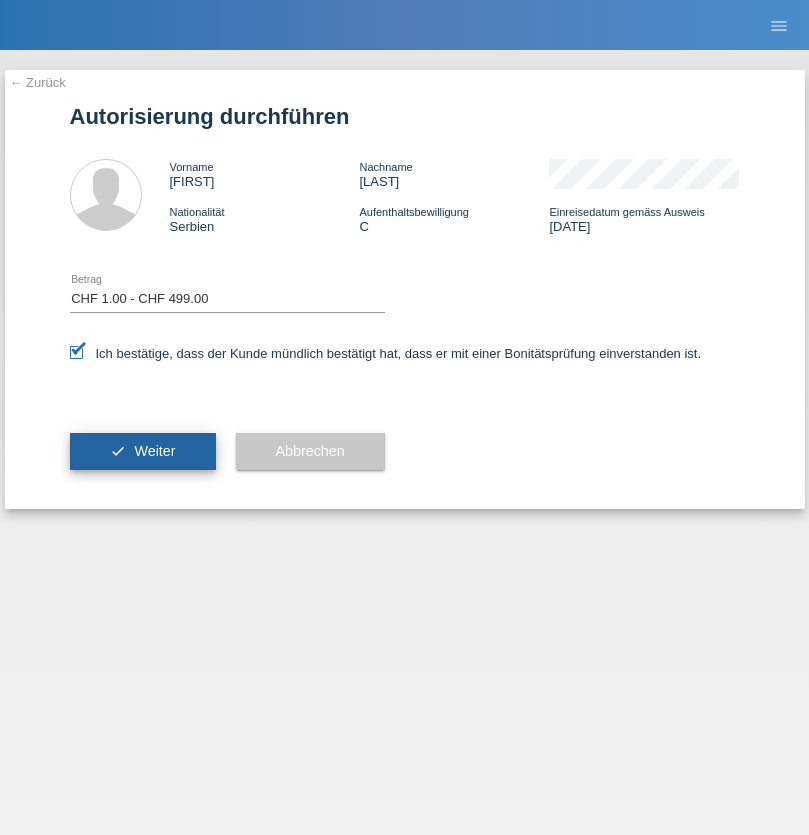 click on "Weiter" at bounding box center [154, 451] 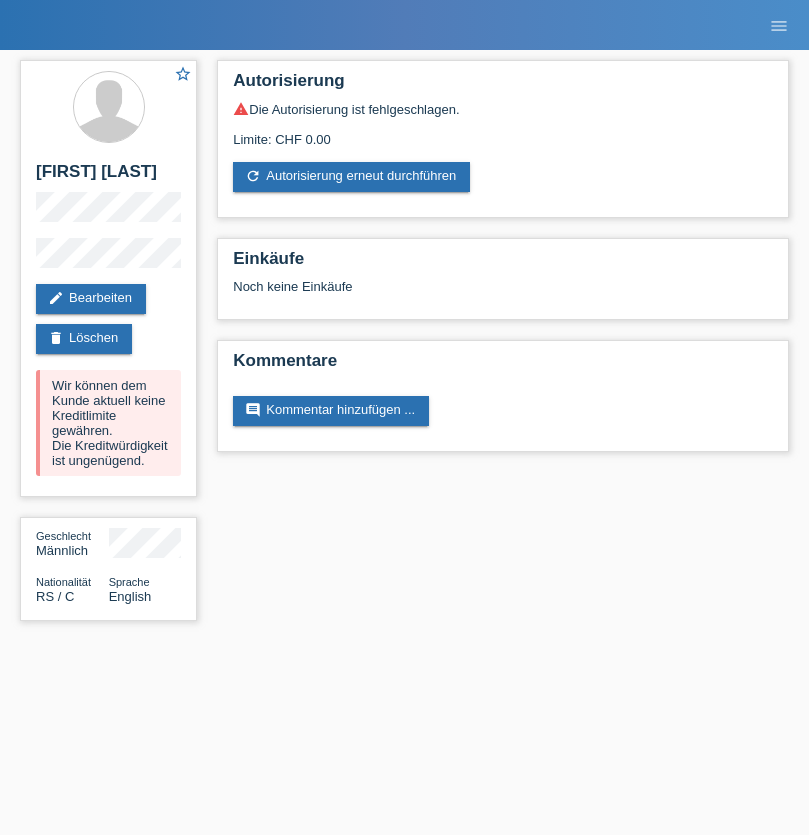 scroll, scrollTop: 0, scrollLeft: 0, axis: both 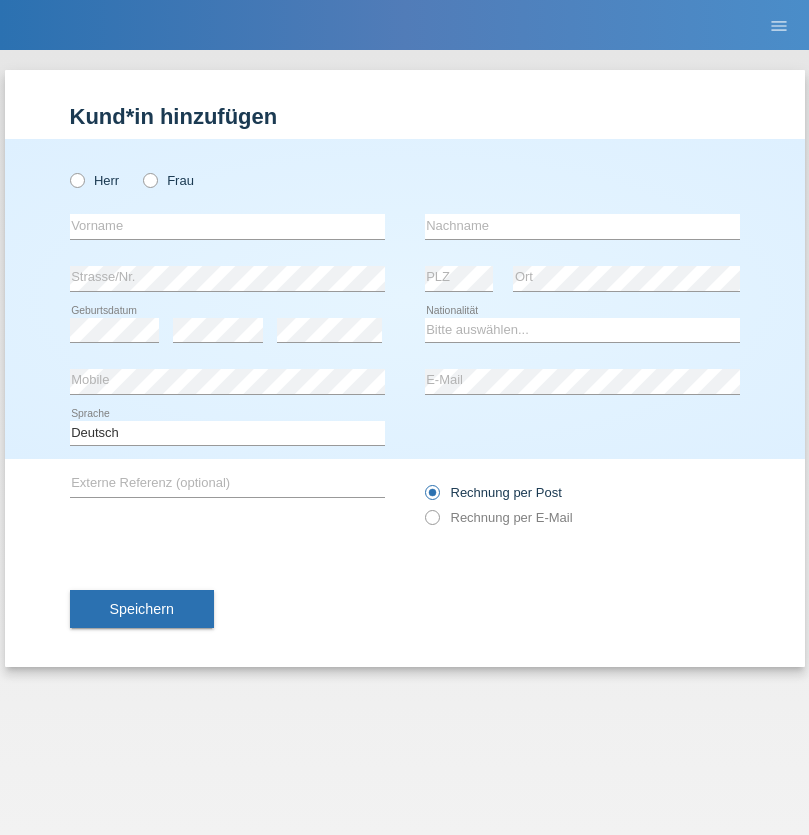 radio on "true" 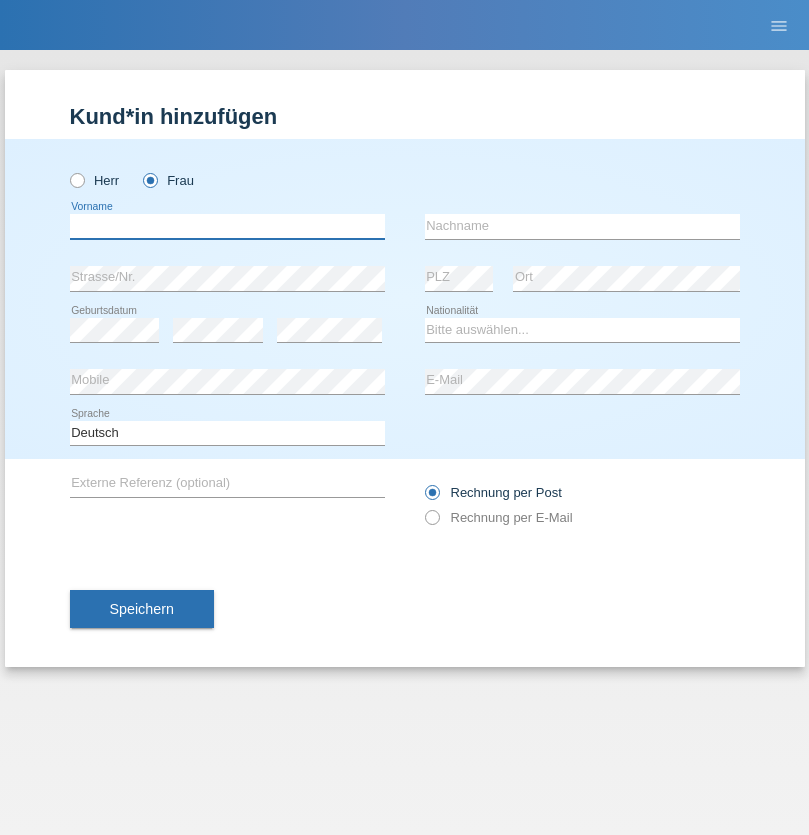 click at bounding box center (227, 226) 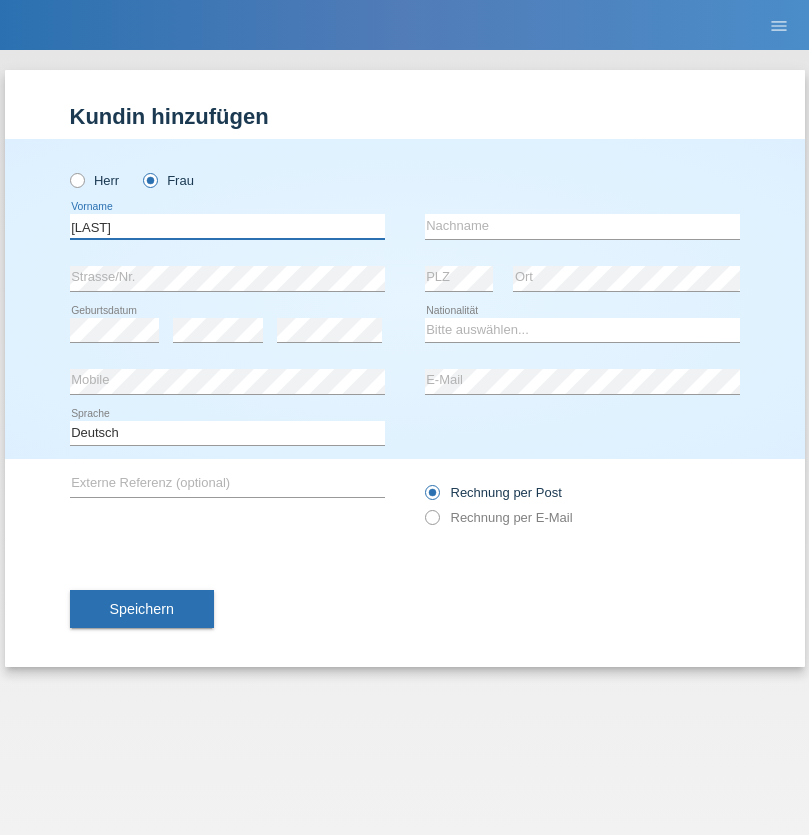 type on "[LAST]" 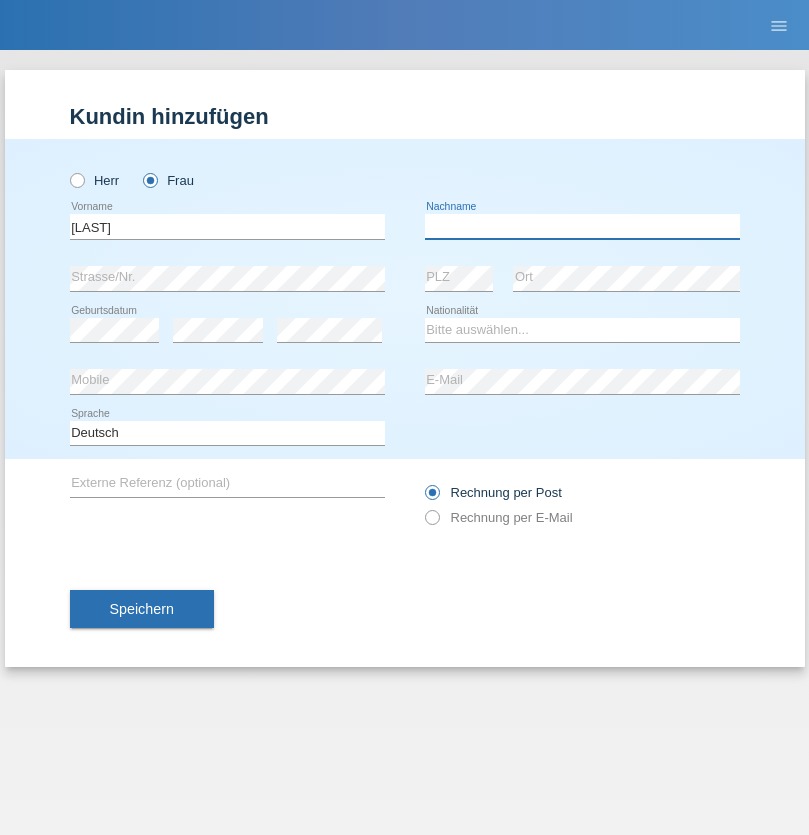 click at bounding box center (582, 226) 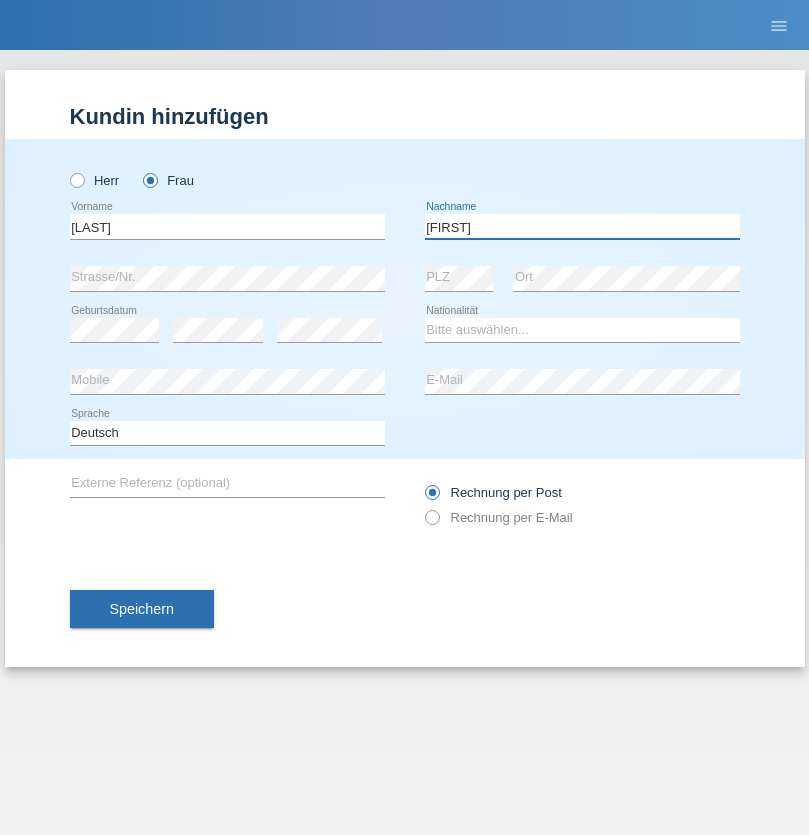 type on "[FIRST]" 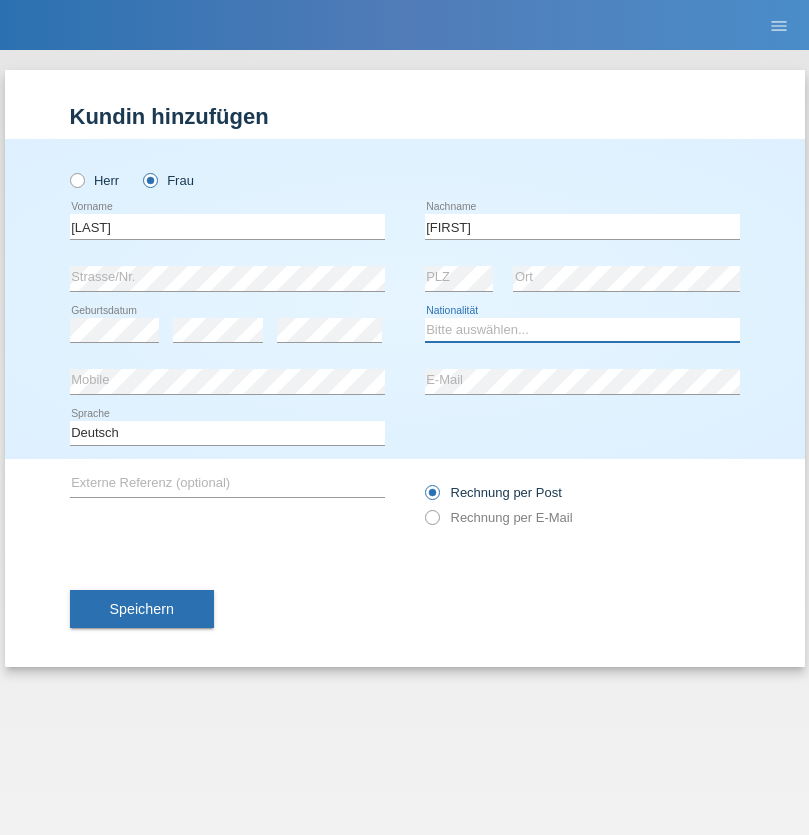 select on "HU" 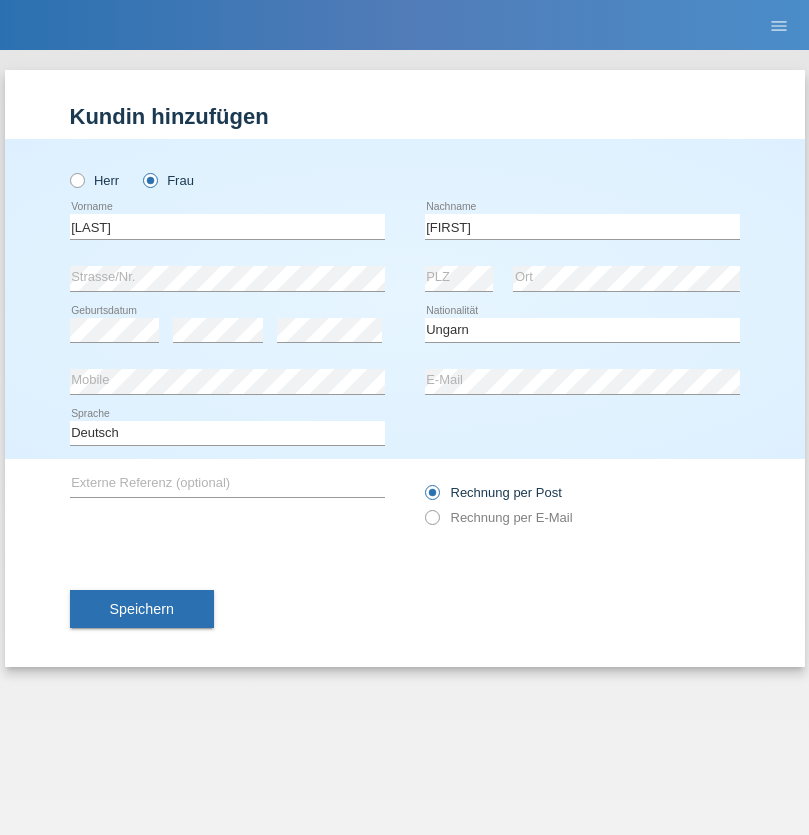 select on "C" 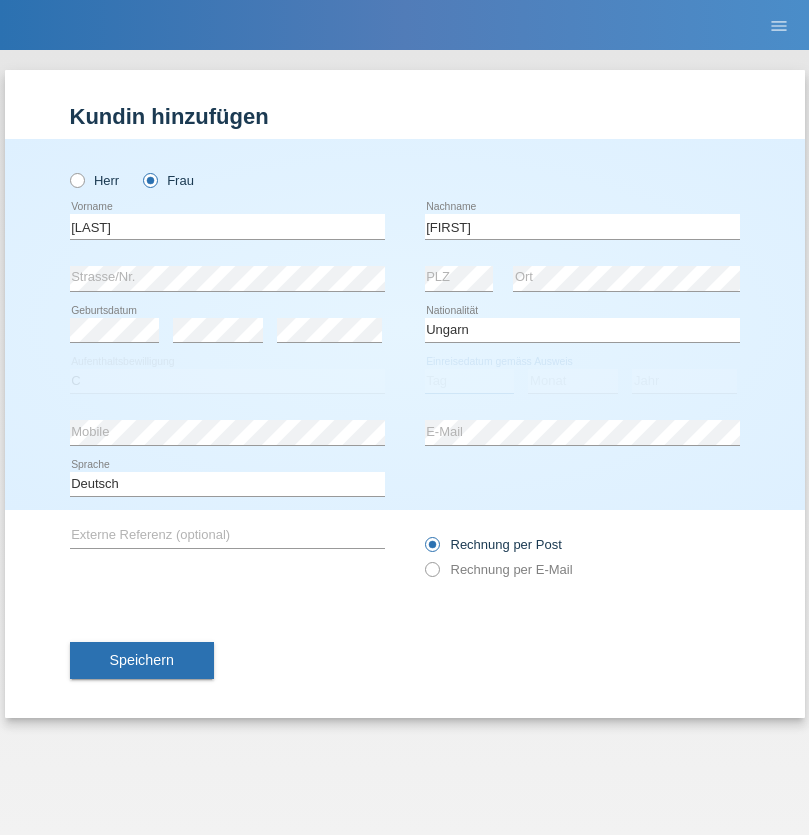 select on "27" 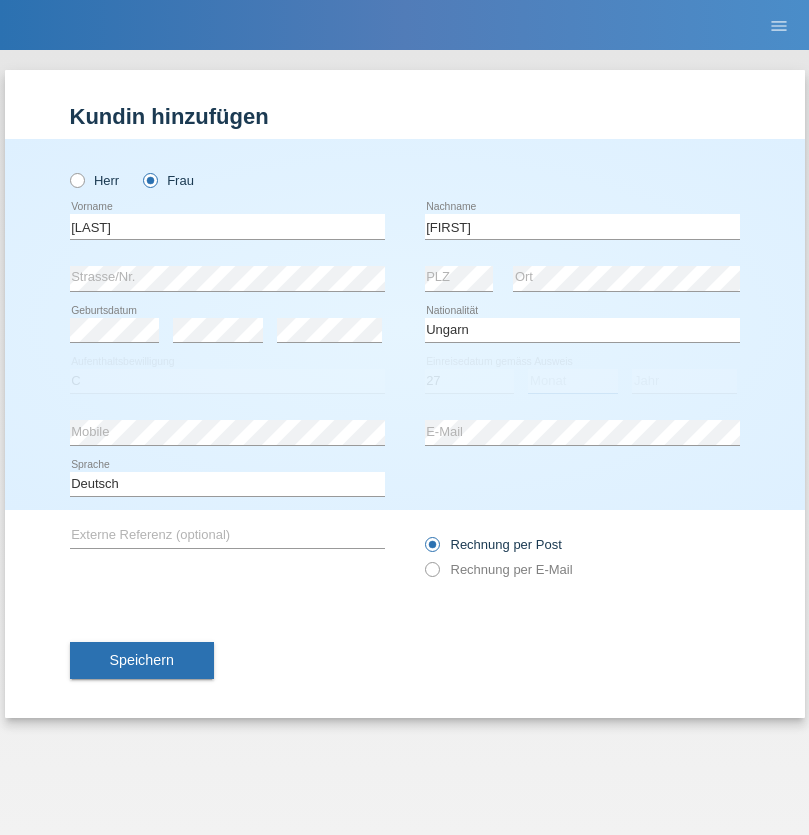 select on "07" 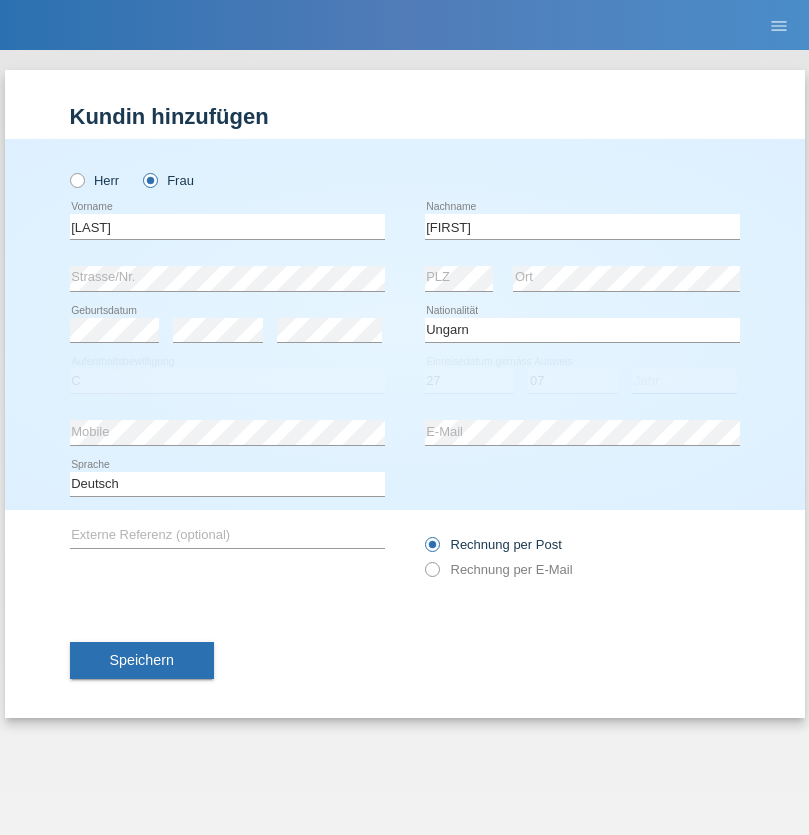 select on "1989" 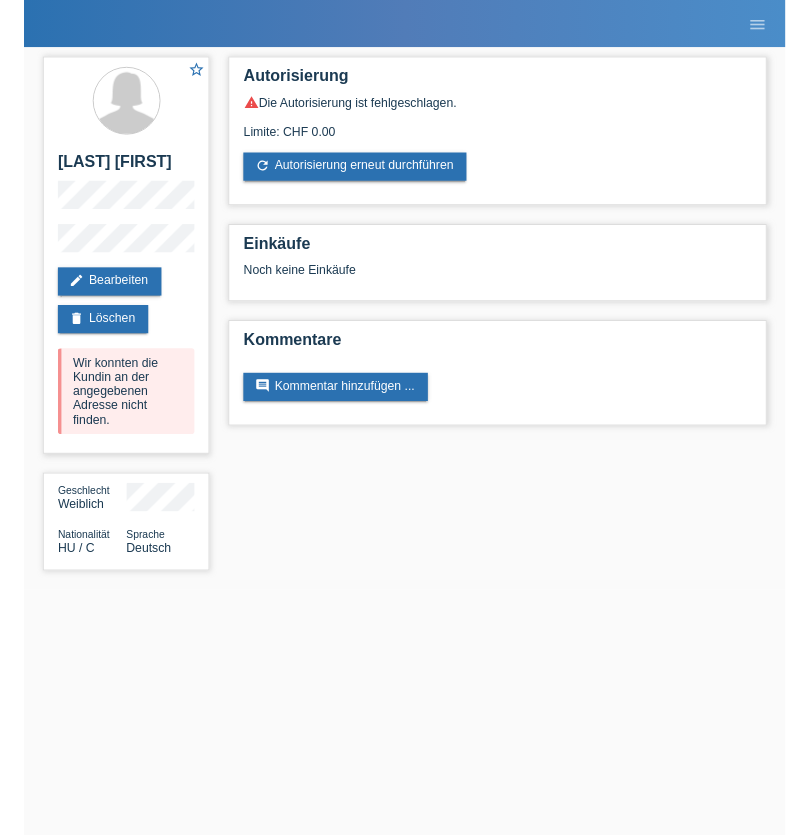 scroll, scrollTop: 0, scrollLeft: 0, axis: both 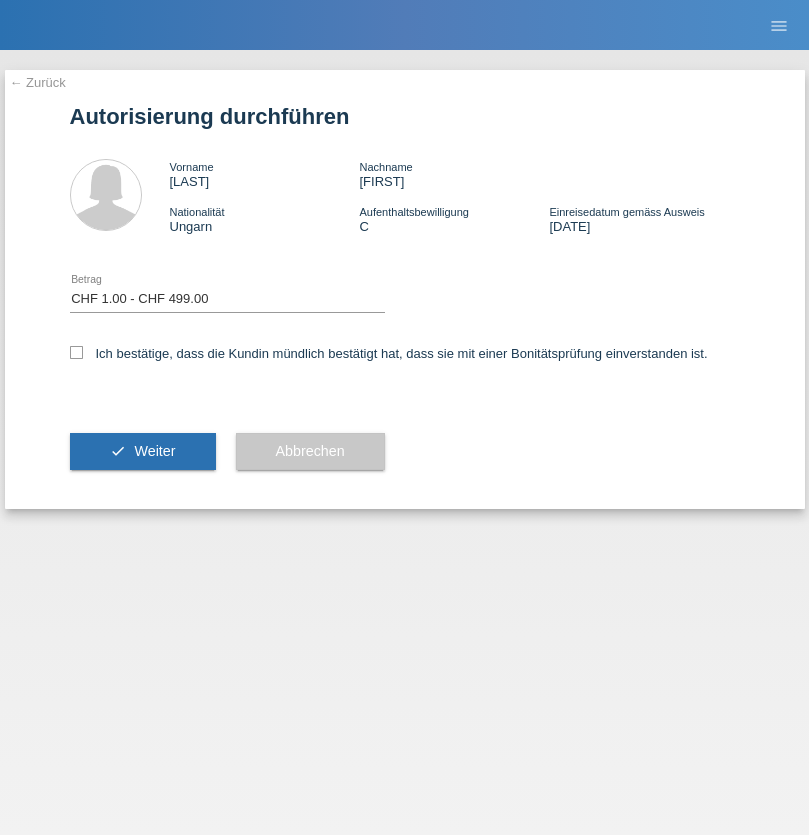 select on "1" 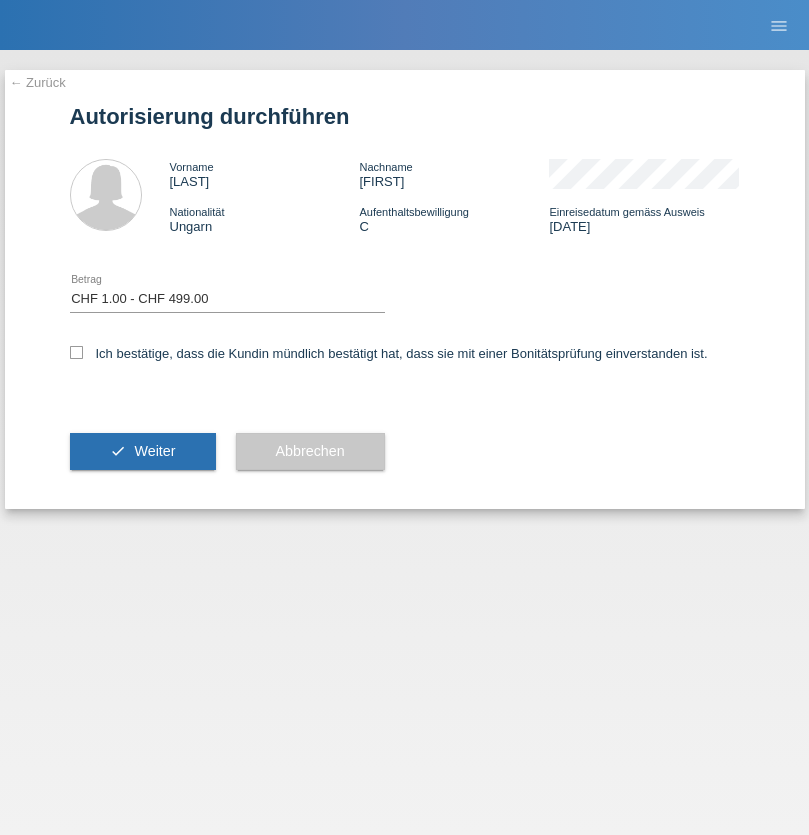scroll, scrollTop: 0, scrollLeft: 0, axis: both 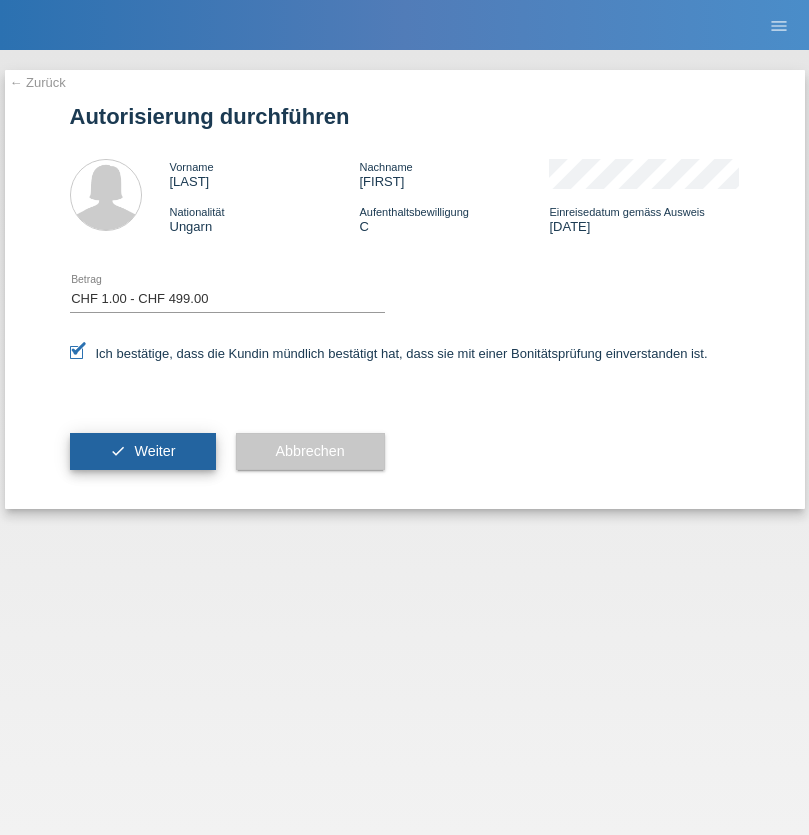 click on "Weiter" at bounding box center [154, 451] 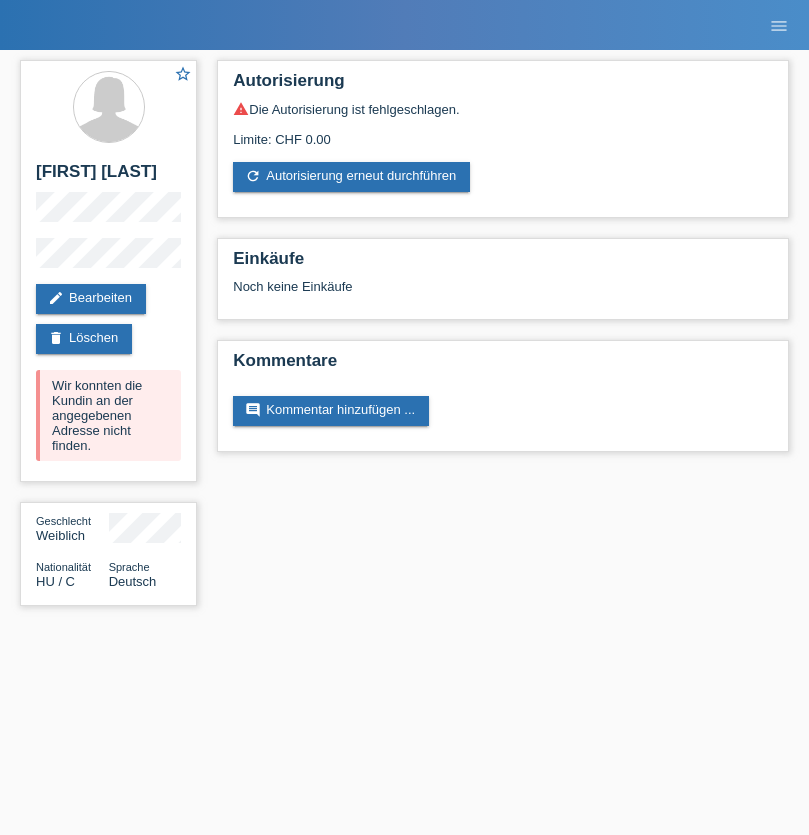 scroll, scrollTop: 0, scrollLeft: 0, axis: both 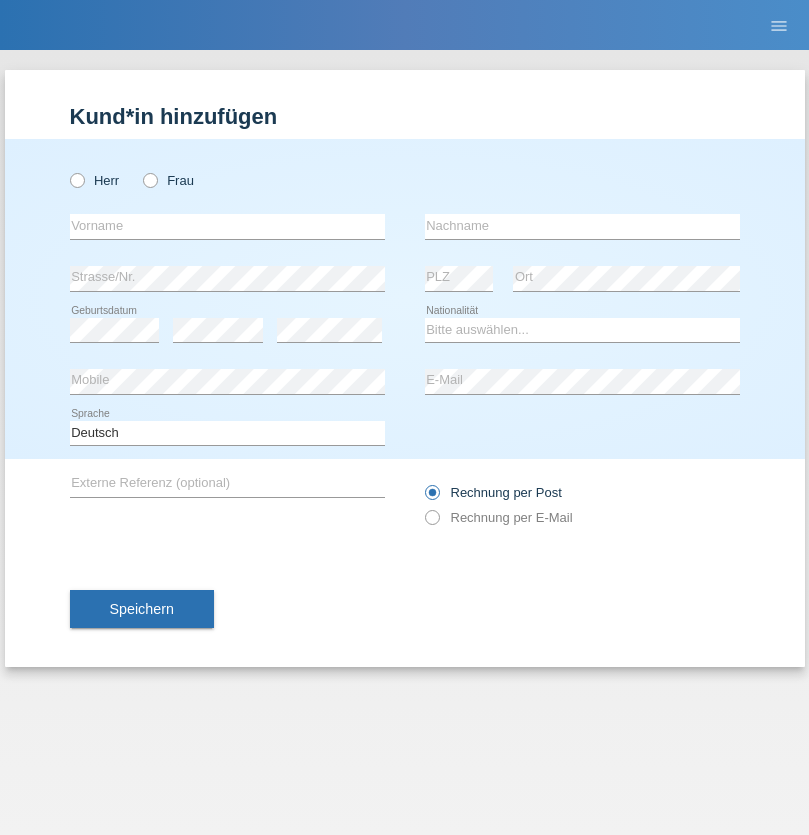 radio on "true" 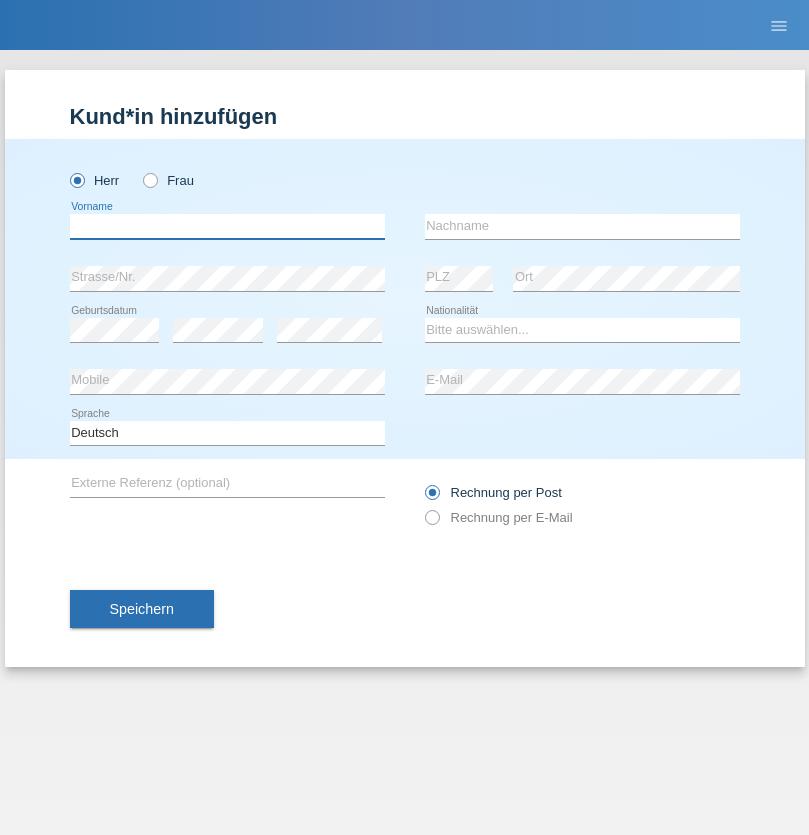 click at bounding box center [227, 226] 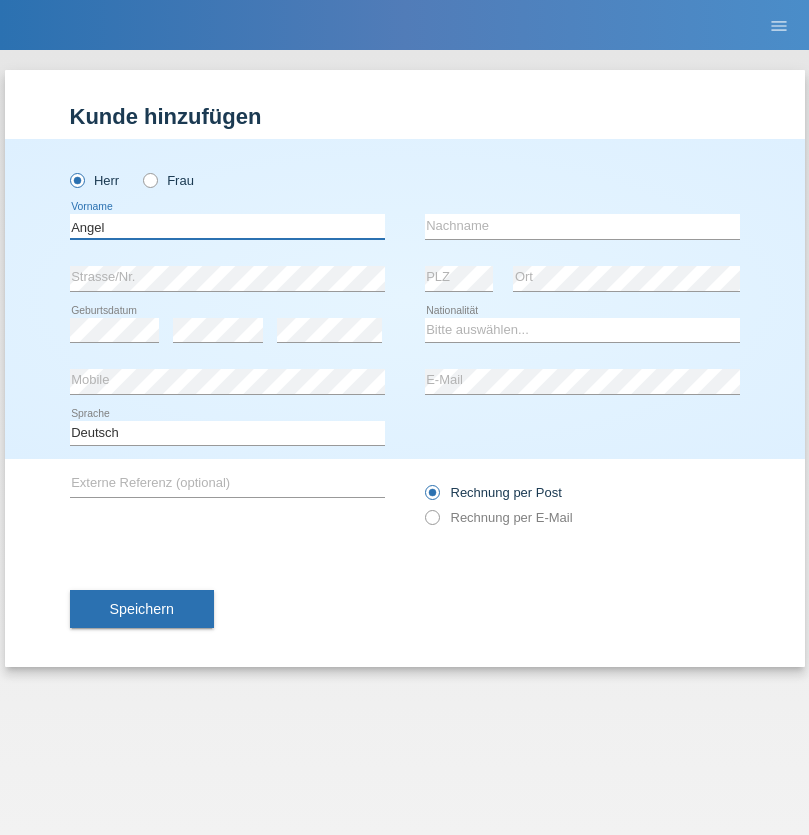 type on "Angel" 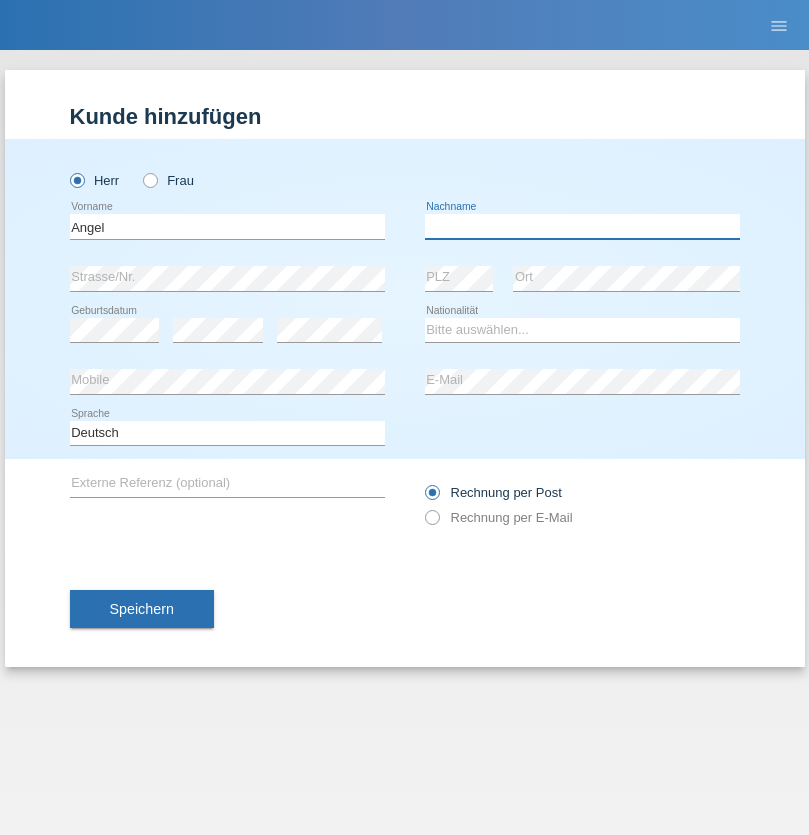 click at bounding box center (582, 226) 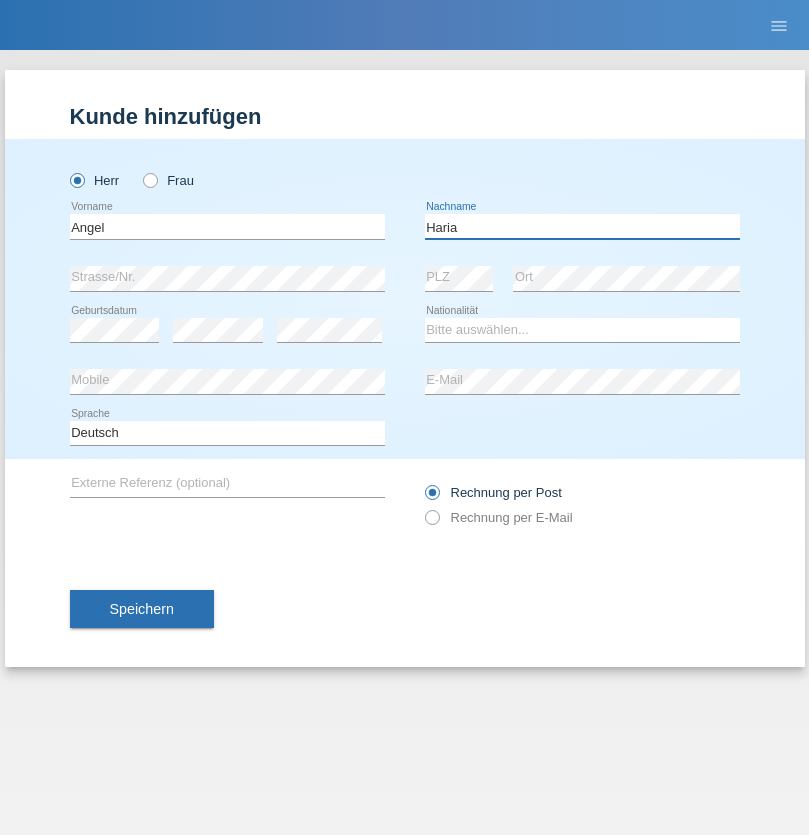 type on "Haria" 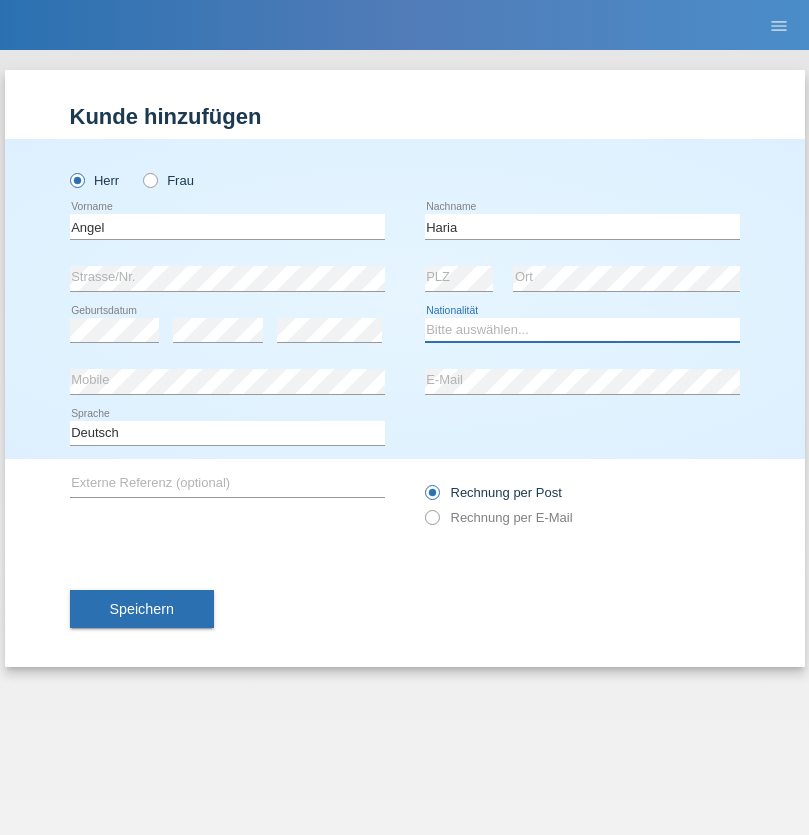 select on "DE" 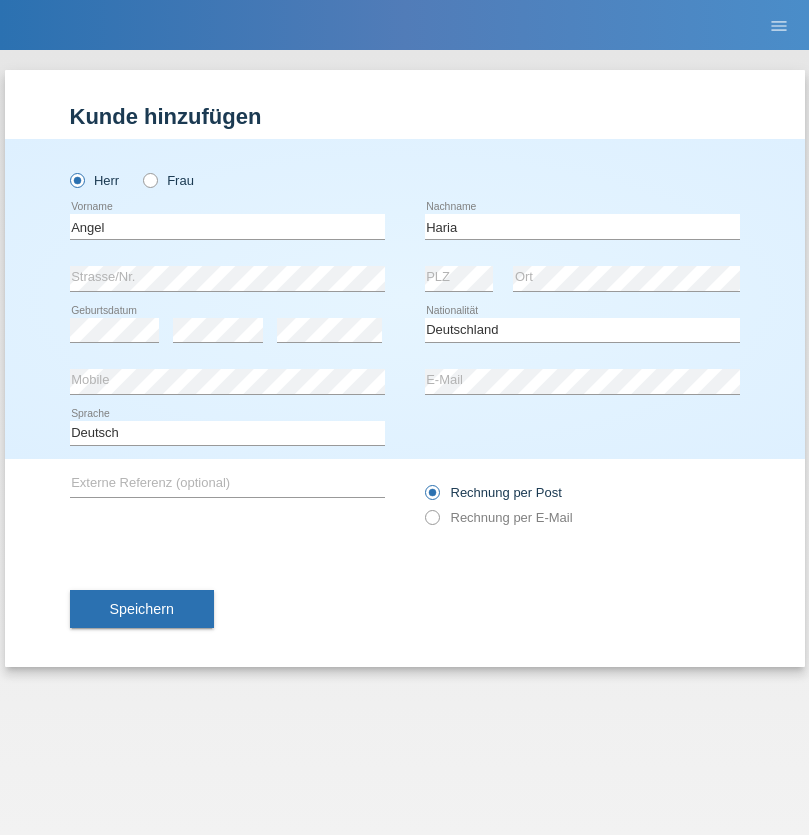 select on "C" 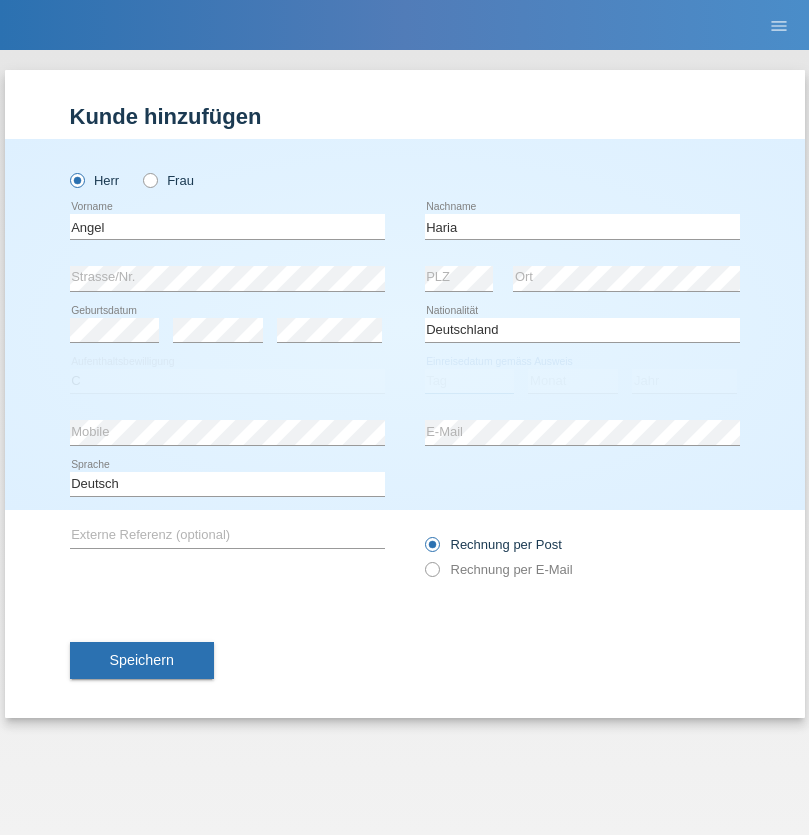 select on "04" 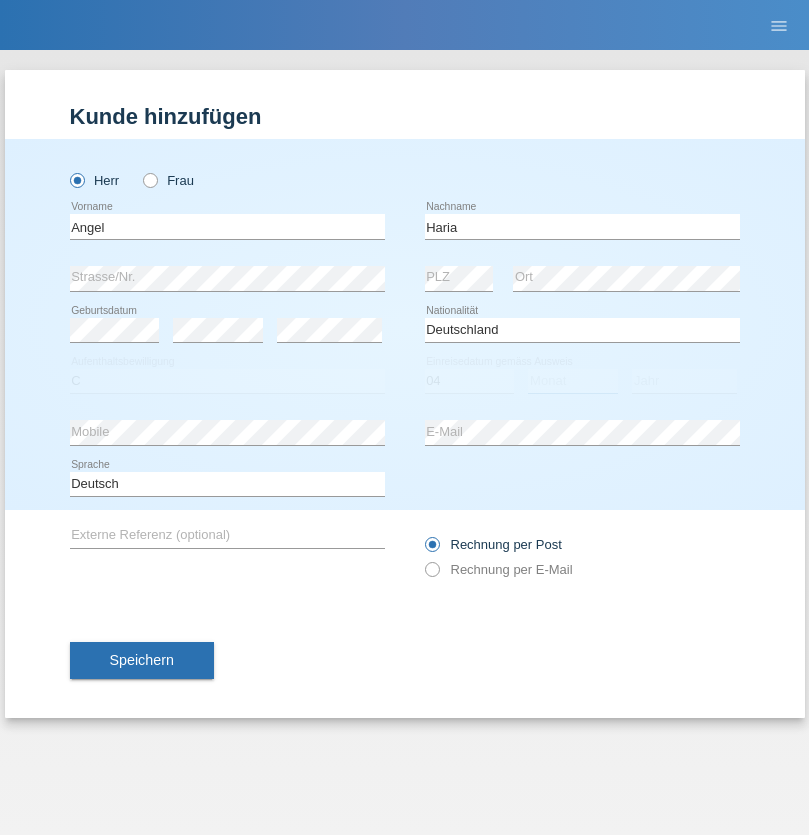 select on "04" 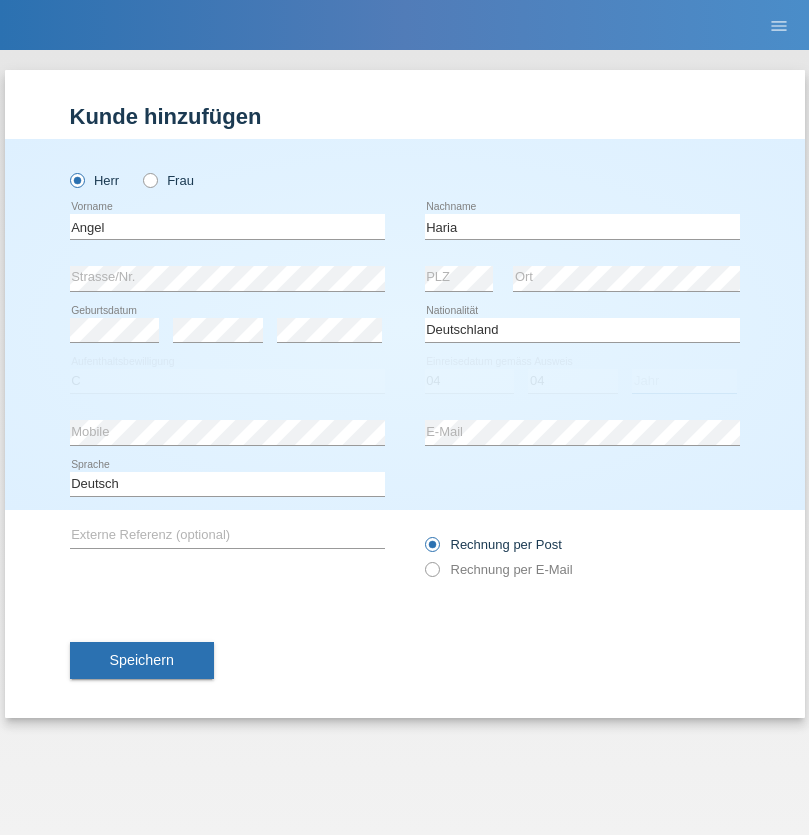 select on "2021" 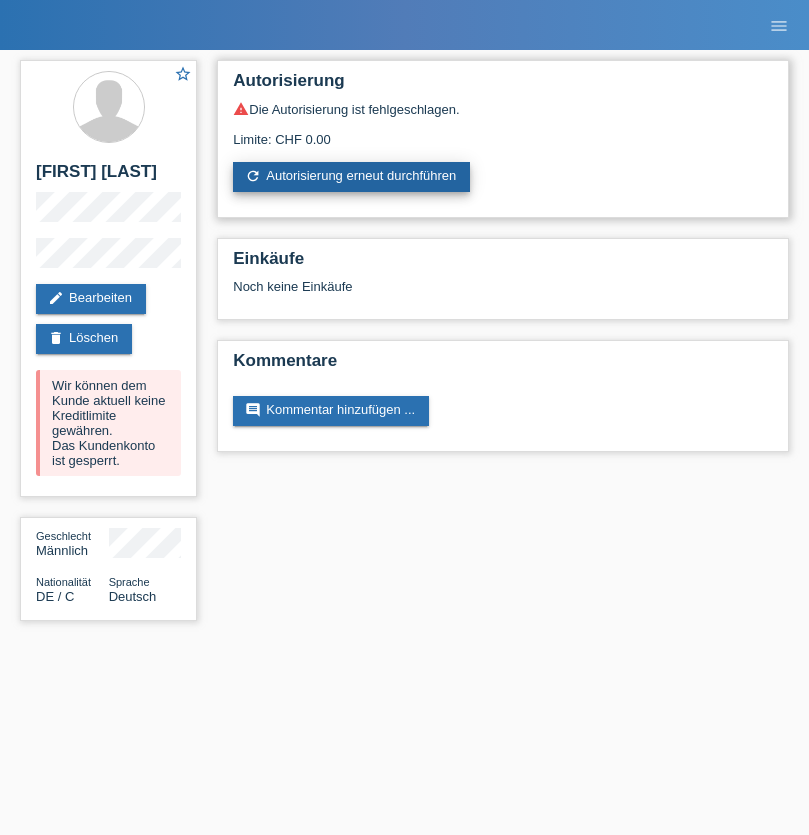 click on "refresh  Autorisierung erneut durchführen" at bounding box center [351, 177] 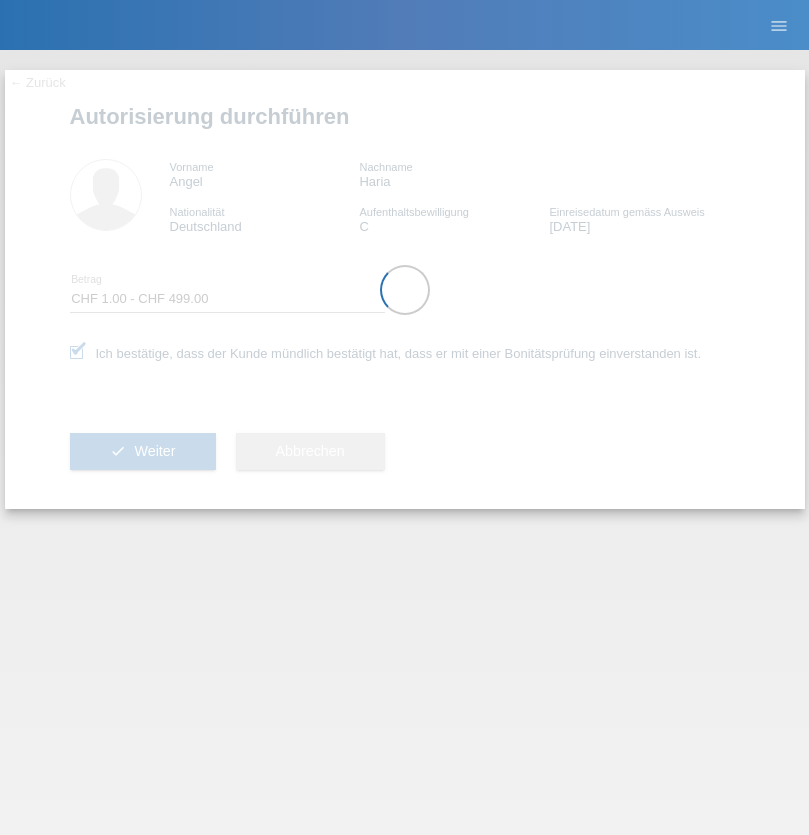 select on "1" 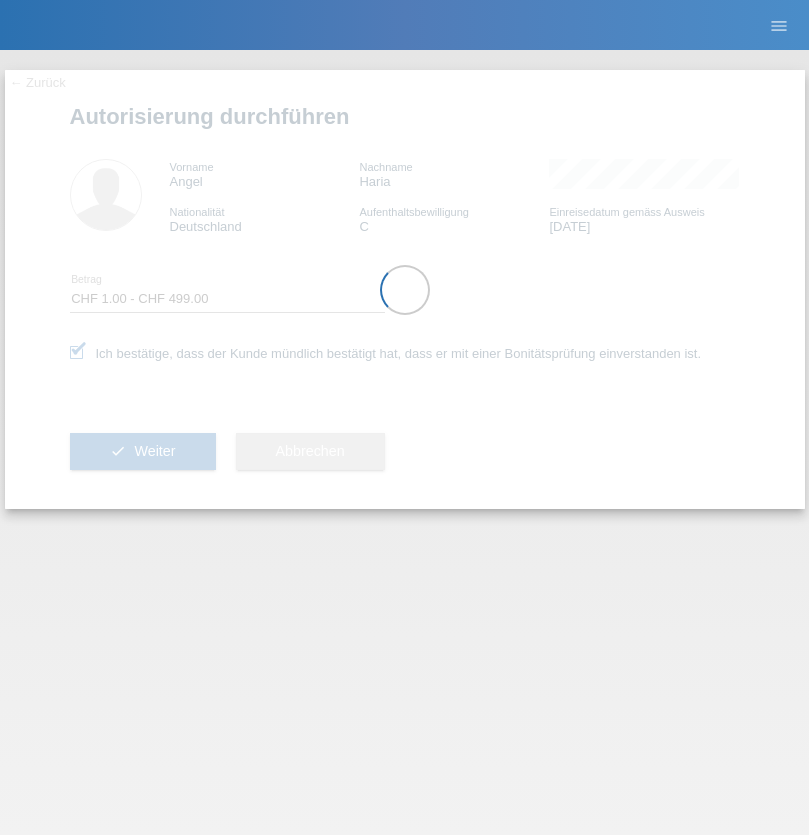scroll, scrollTop: 0, scrollLeft: 0, axis: both 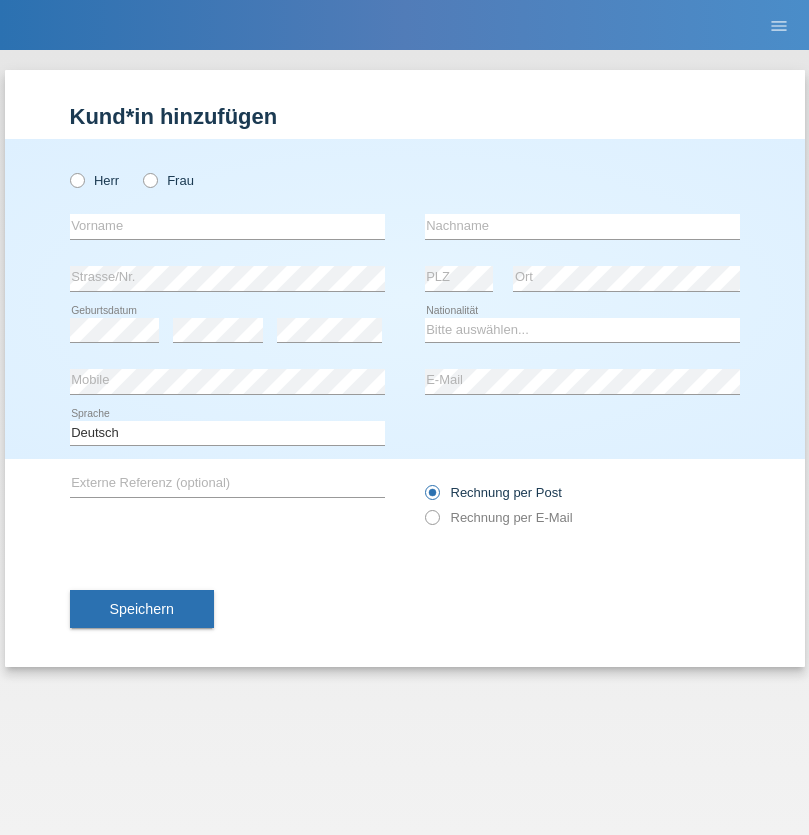 radio on "true" 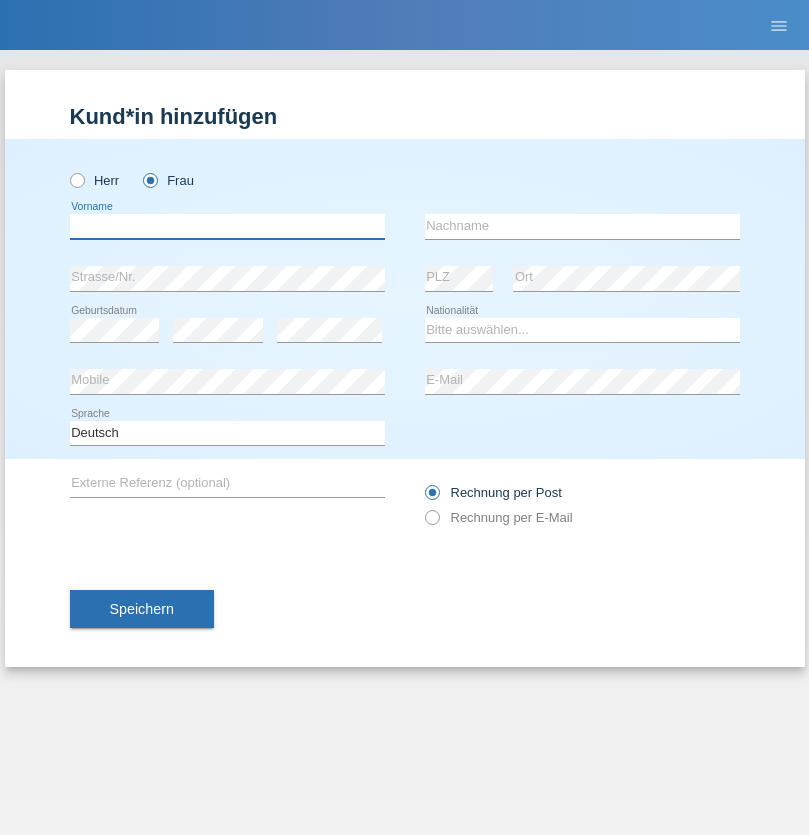 click at bounding box center [227, 226] 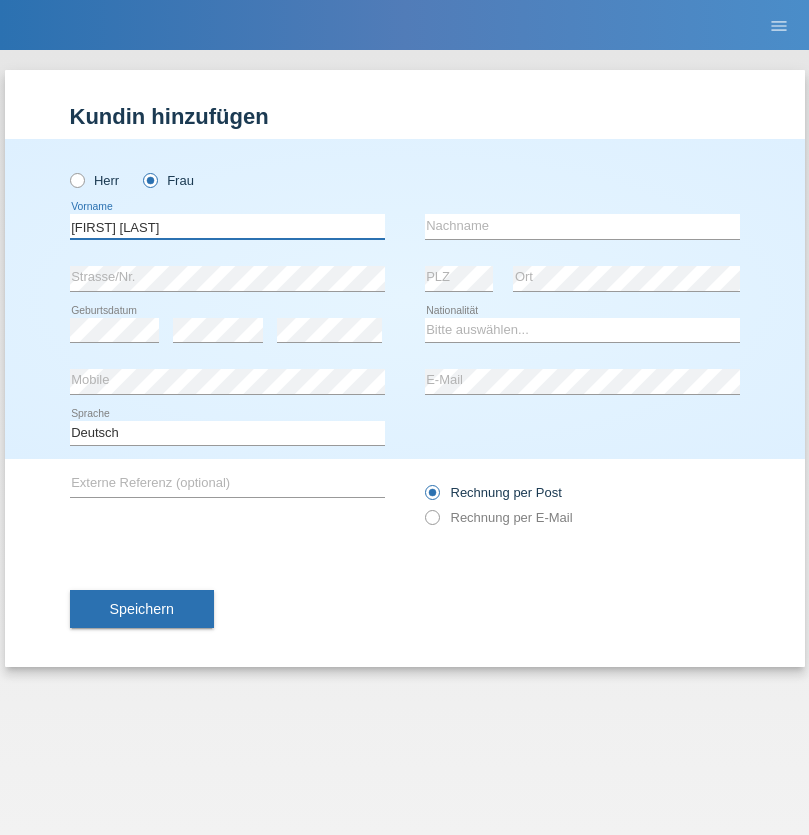 type on "Margare Asucena" 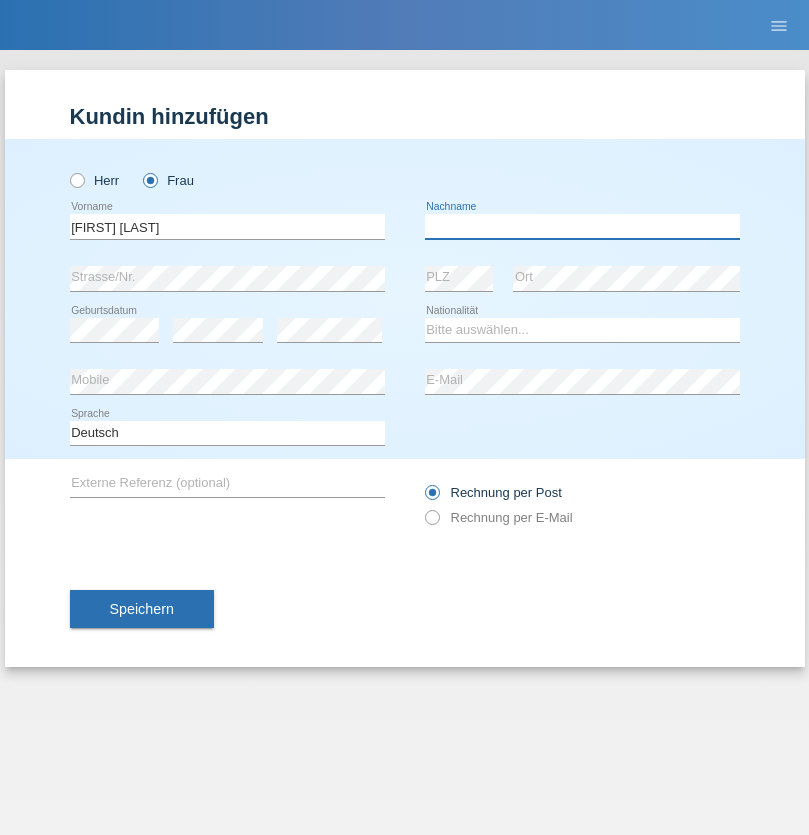 click at bounding box center (582, 226) 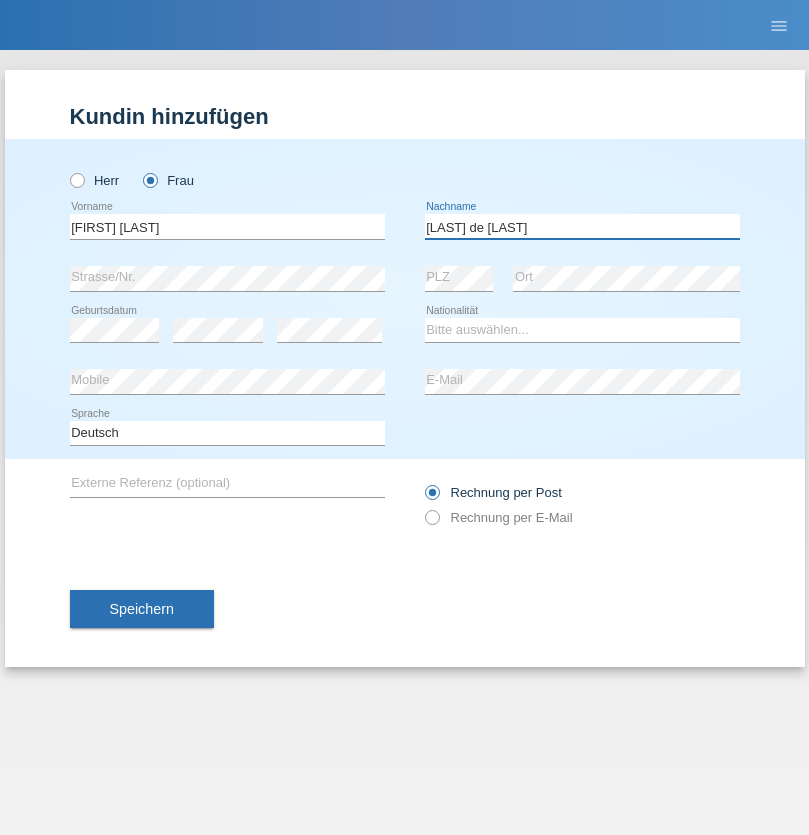 type on "Herebia de Beck" 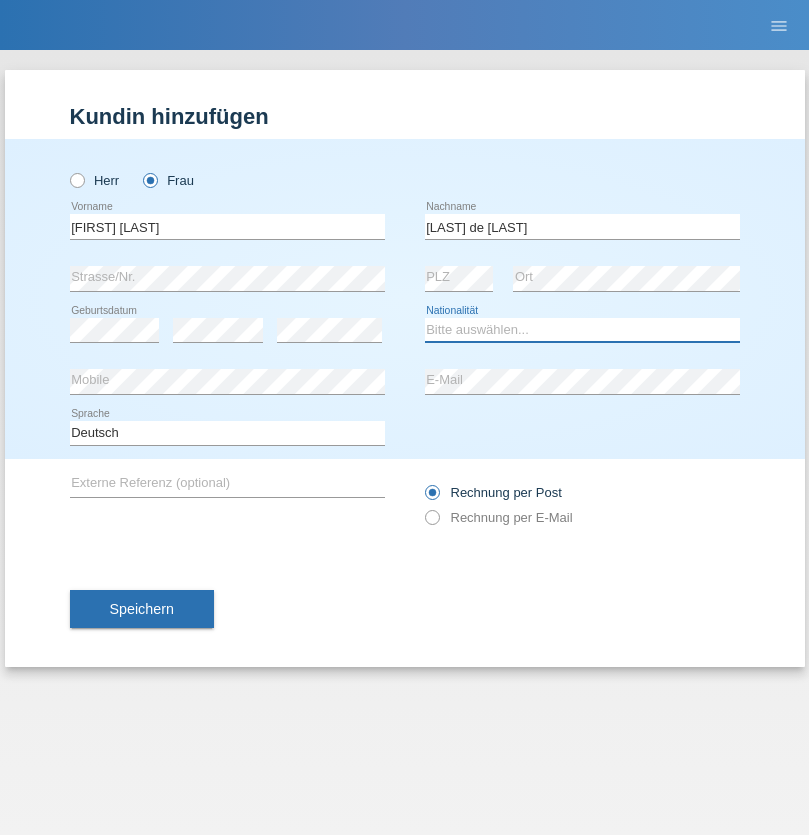 select on "CH" 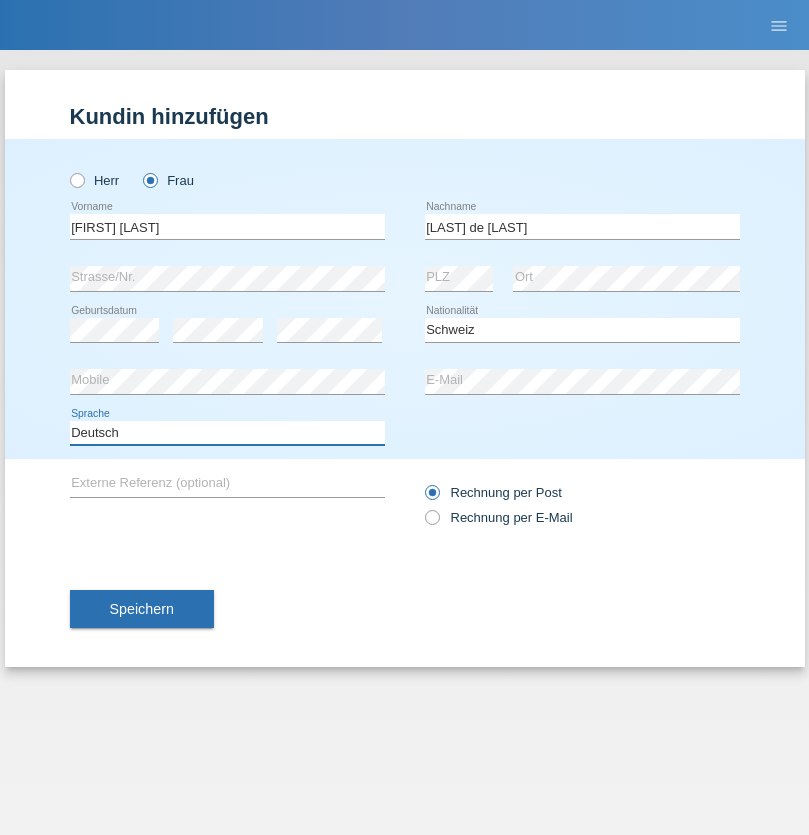 select on "en" 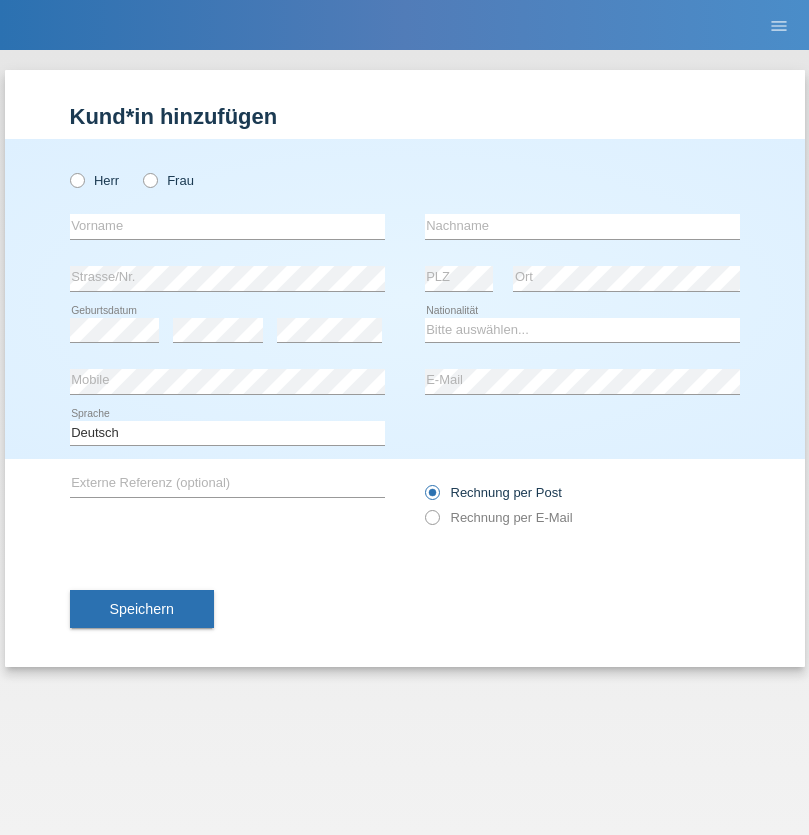 scroll, scrollTop: 0, scrollLeft: 0, axis: both 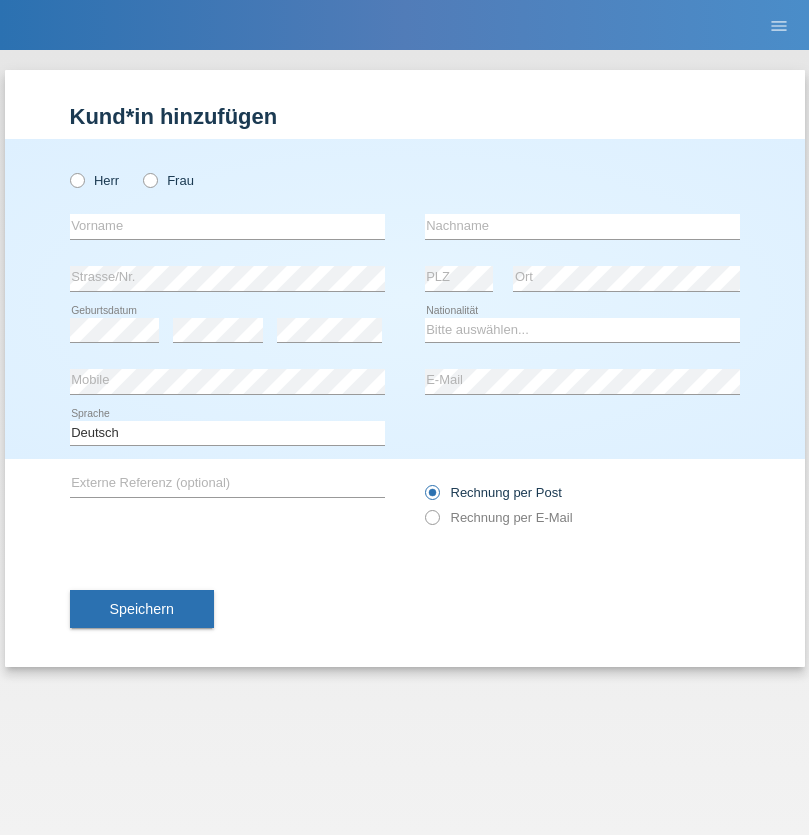 radio on "true" 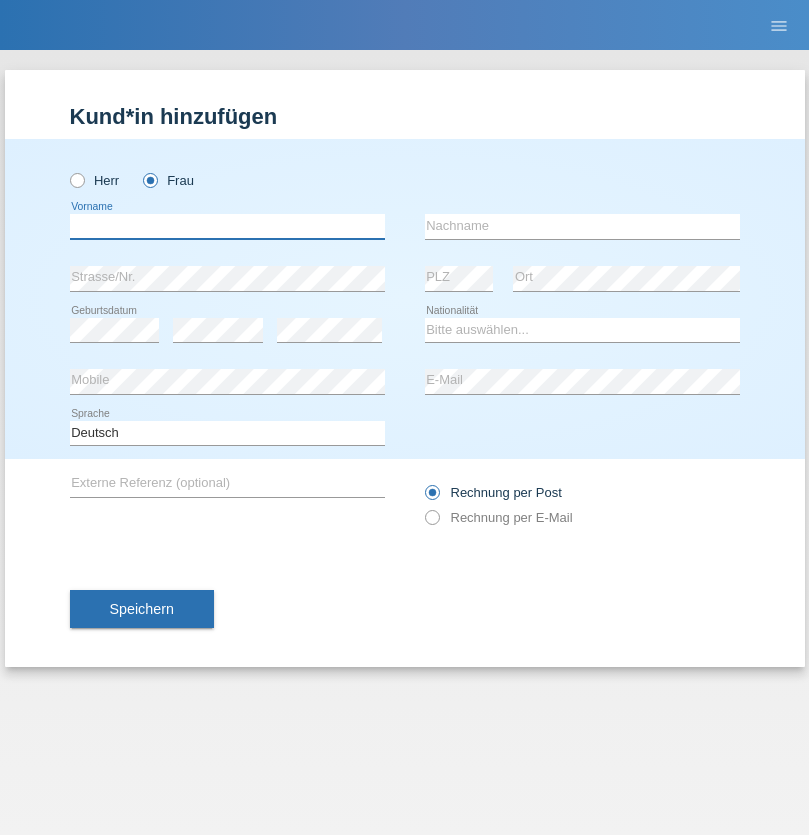 click at bounding box center (227, 226) 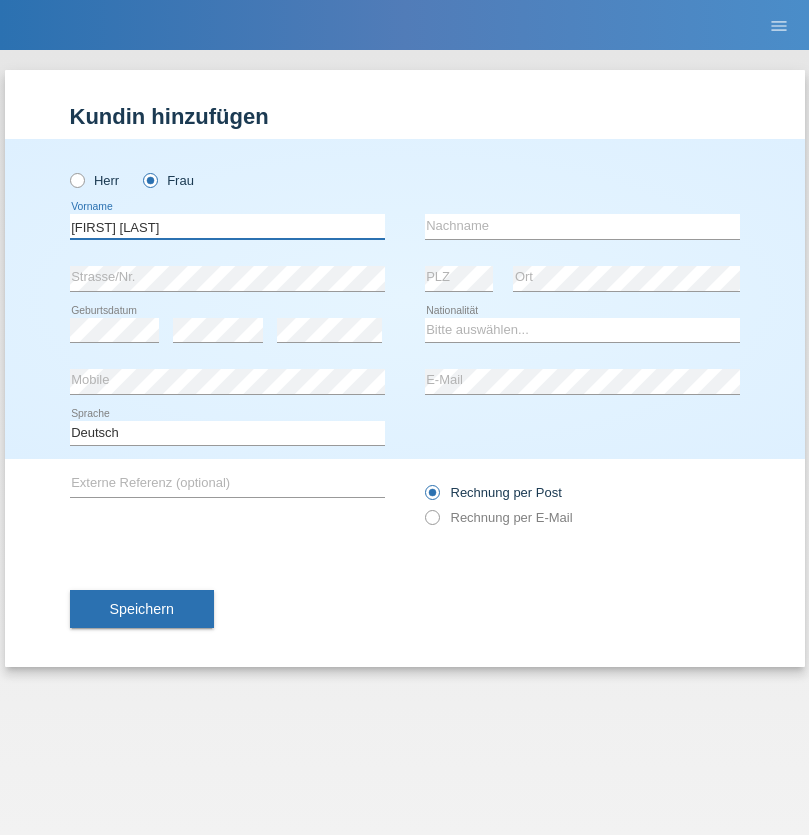 type on "Melissa Paz" 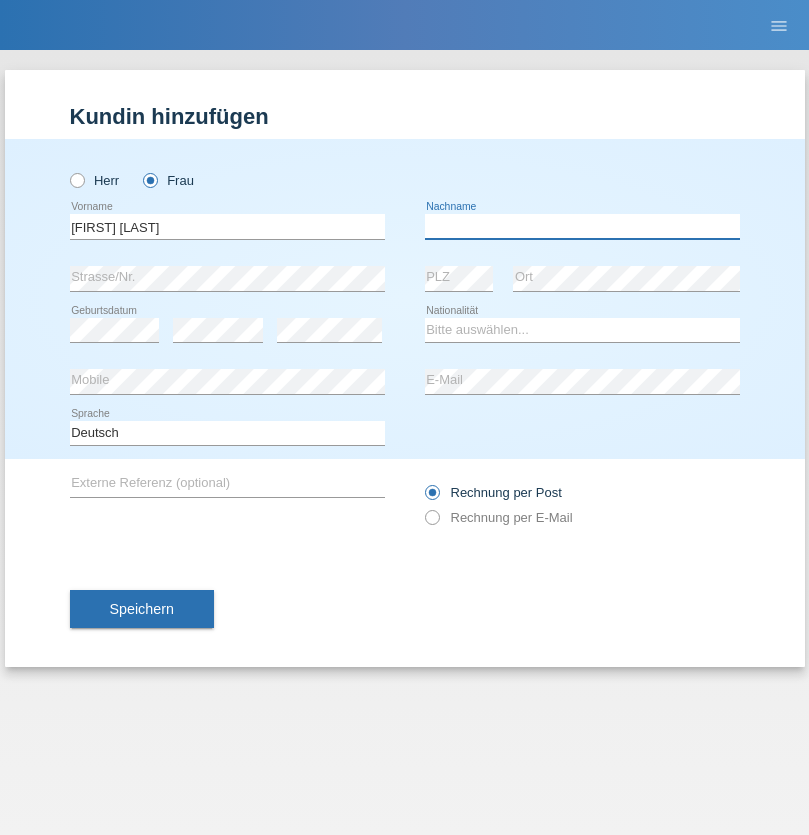 click at bounding box center [582, 226] 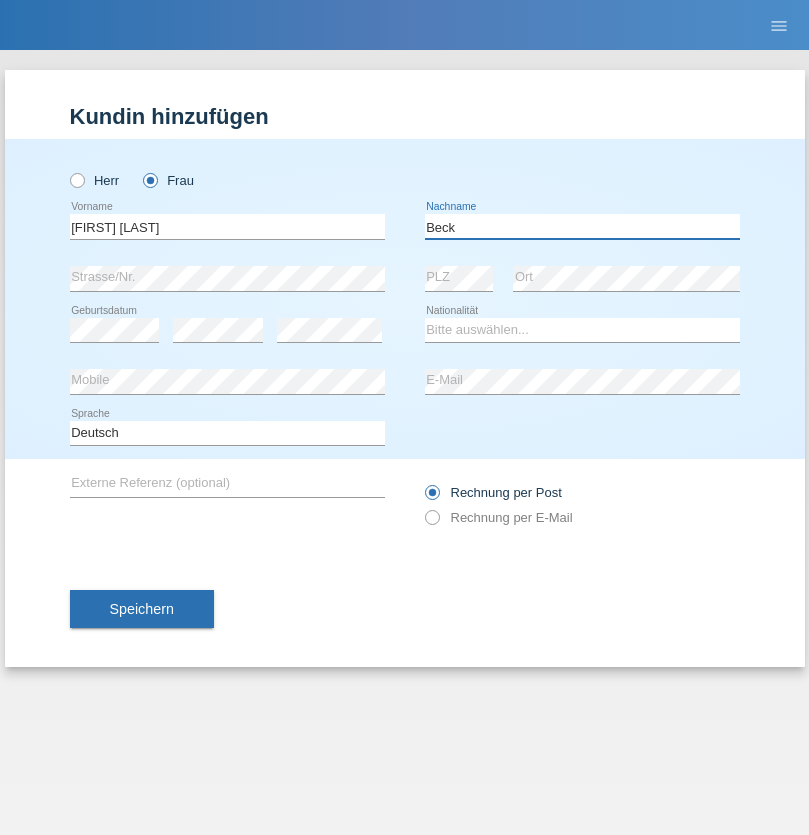 type on "Beck" 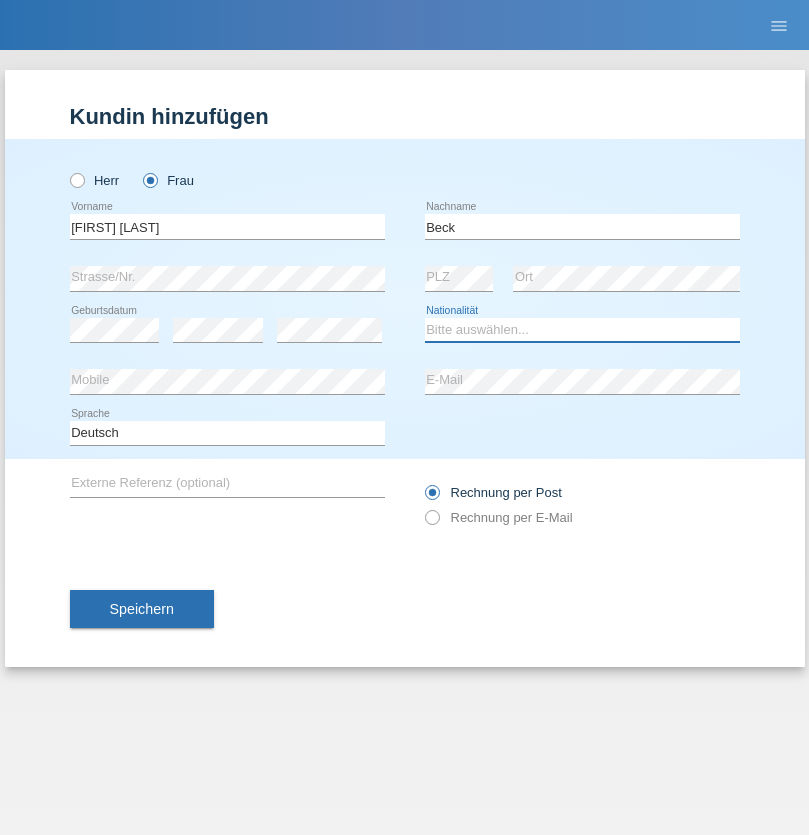 select on "CH" 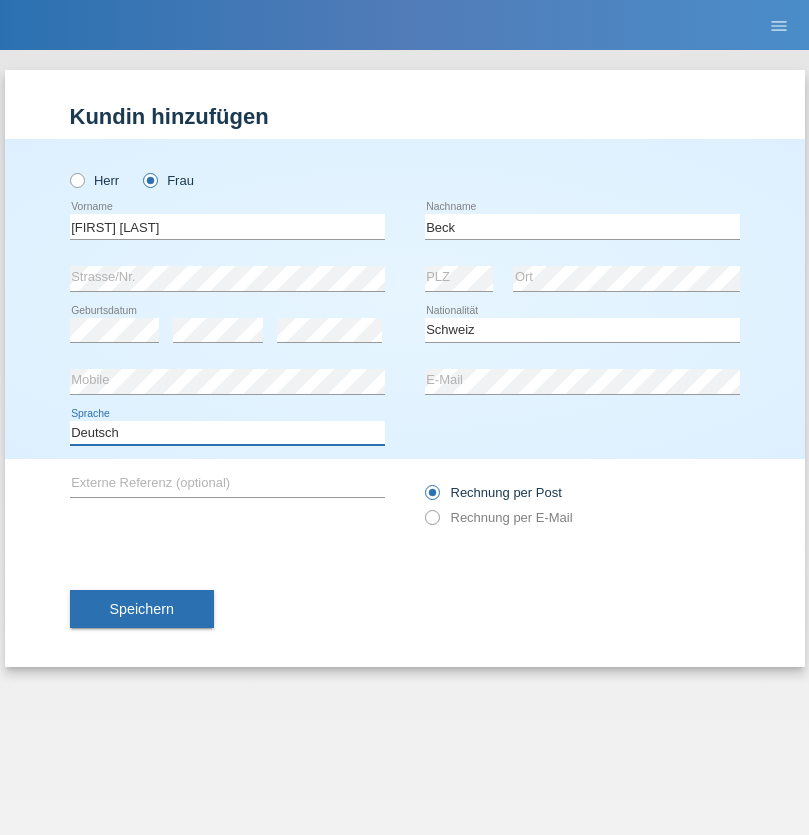 select on "en" 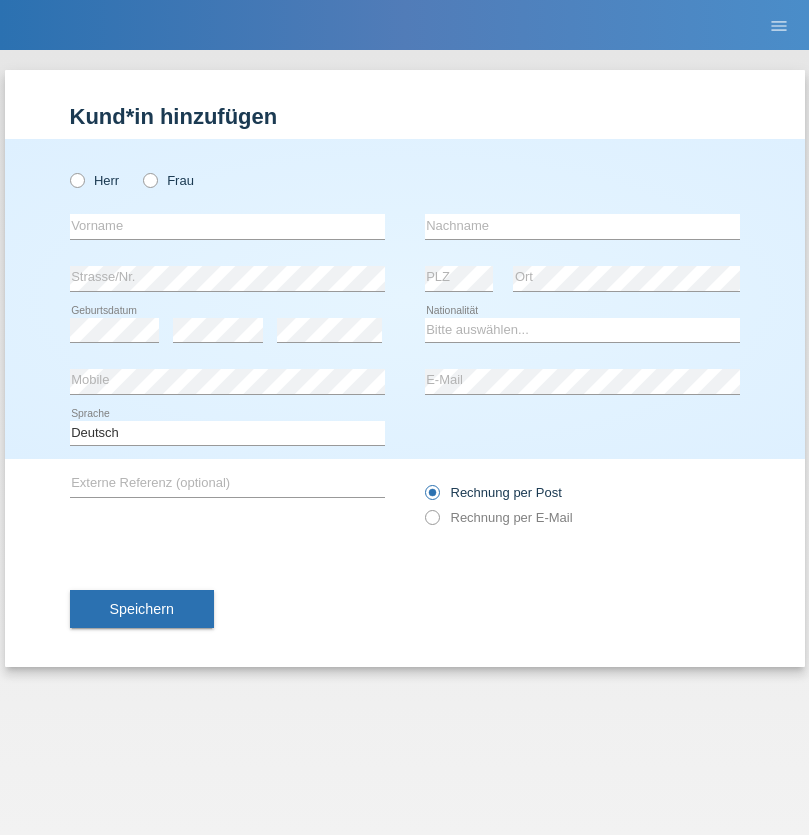 scroll, scrollTop: 0, scrollLeft: 0, axis: both 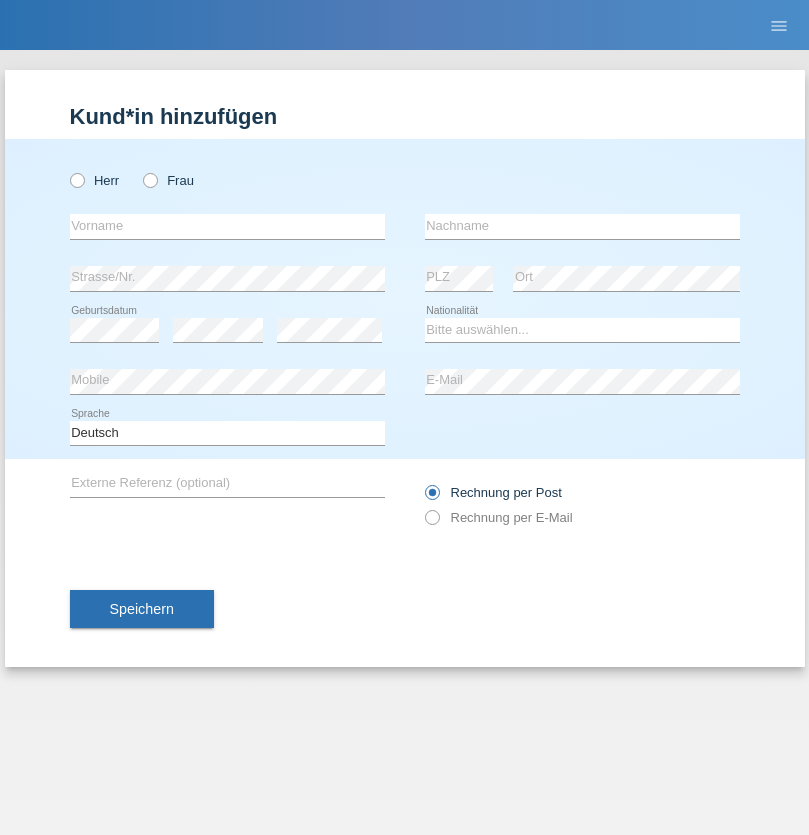 radio on "true" 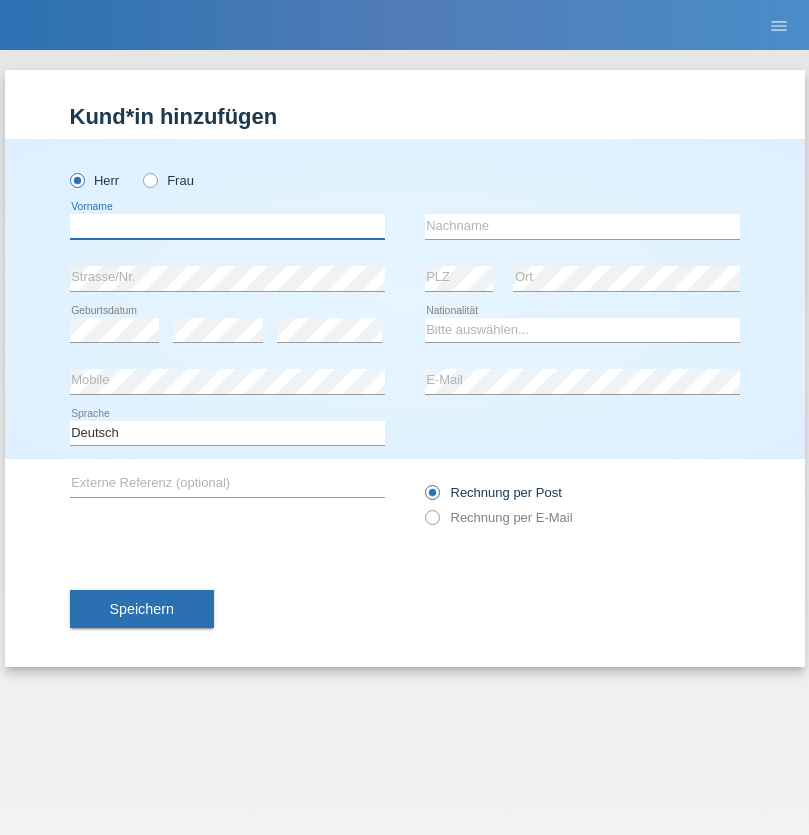 click at bounding box center (227, 226) 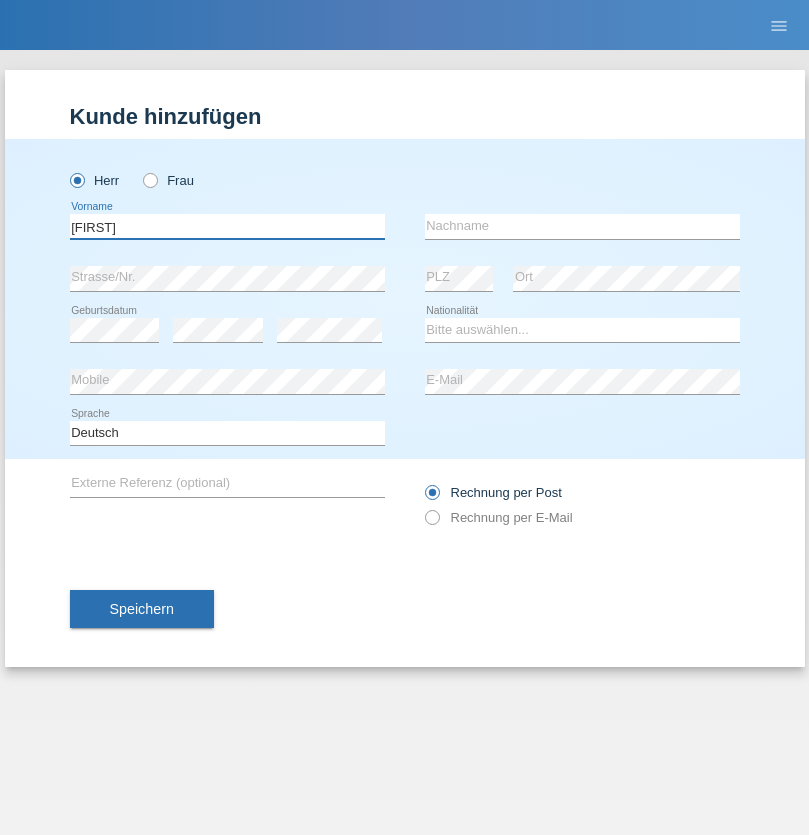 type on "Steve" 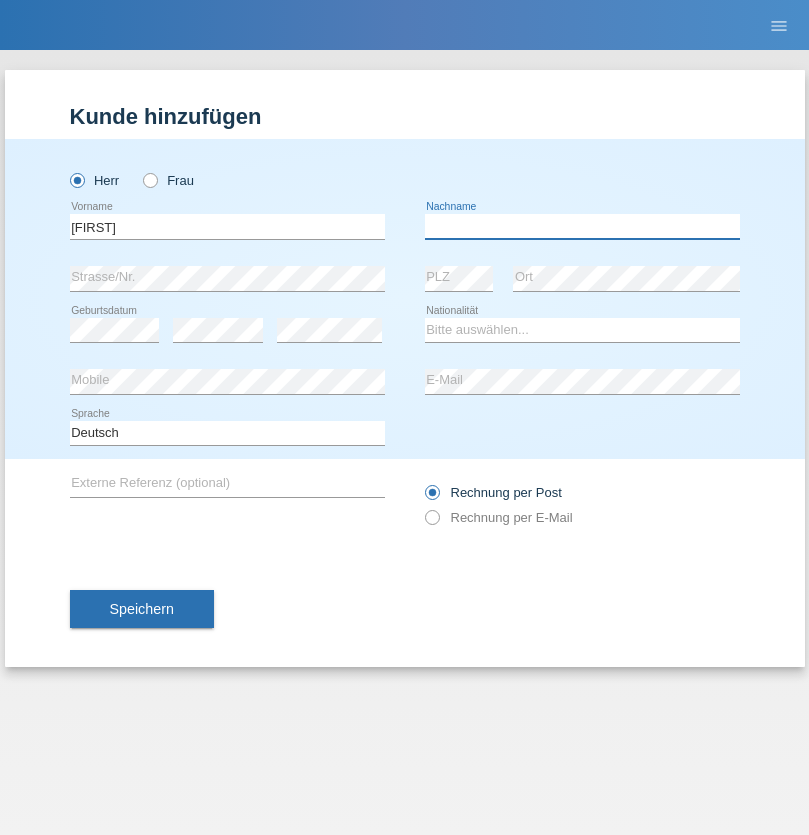 click at bounding box center [582, 226] 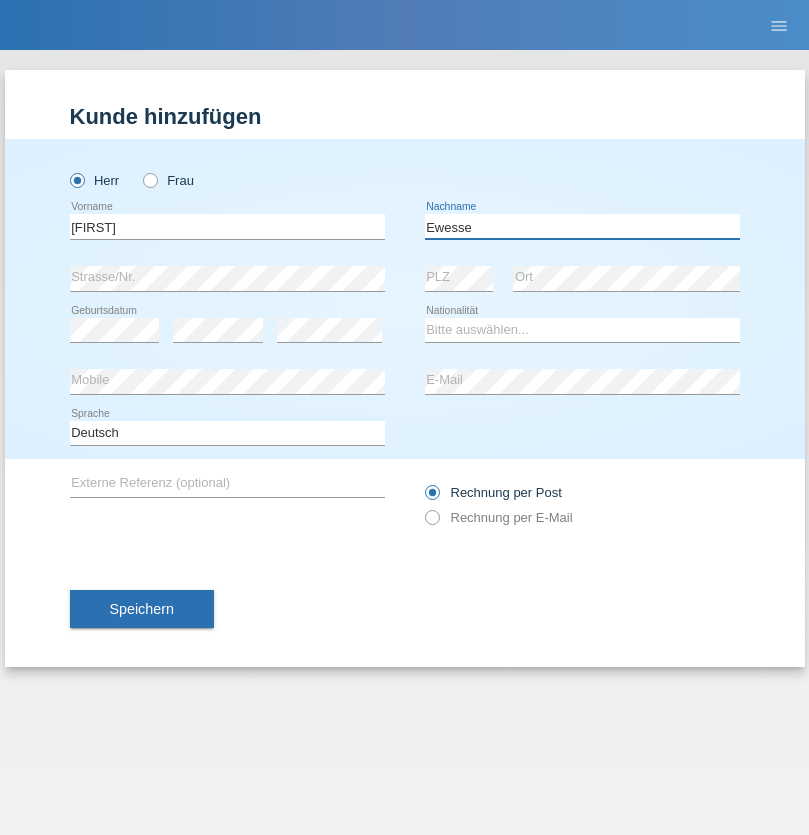 type on "Ewesse" 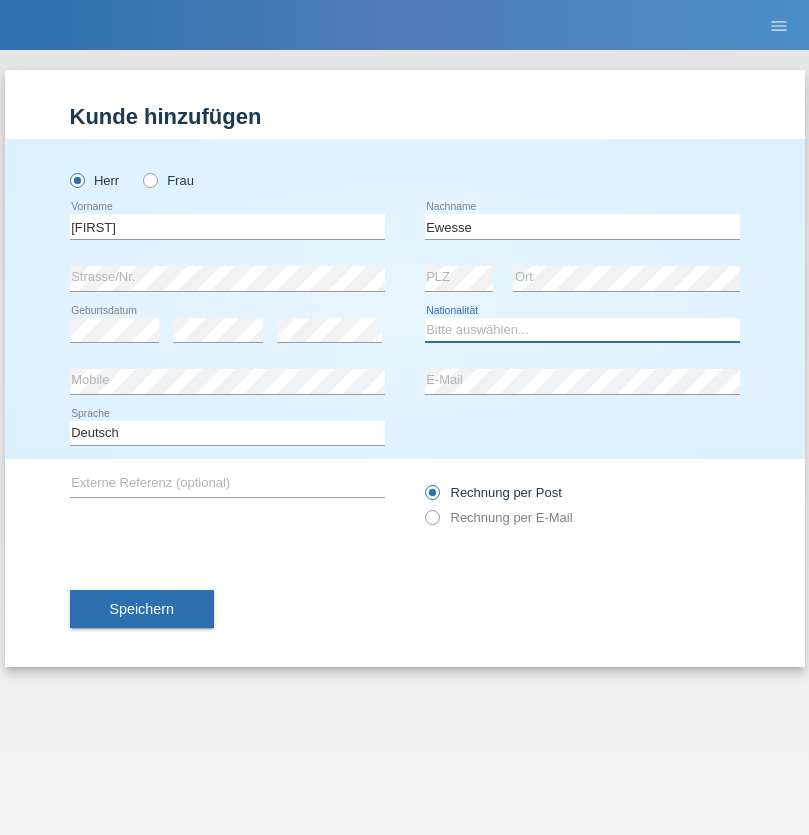 select on "FR" 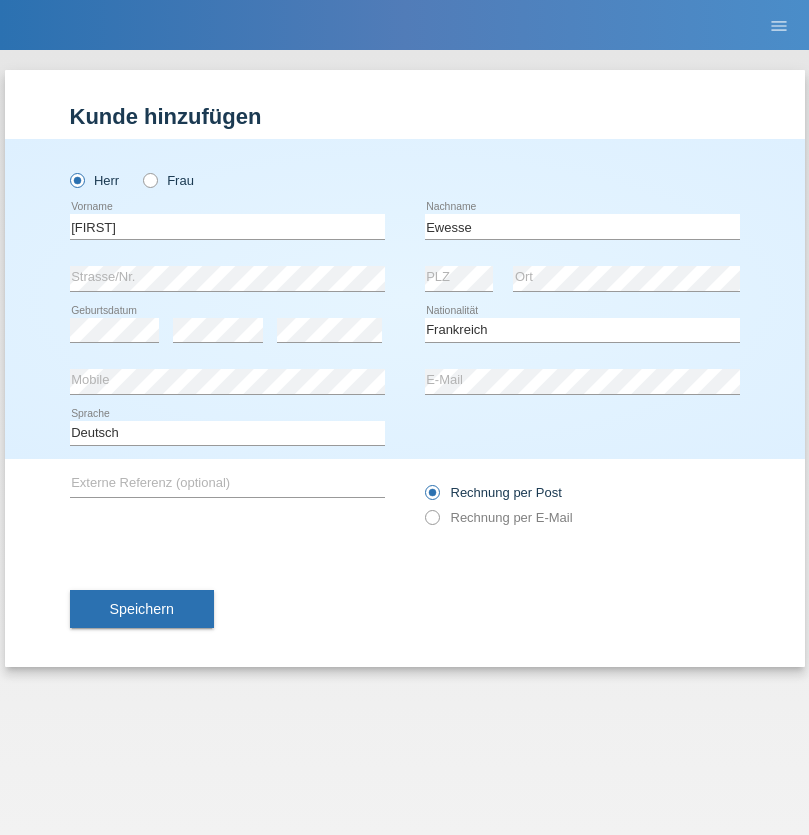 select on "C" 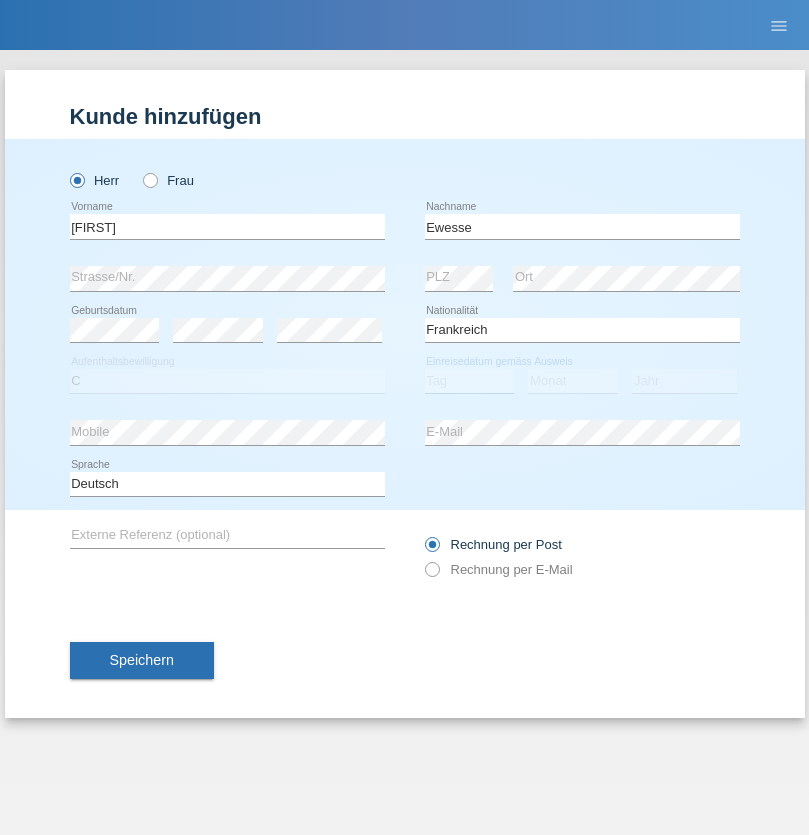 select on "24" 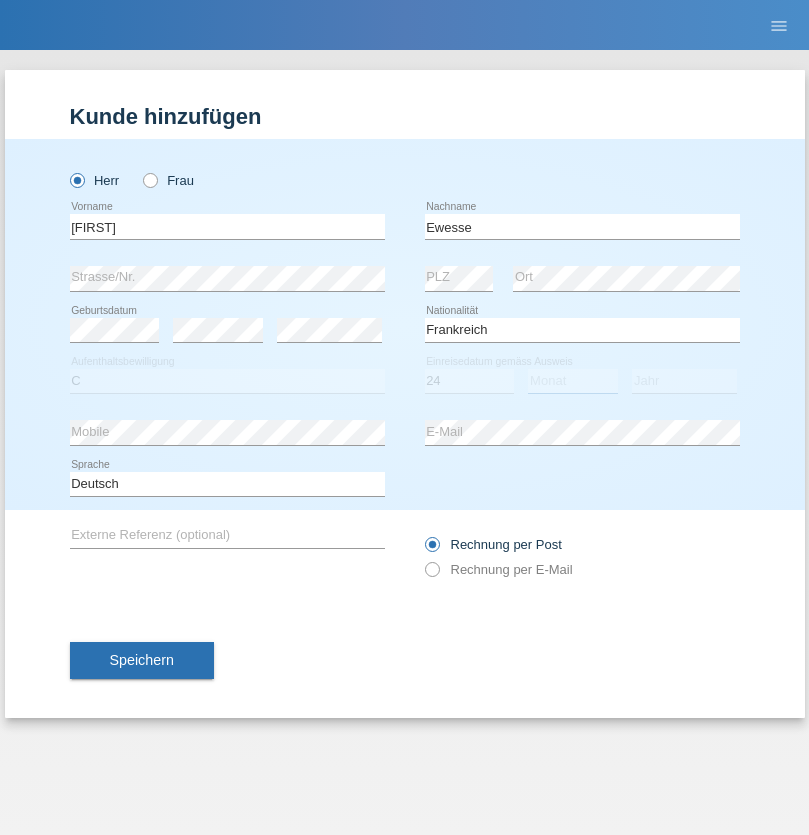 select on "12" 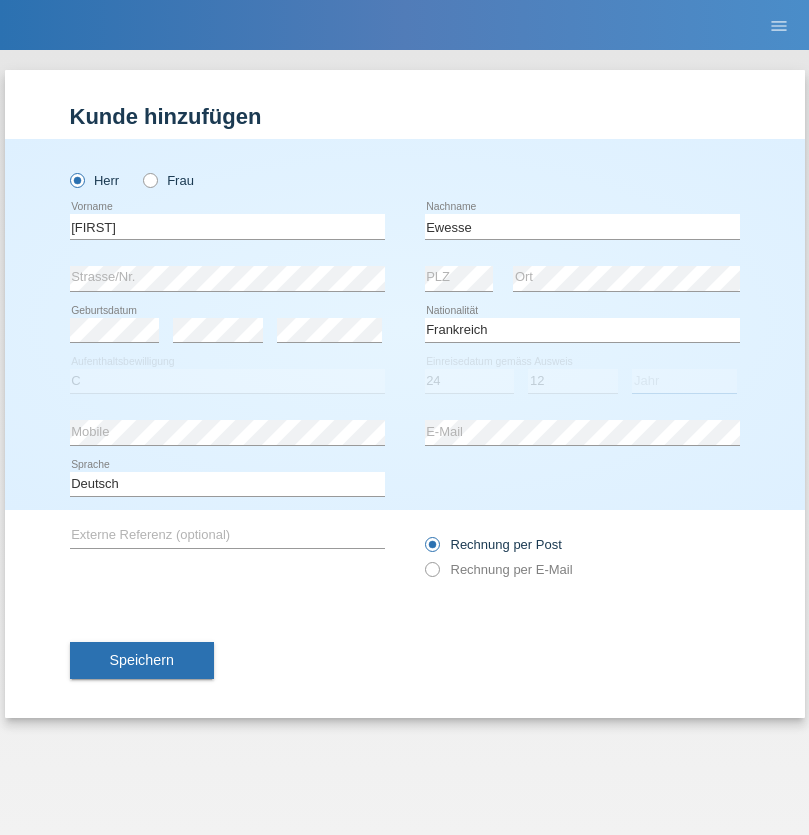 select on "1926" 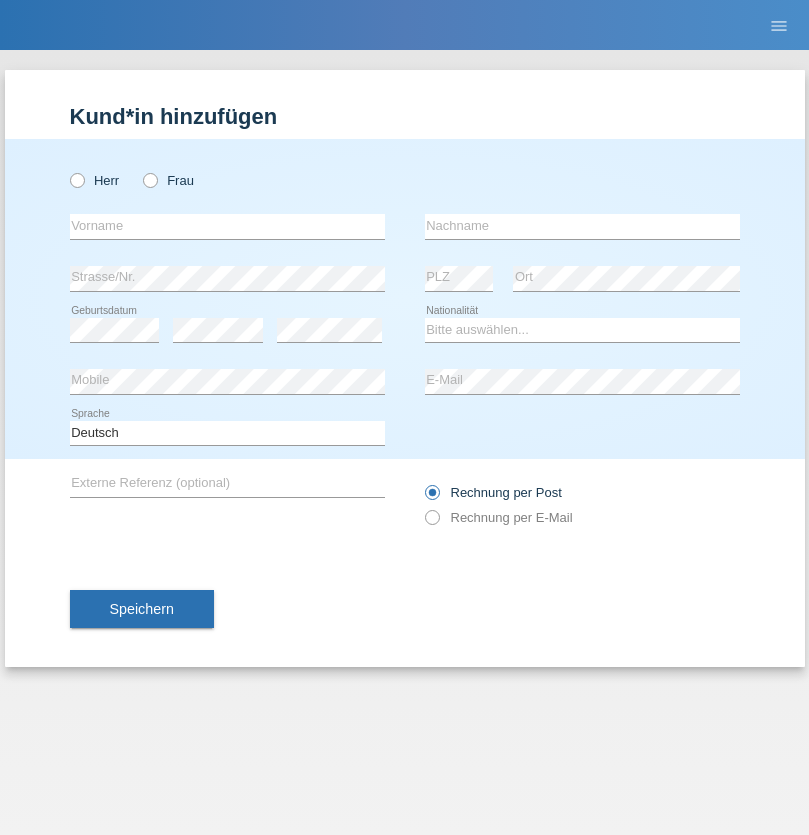 scroll, scrollTop: 0, scrollLeft: 0, axis: both 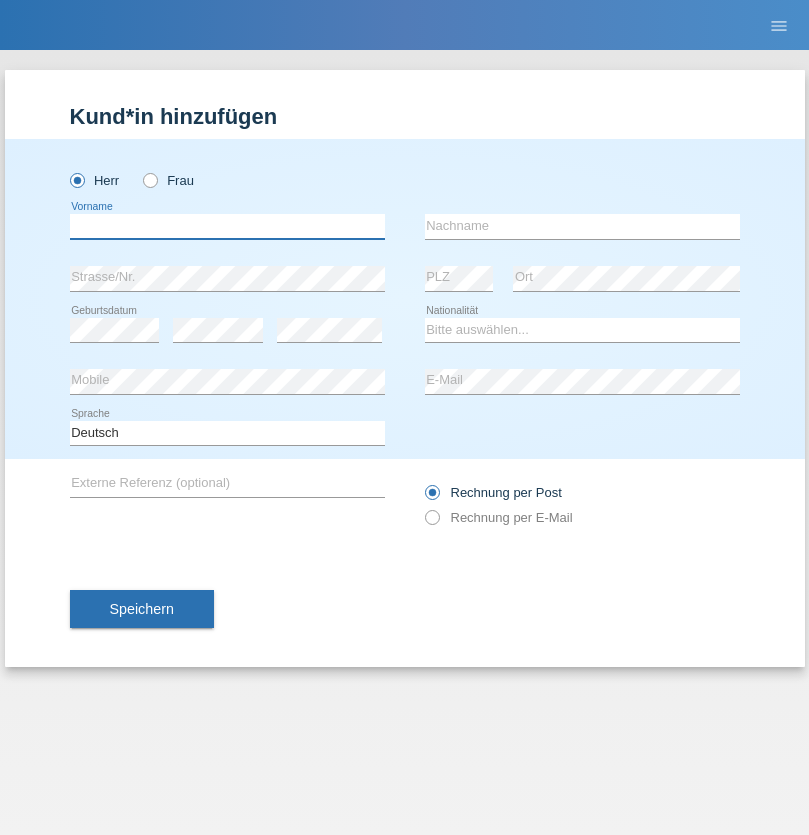 click at bounding box center [227, 226] 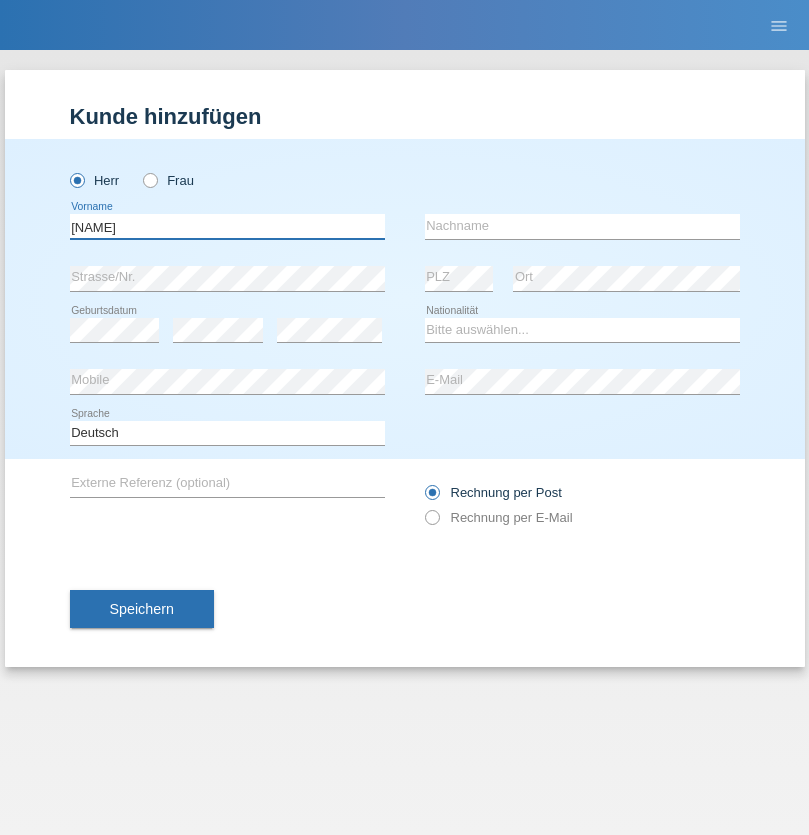 type on "Mehmet" 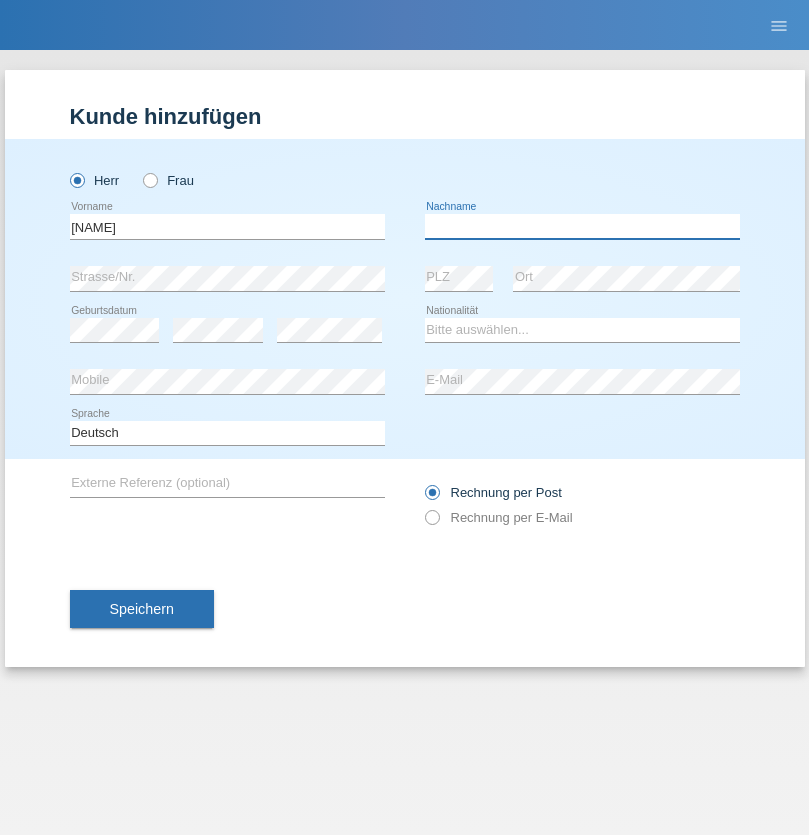 click at bounding box center [582, 226] 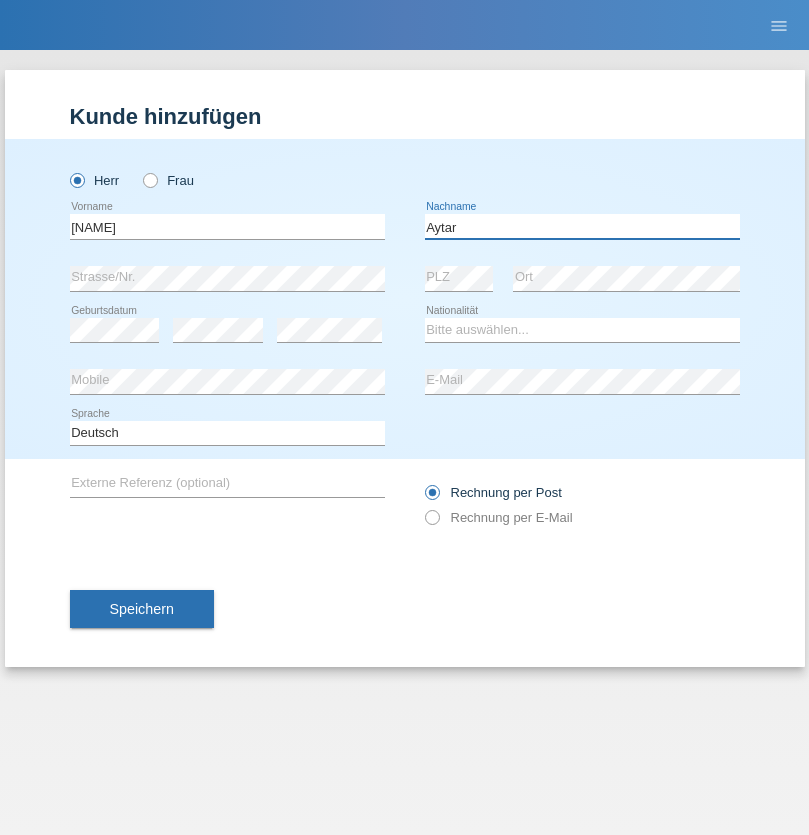 type on "Aytar" 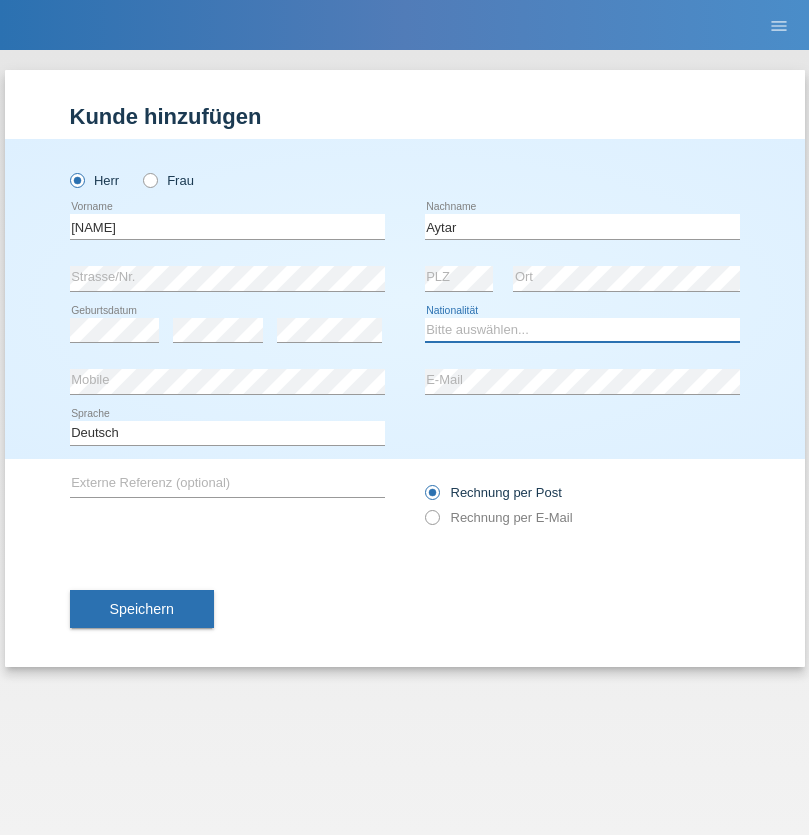 select on "CH" 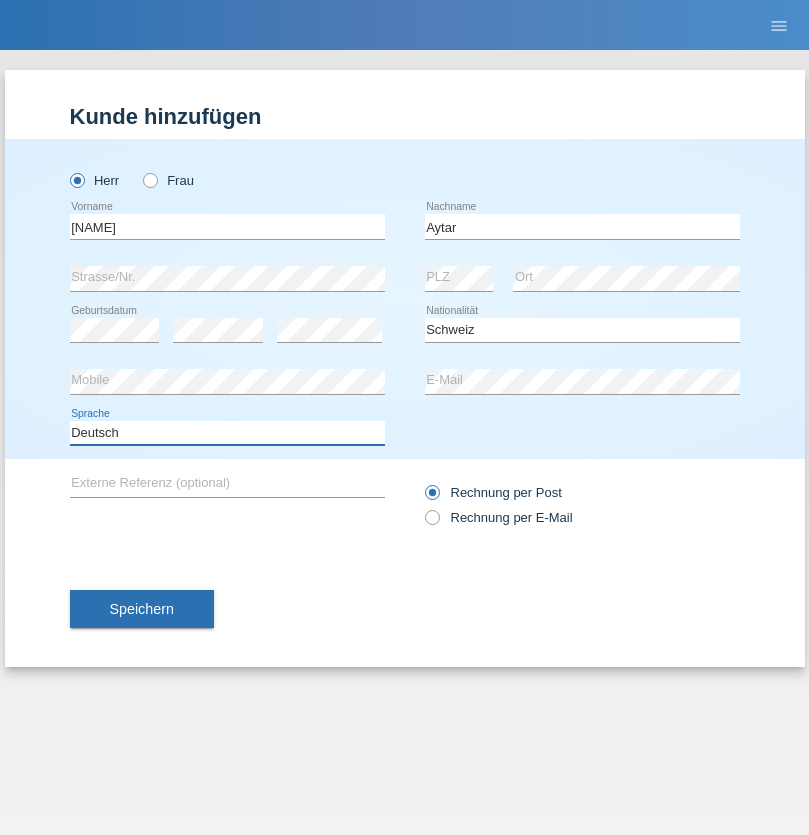 select on "en" 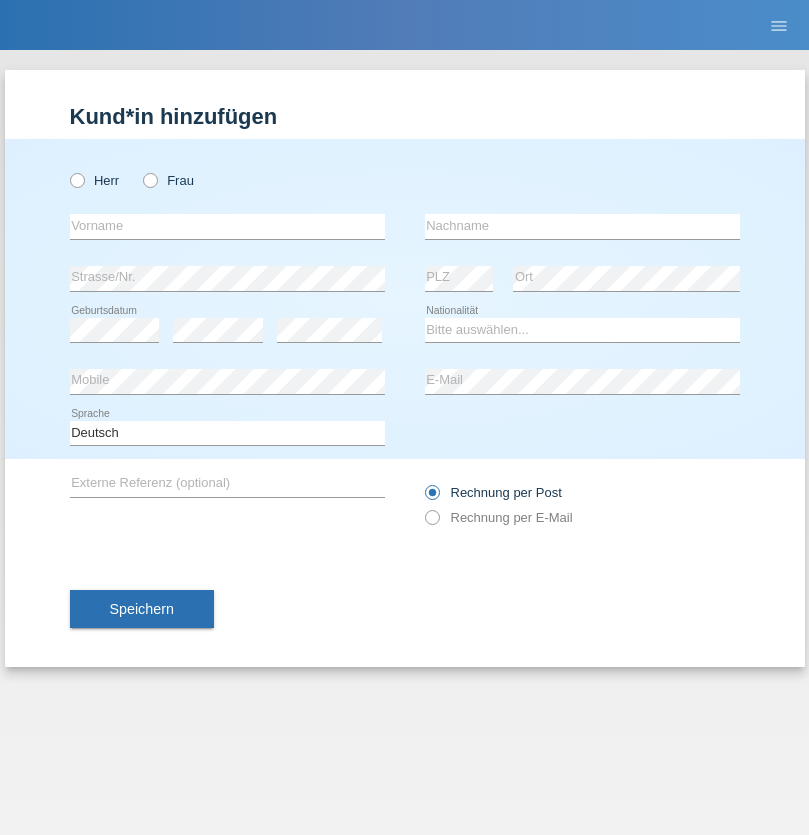 scroll, scrollTop: 0, scrollLeft: 0, axis: both 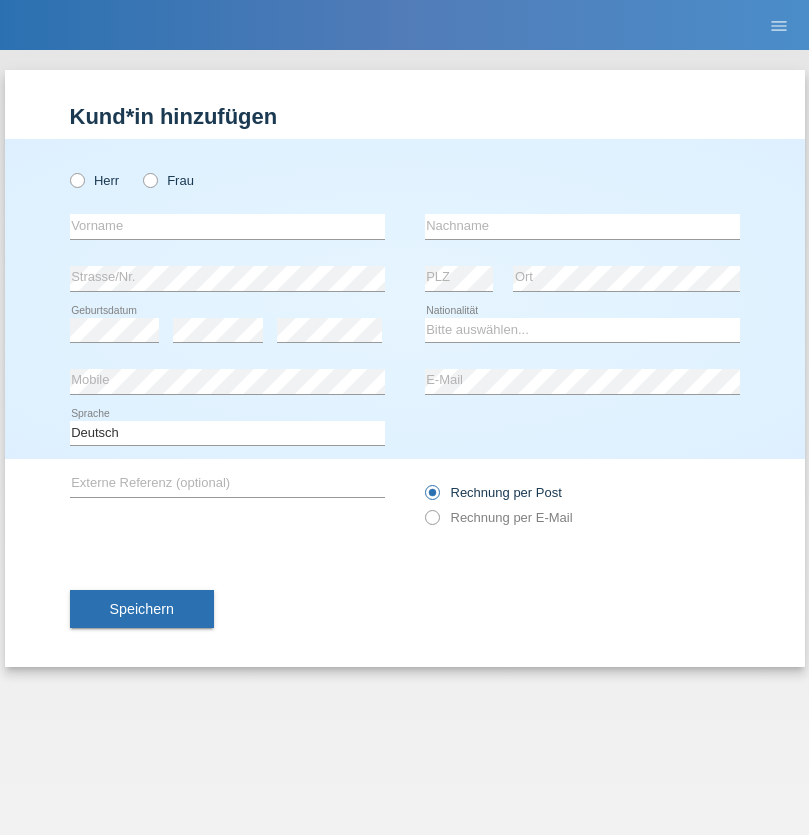 radio on "true" 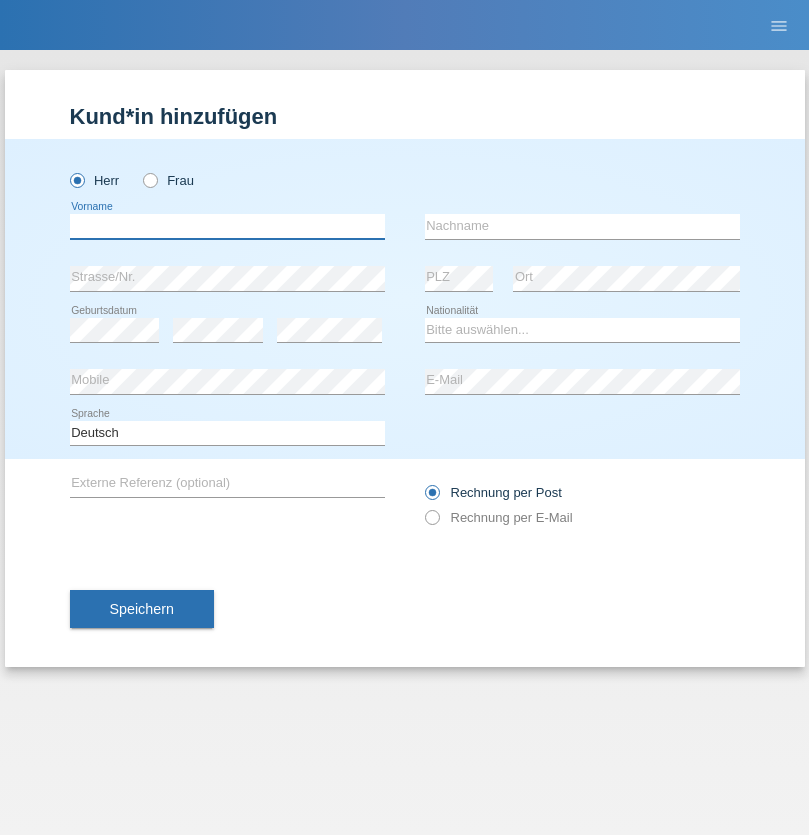 click at bounding box center [227, 226] 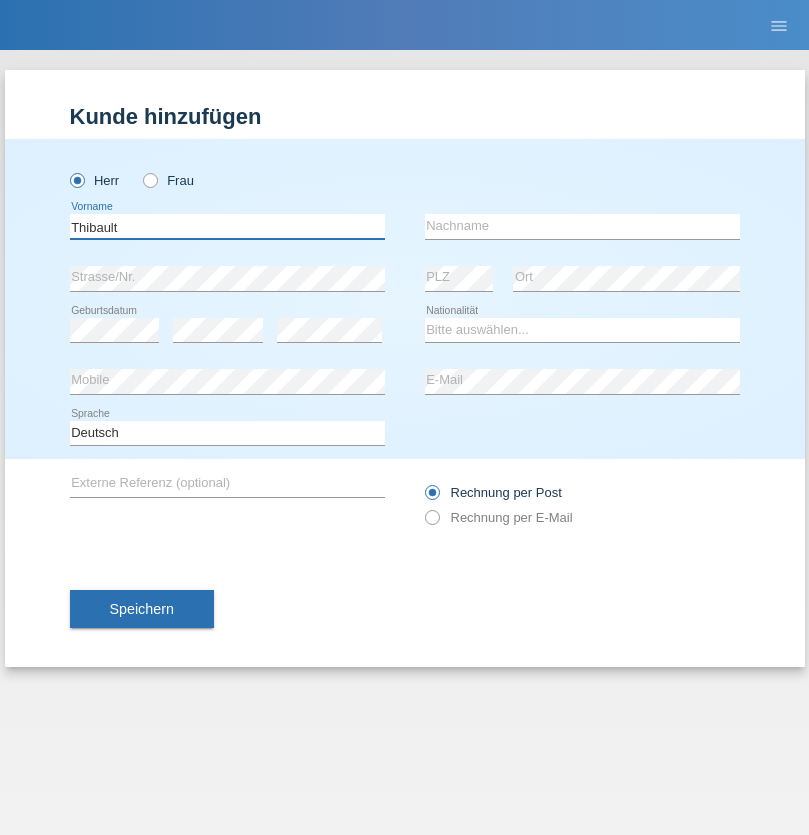 type on "Thibault" 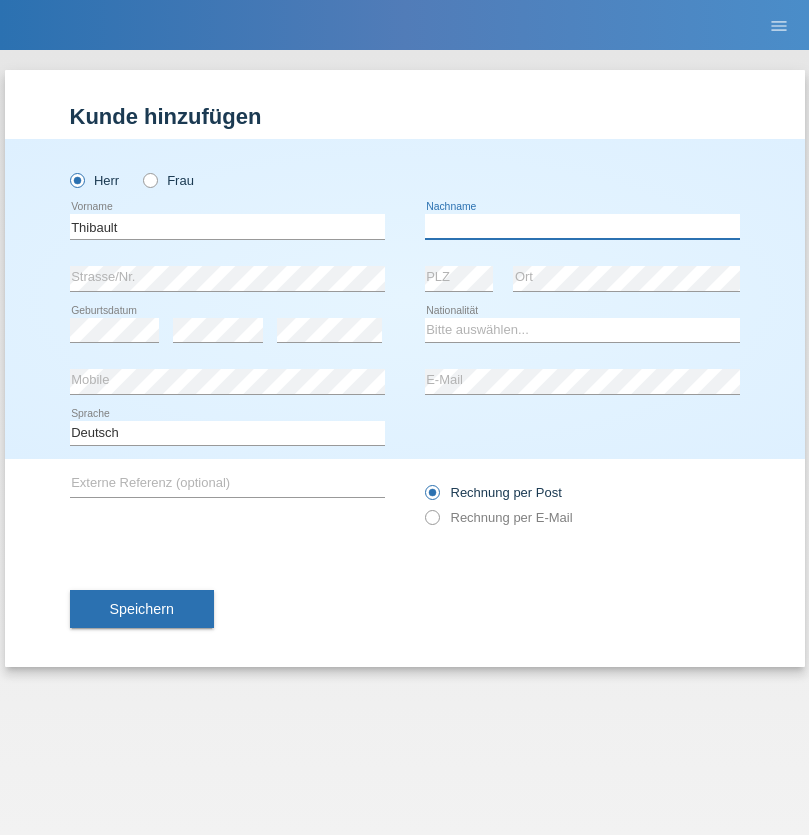 click at bounding box center [582, 226] 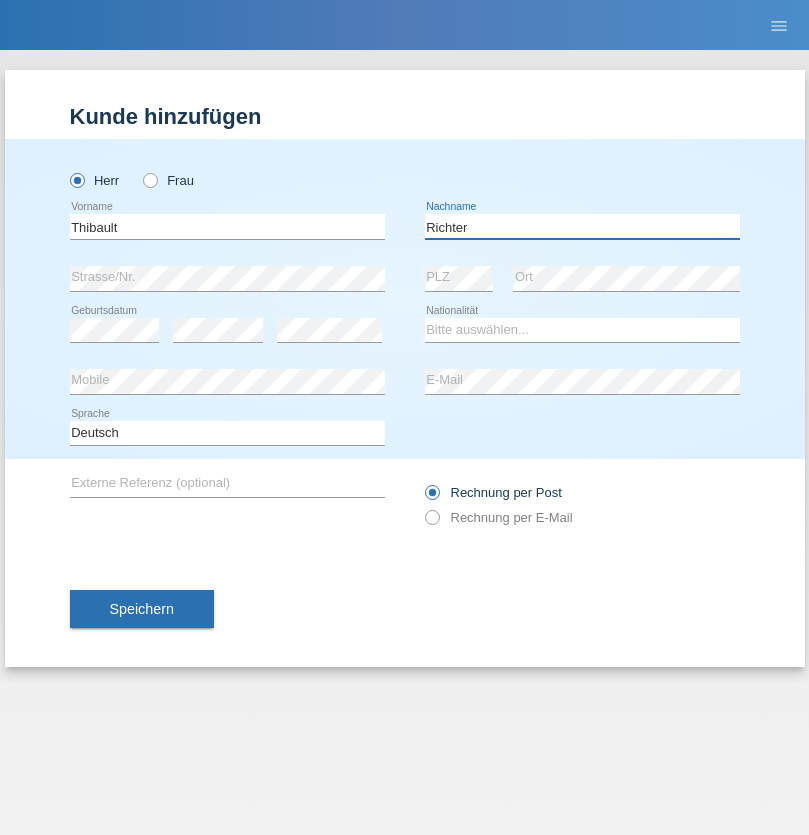 type on "Richter" 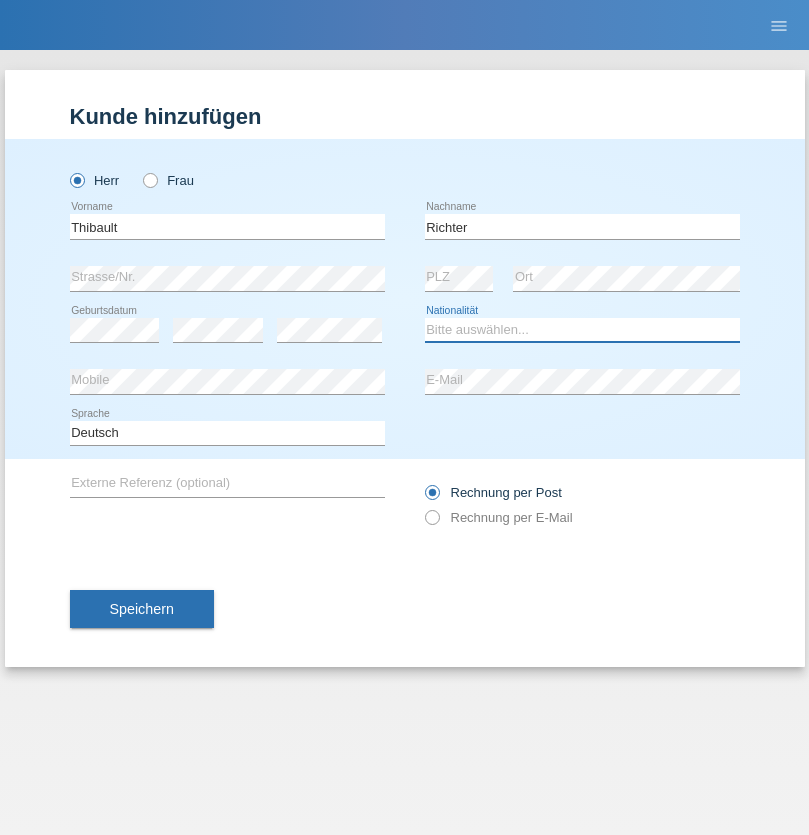select on "CH" 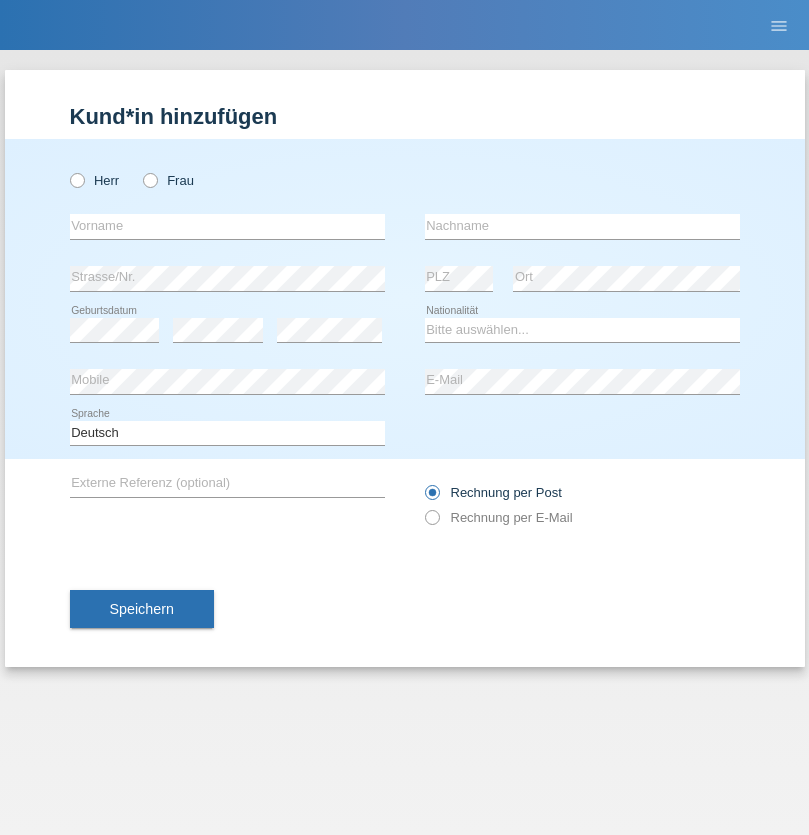 scroll, scrollTop: 0, scrollLeft: 0, axis: both 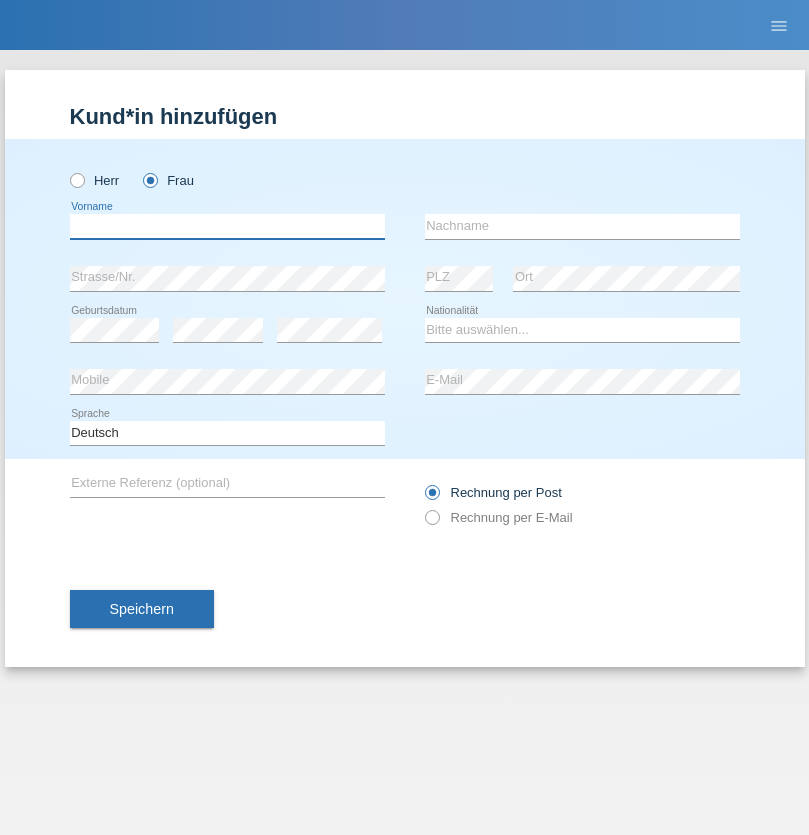 click at bounding box center (227, 226) 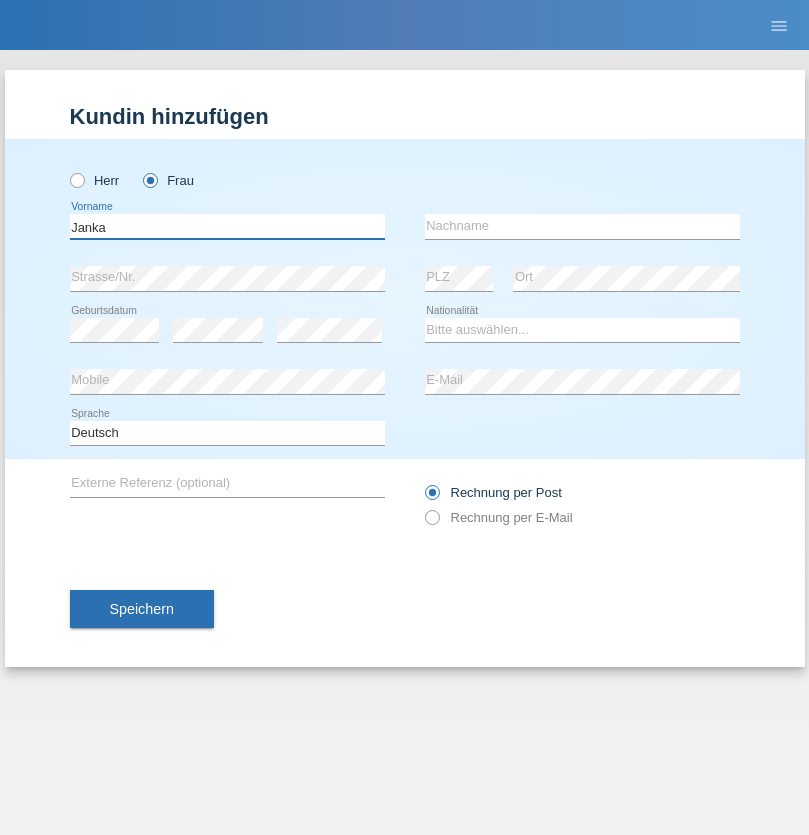type on "Janka" 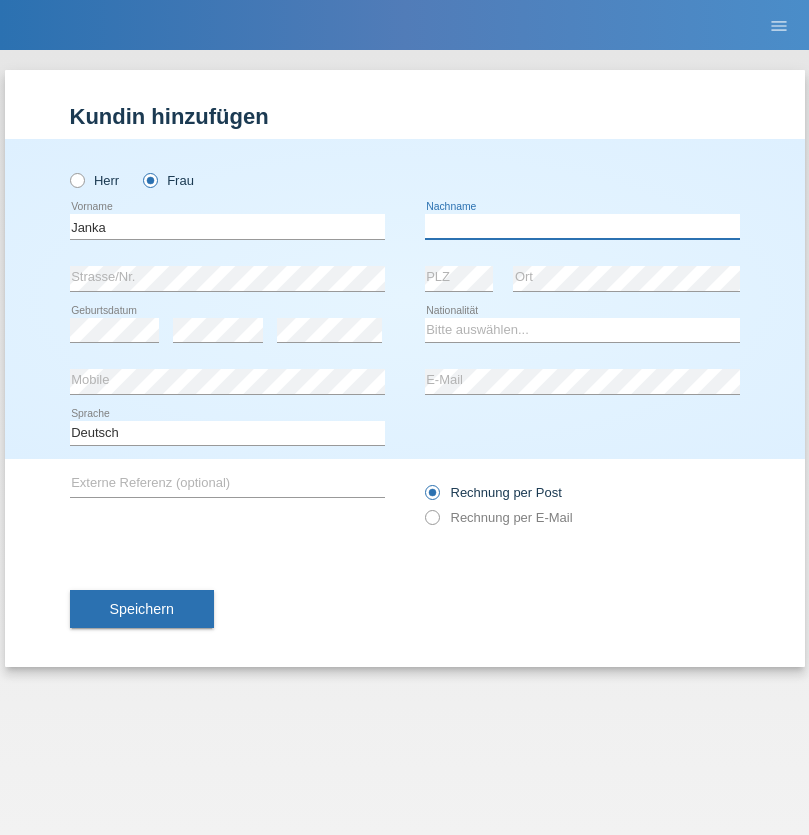 click at bounding box center (582, 226) 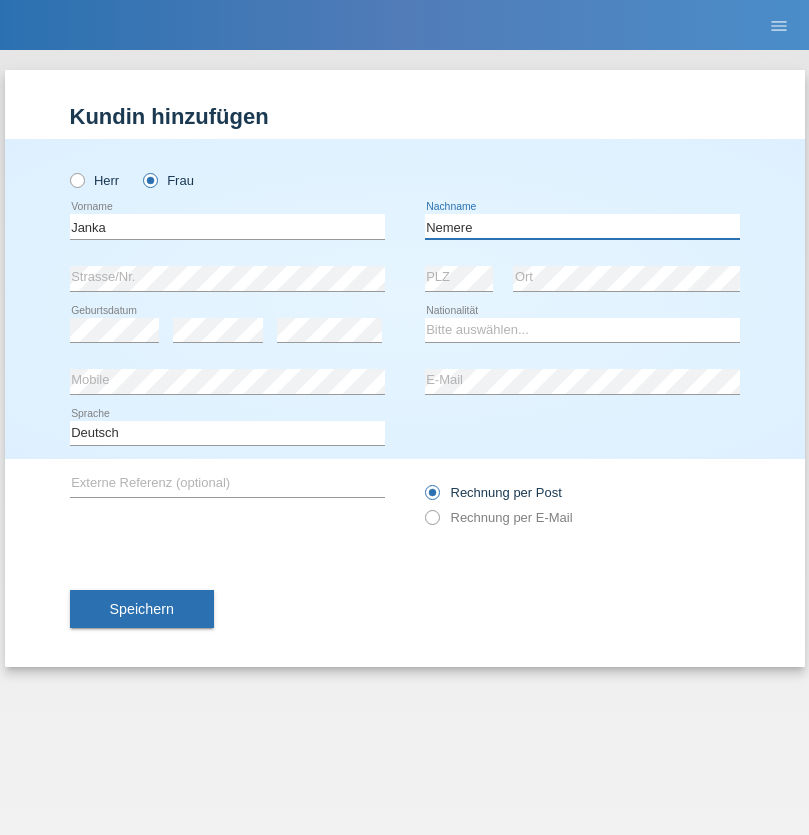 type on "Nemere" 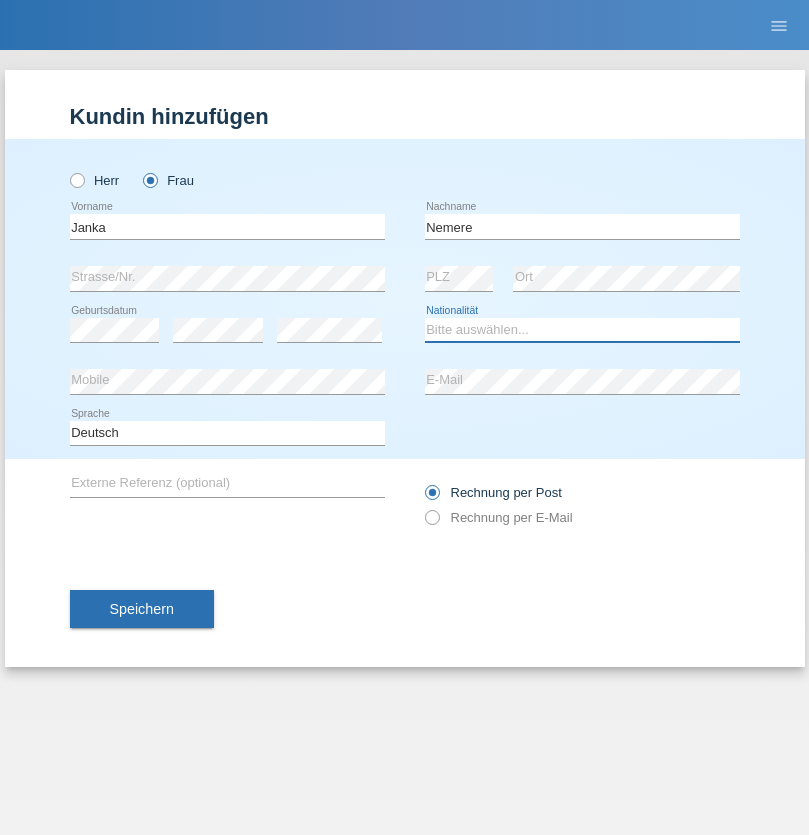 select on "HU" 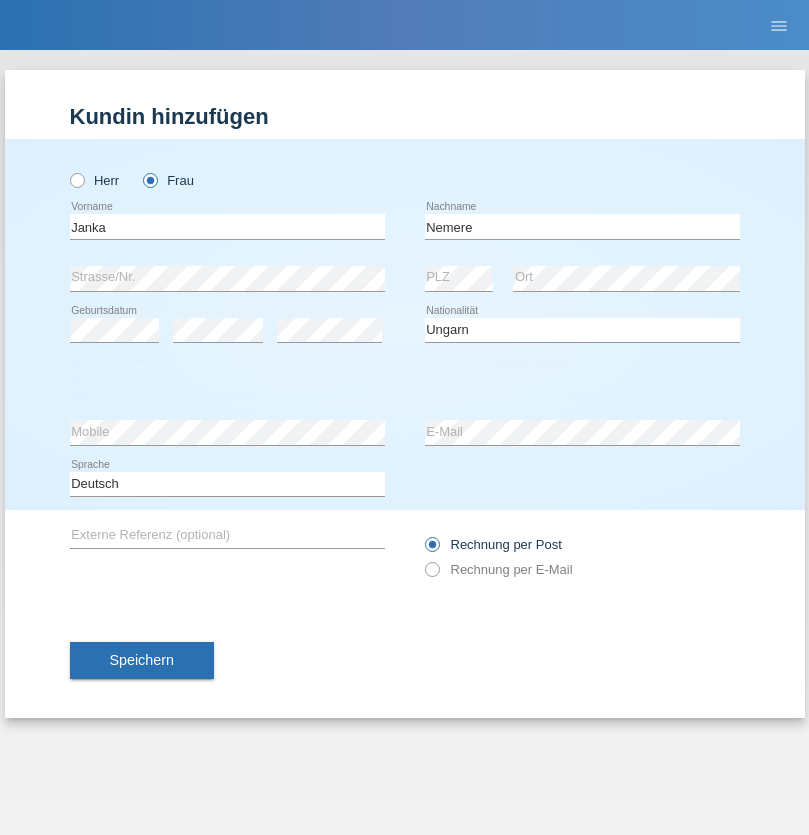 select on "C" 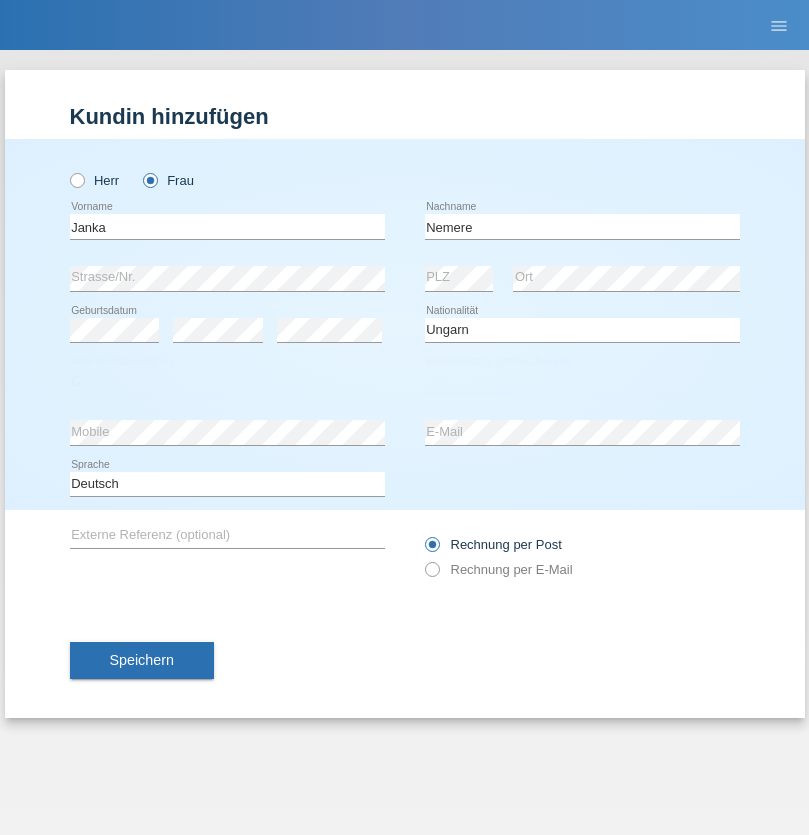 select on "13" 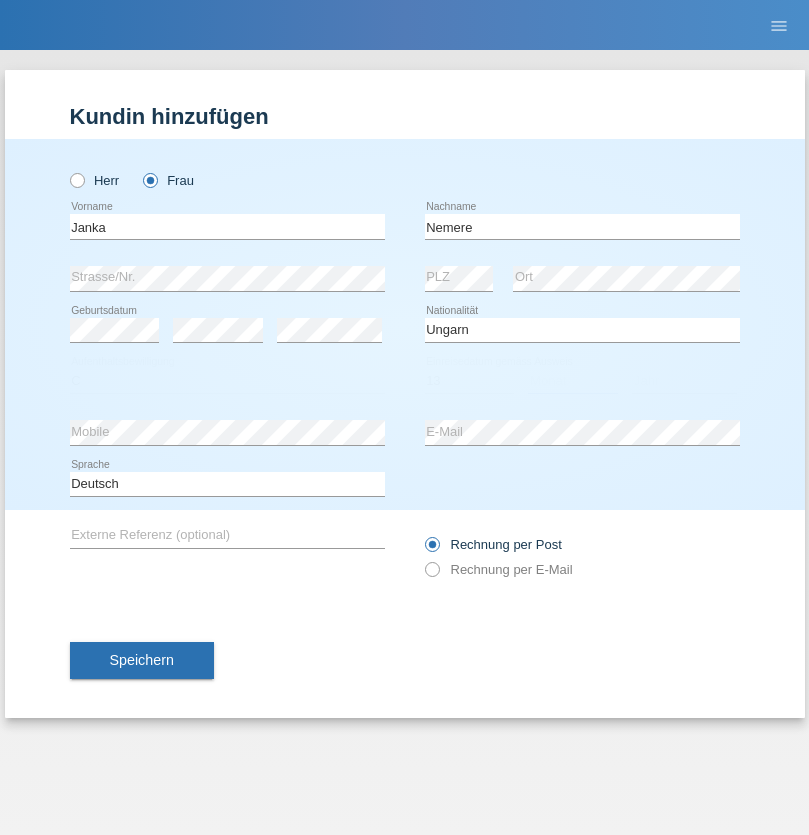 select on "12" 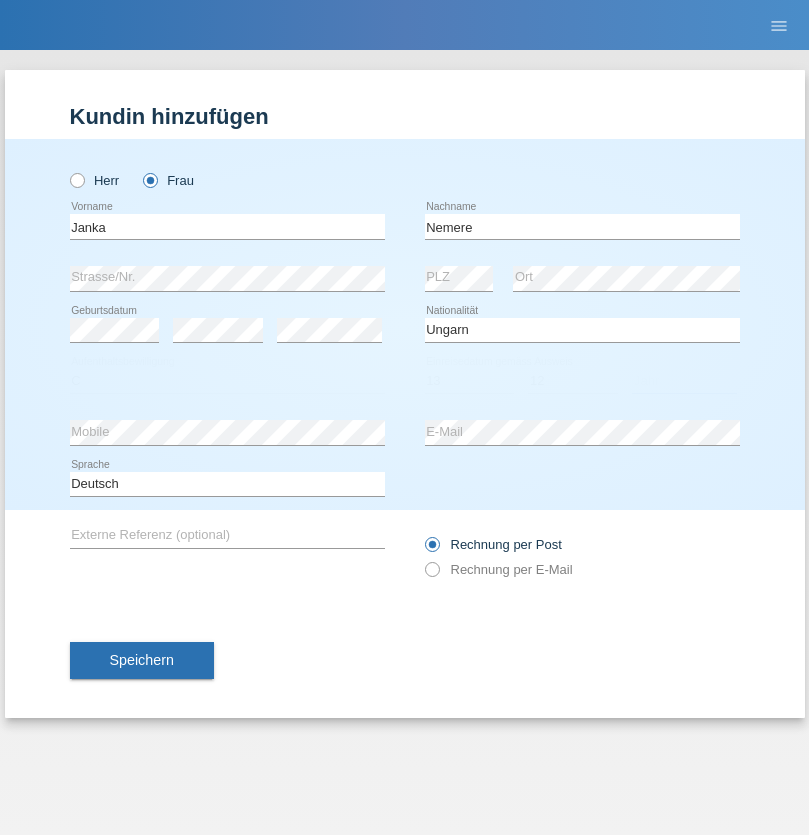 select on "2021" 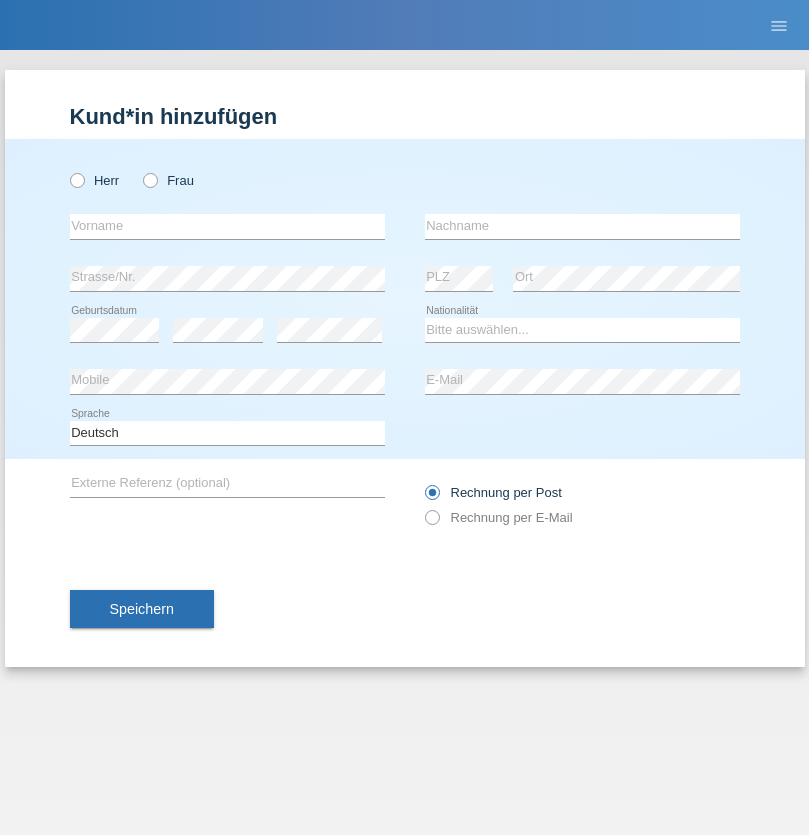 scroll, scrollTop: 0, scrollLeft: 0, axis: both 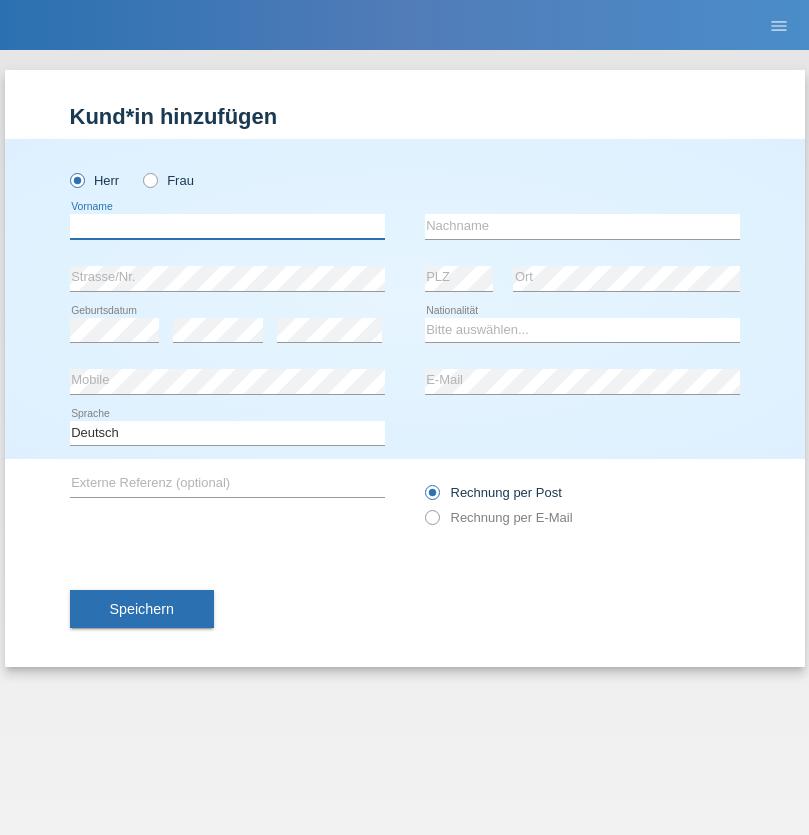 click at bounding box center [227, 226] 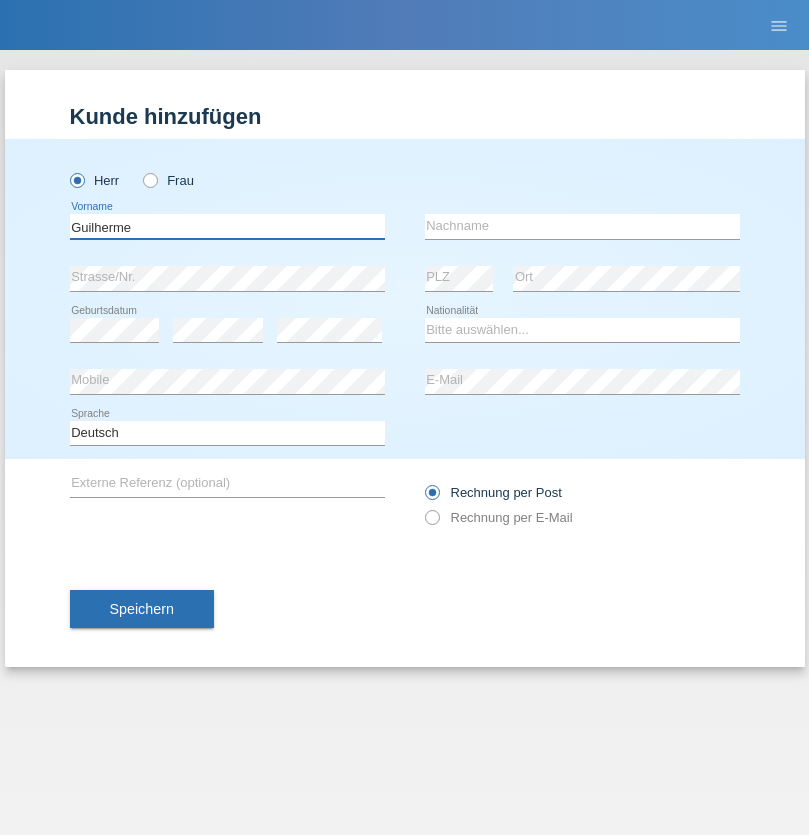 type on "Guilherme" 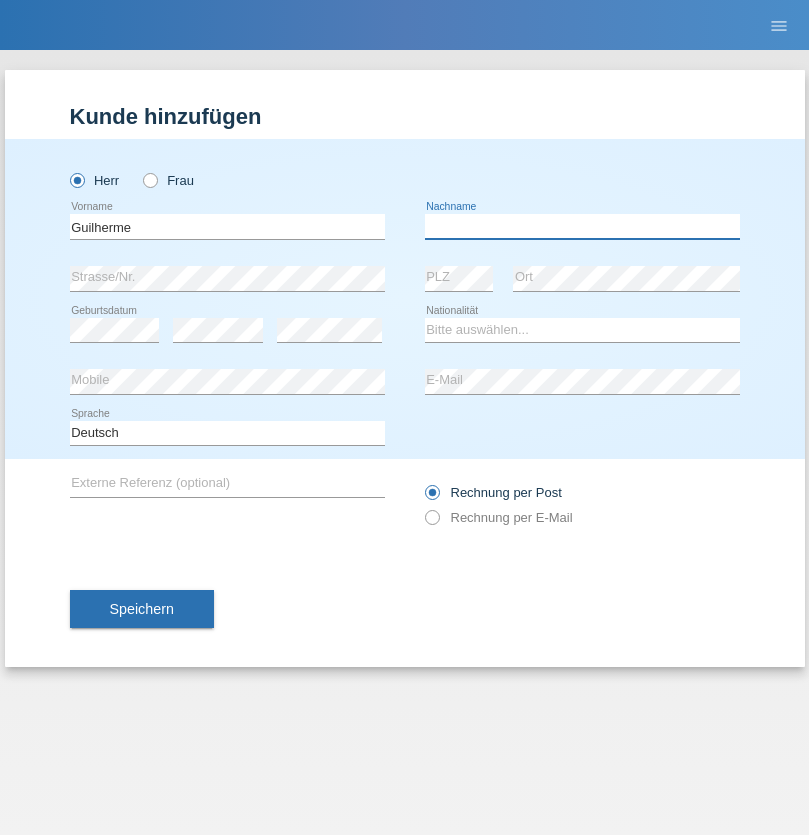 click at bounding box center [582, 226] 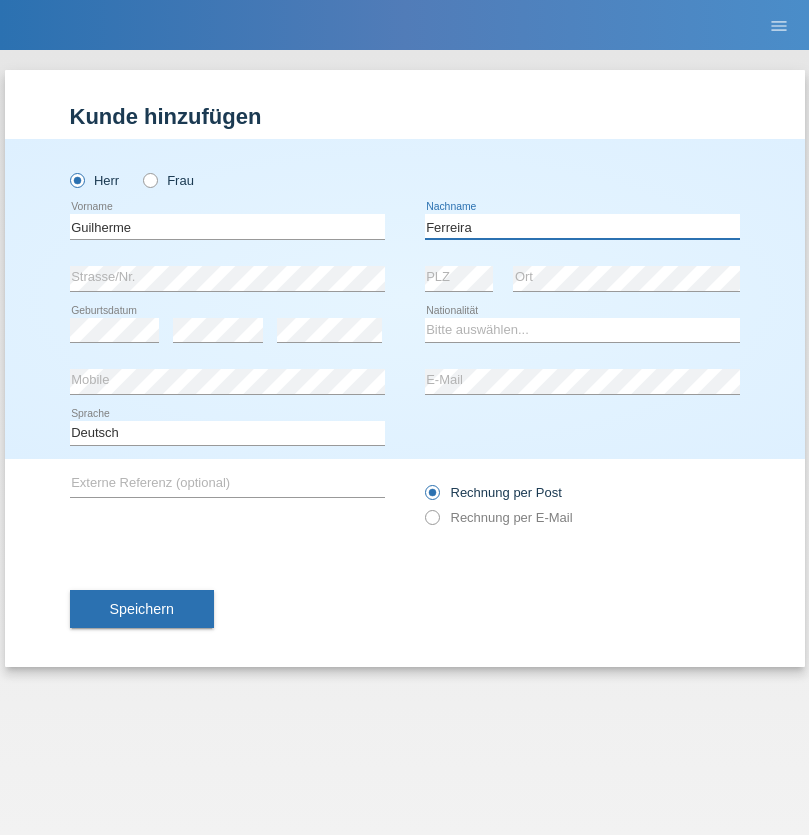 type on "Ferreira" 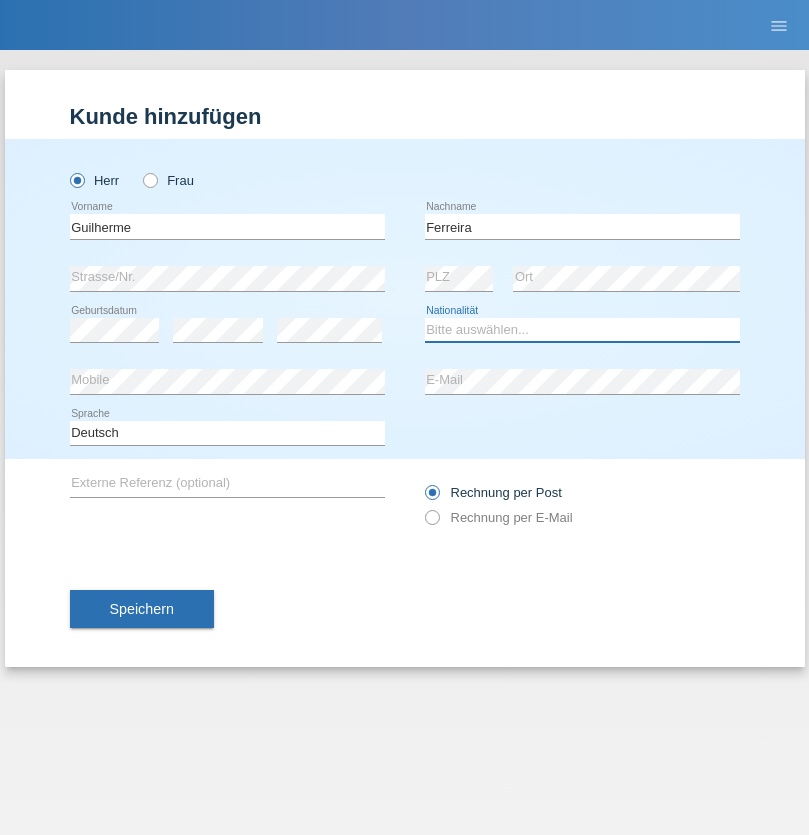 select on "PT" 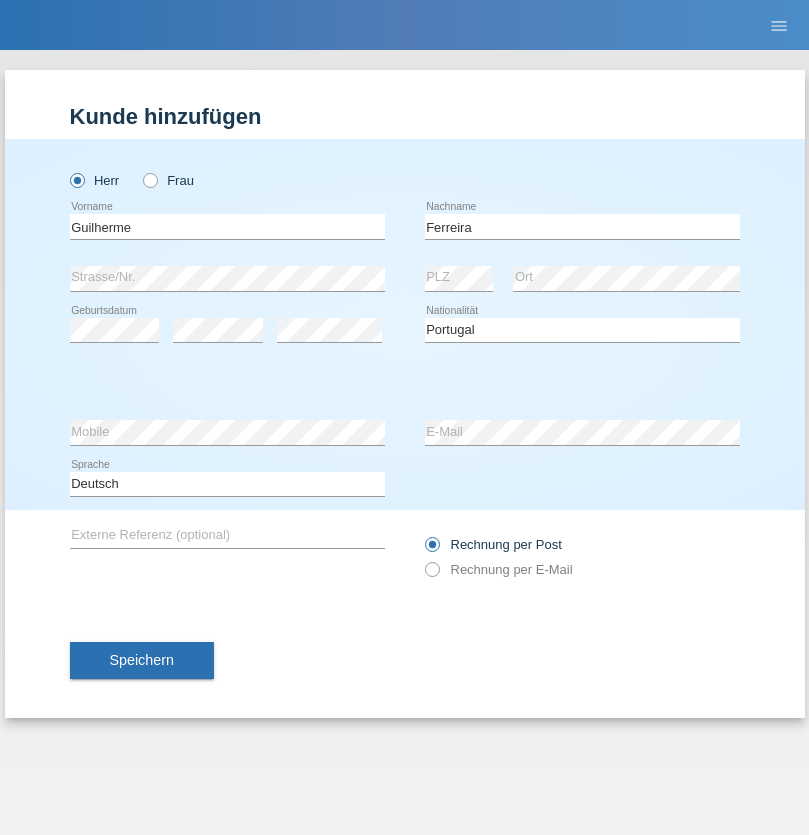 select on "C" 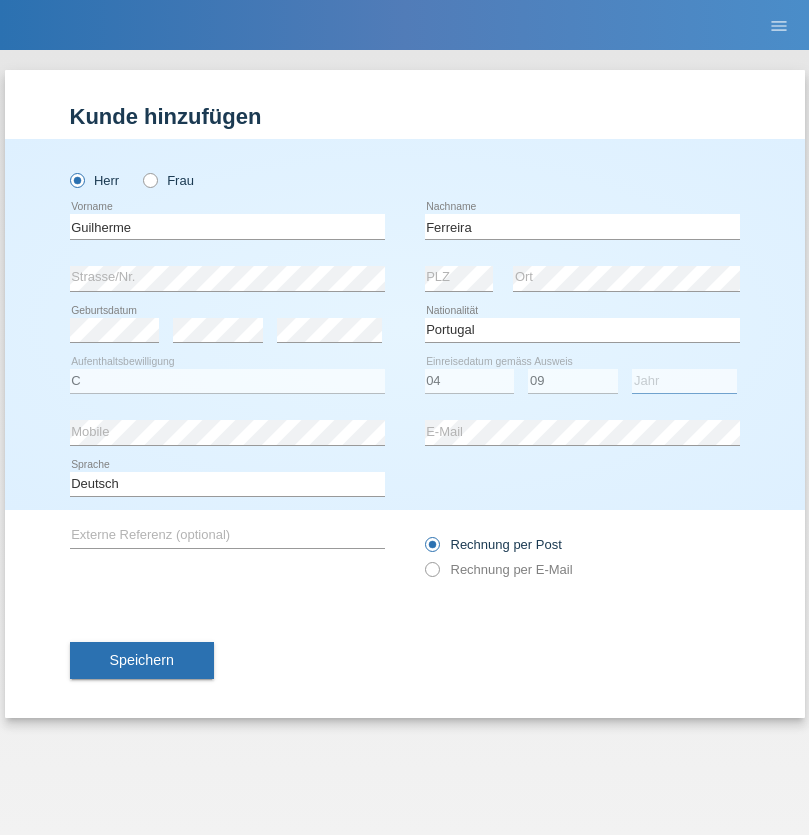 select on "2021" 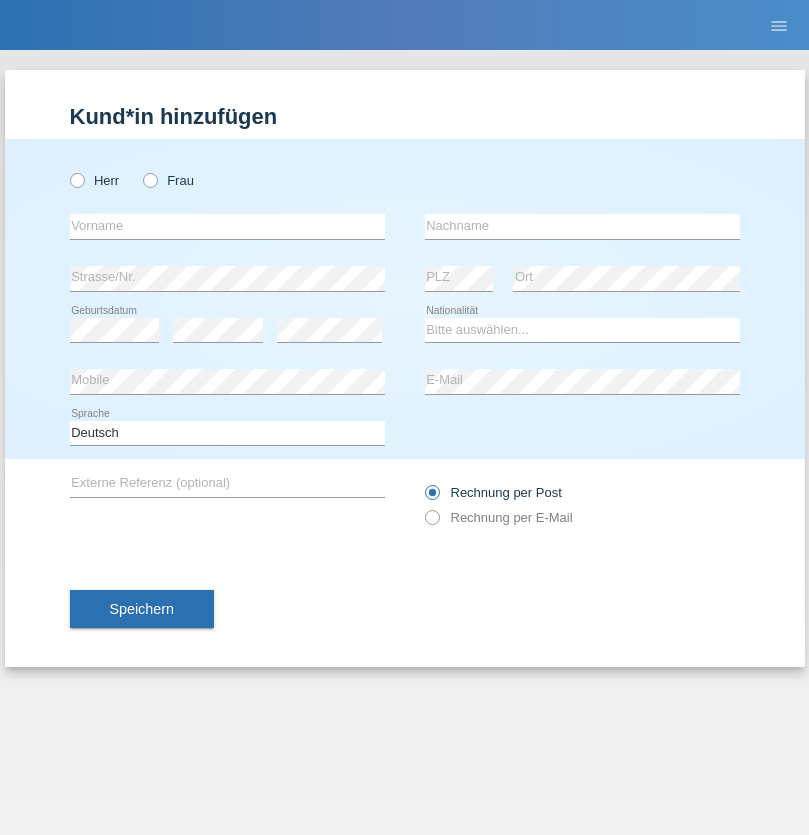 scroll, scrollTop: 0, scrollLeft: 0, axis: both 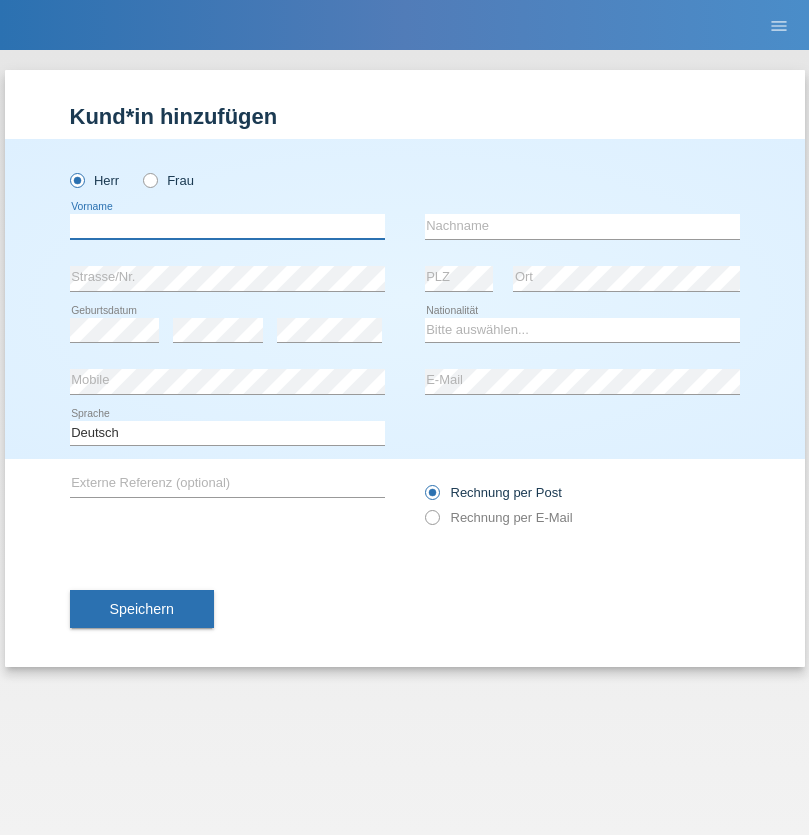 click at bounding box center [227, 226] 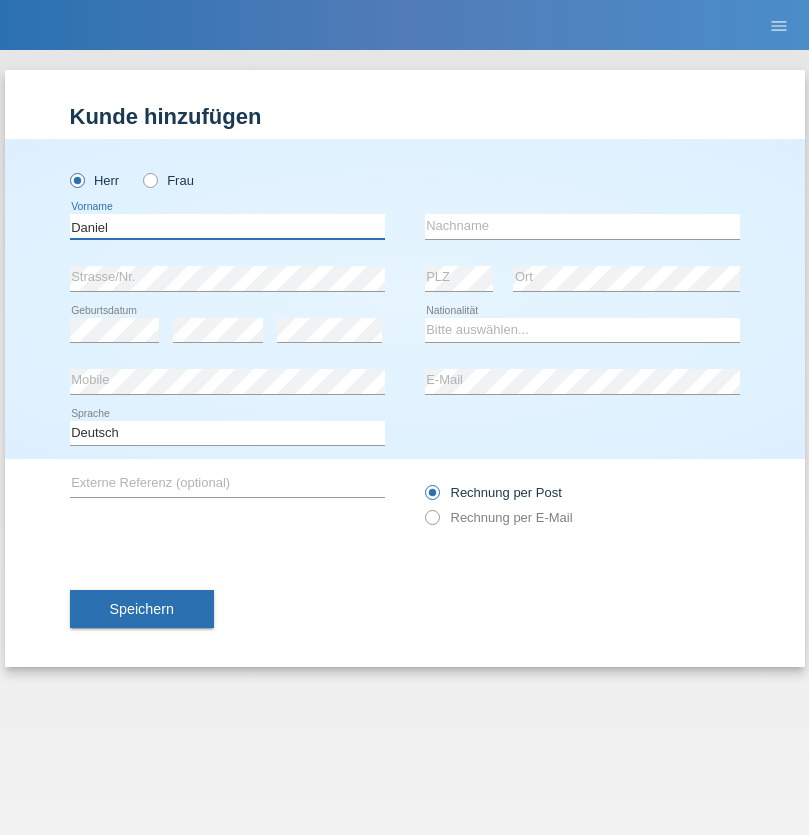 type on "Daniel" 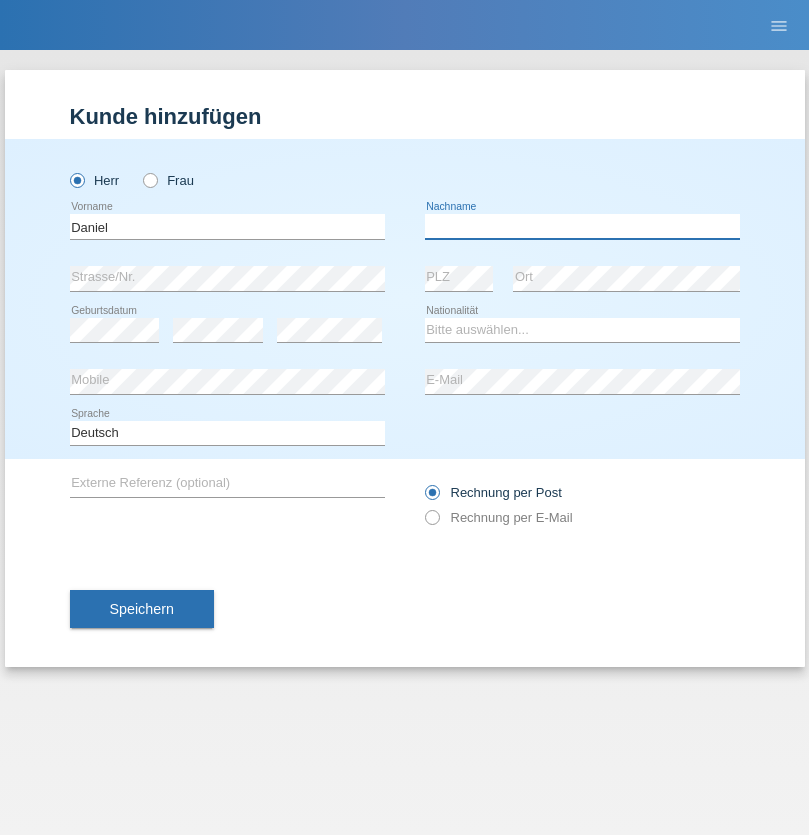 click at bounding box center (582, 226) 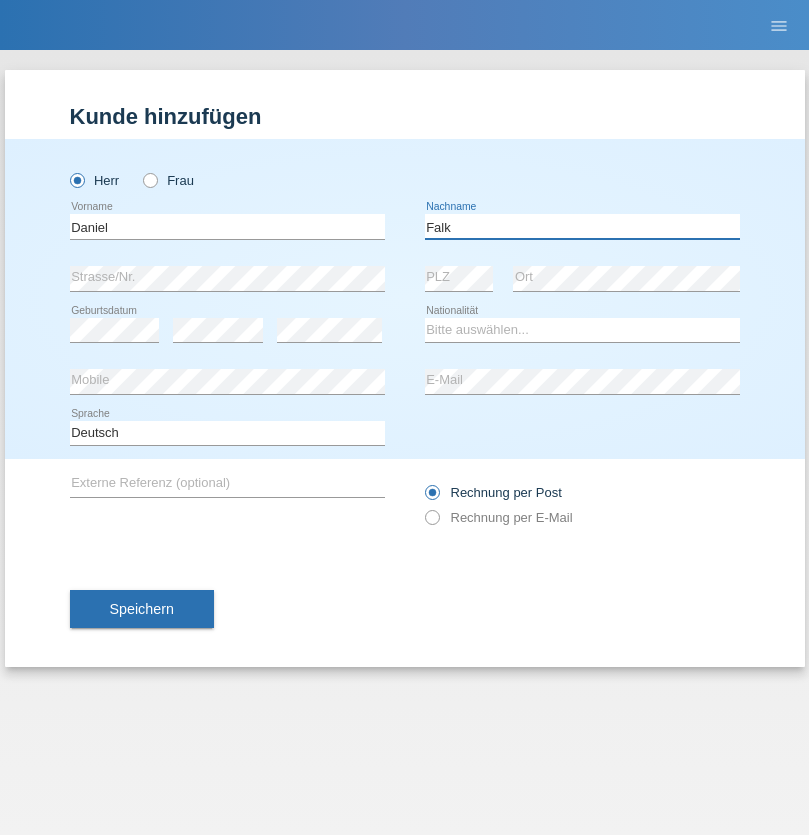 type on "Falk" 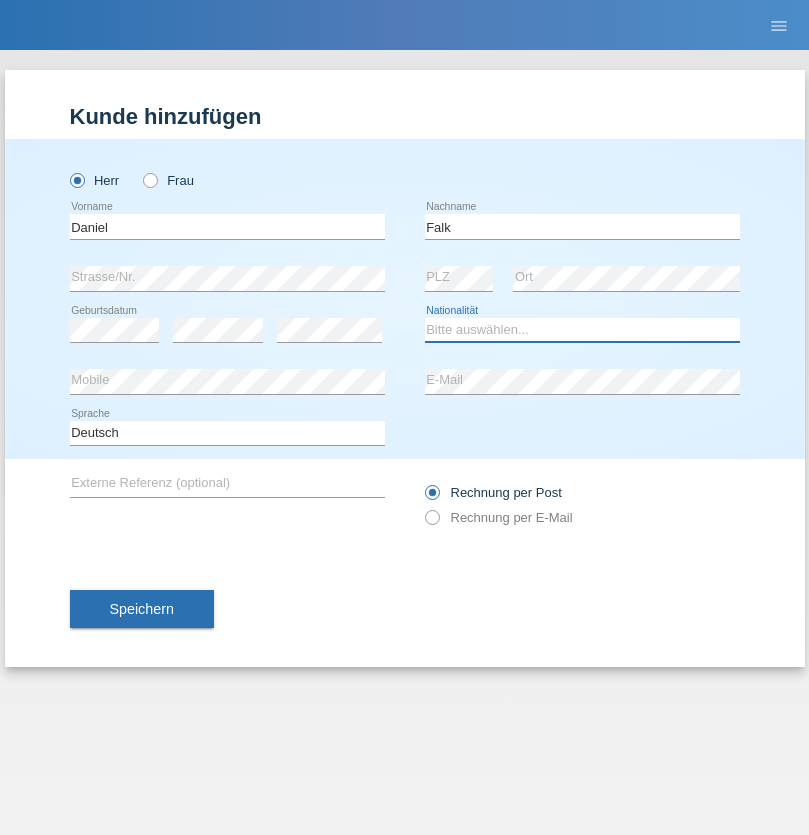 select on "CH" 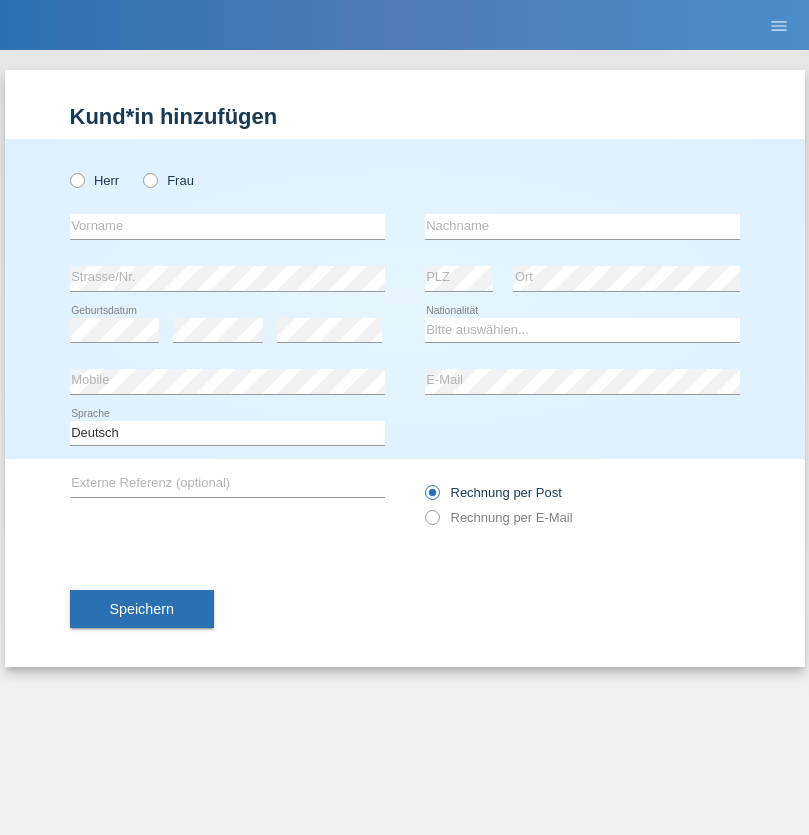 scroll, scrollTop: 0, scrollLeft: 0, axis: both 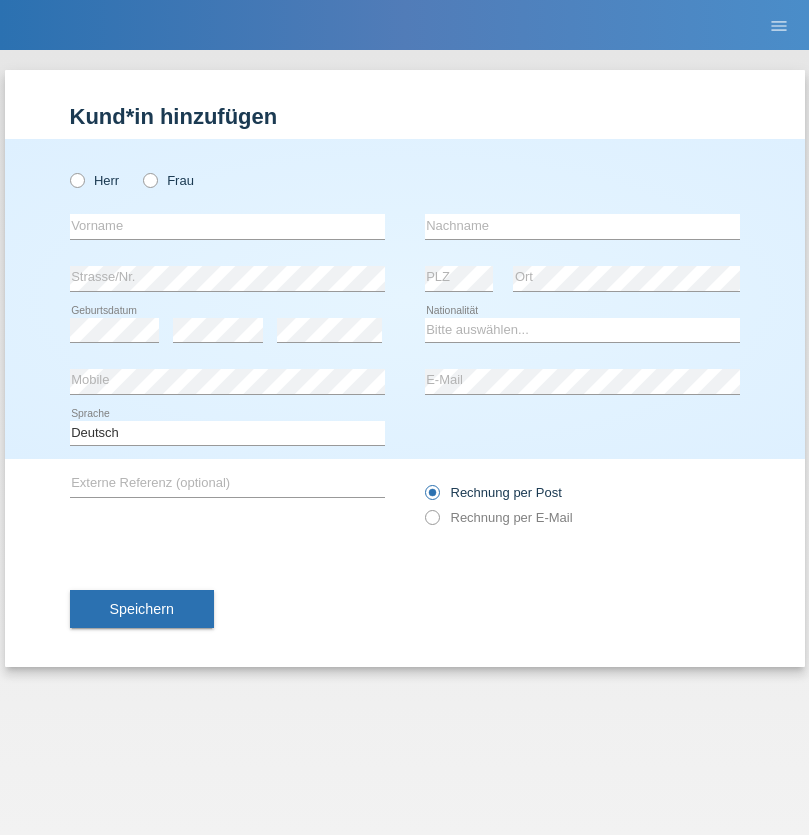 radio on "true" 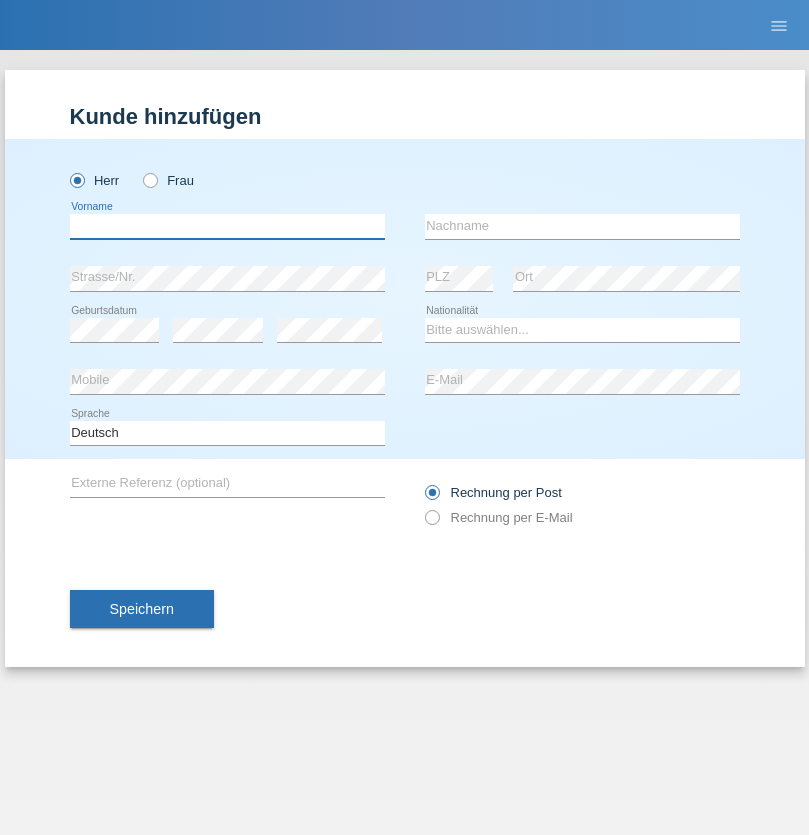 click at bounding box center [227, 226] 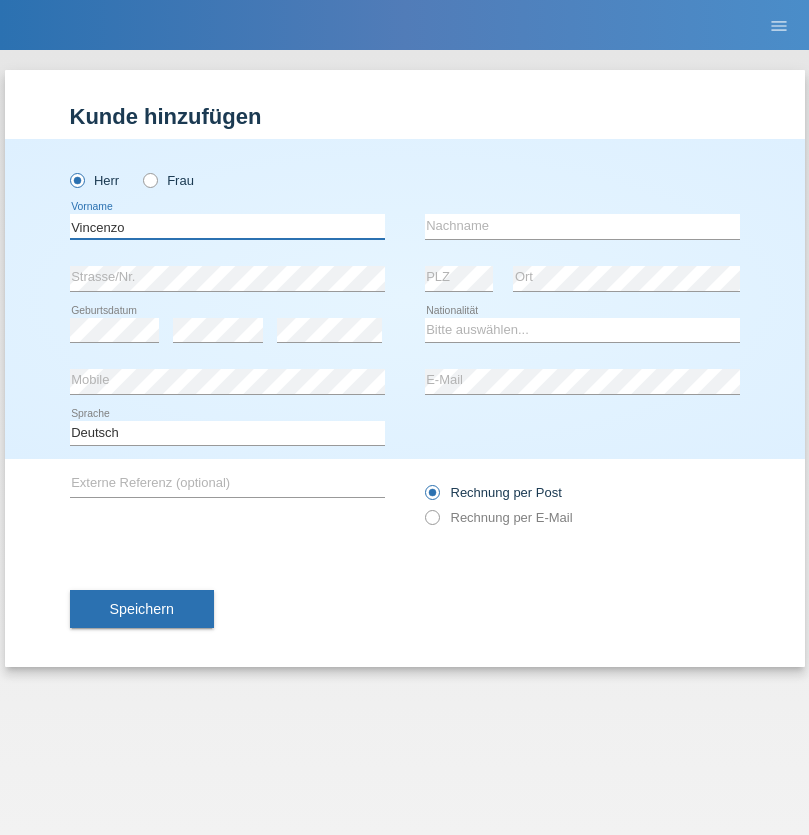 type on "Vincenzo" 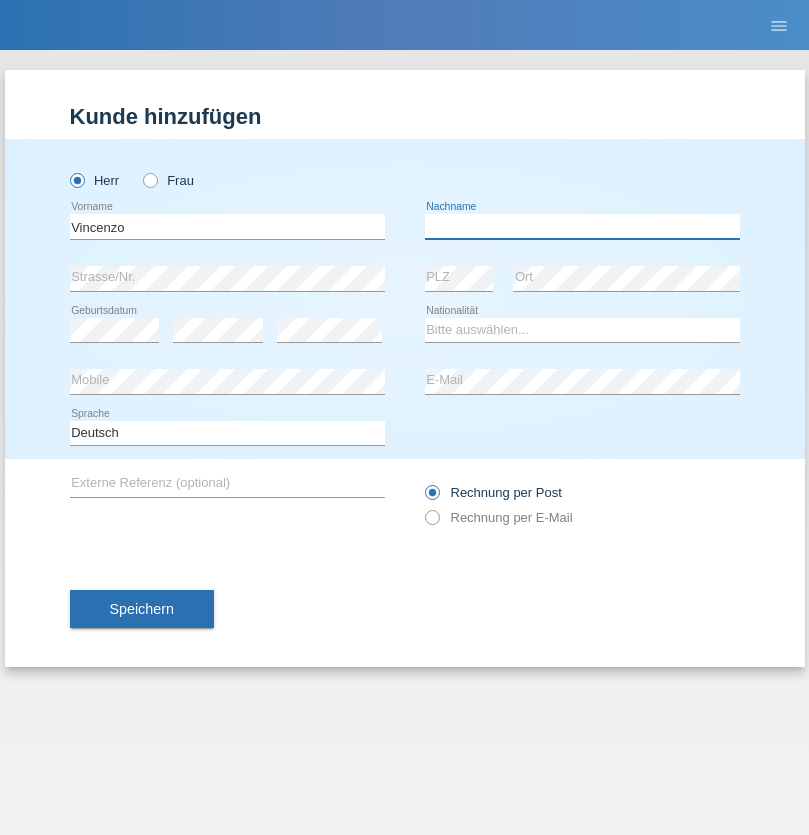 click at bounding box center (582, 226) 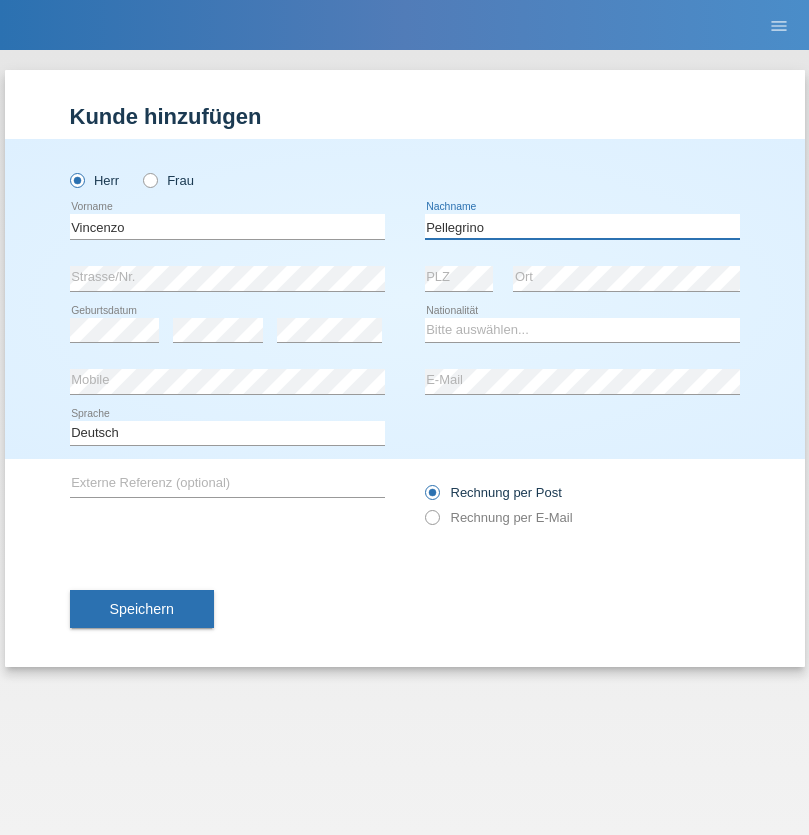 type on "Pellegrino" 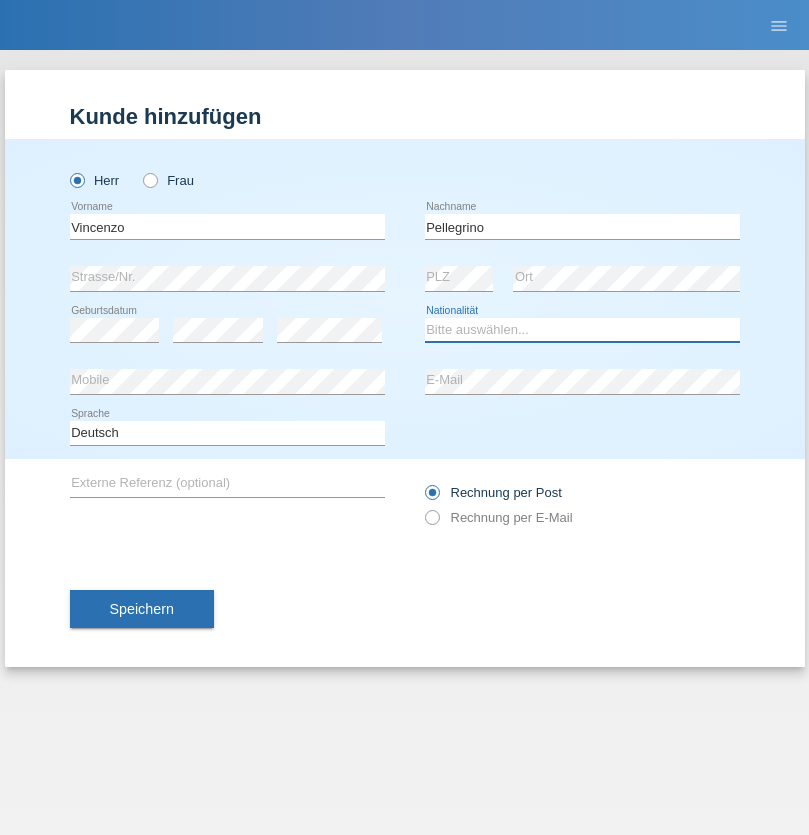 select on "IT" 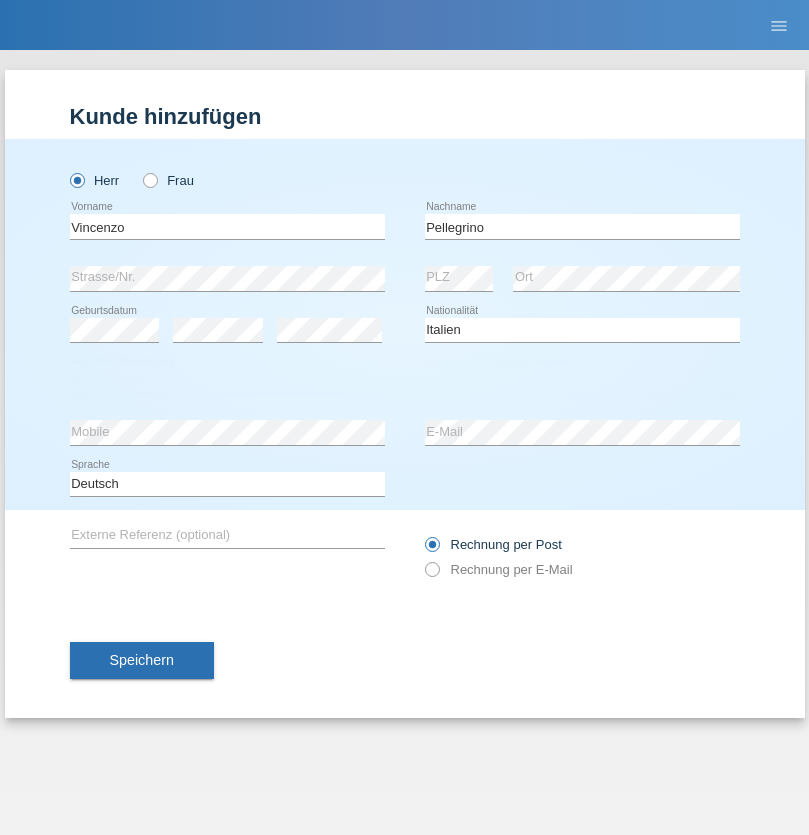 select on "C" 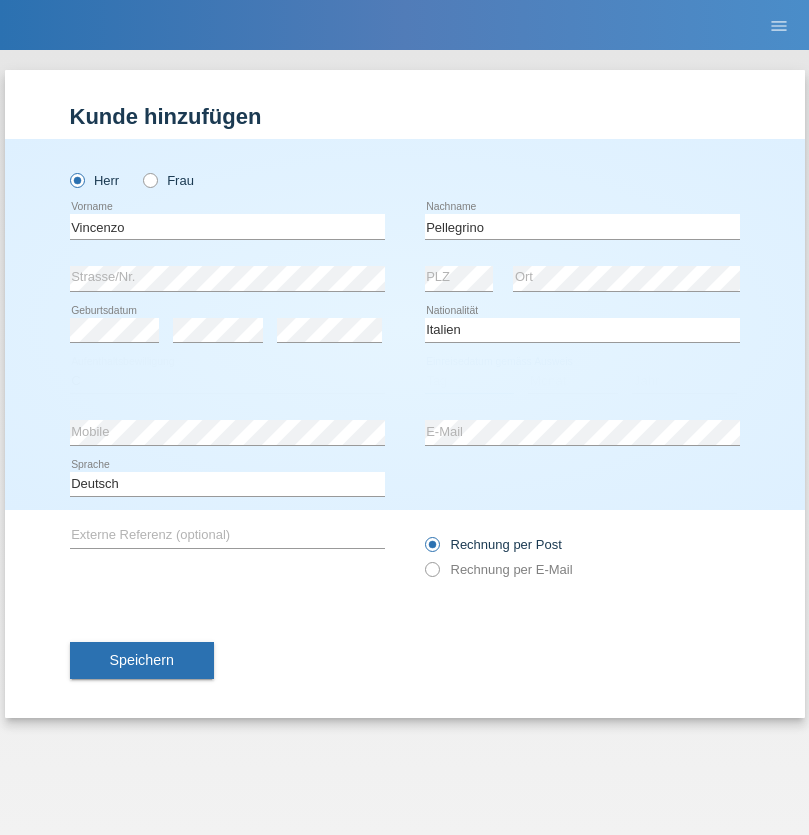select on "07" 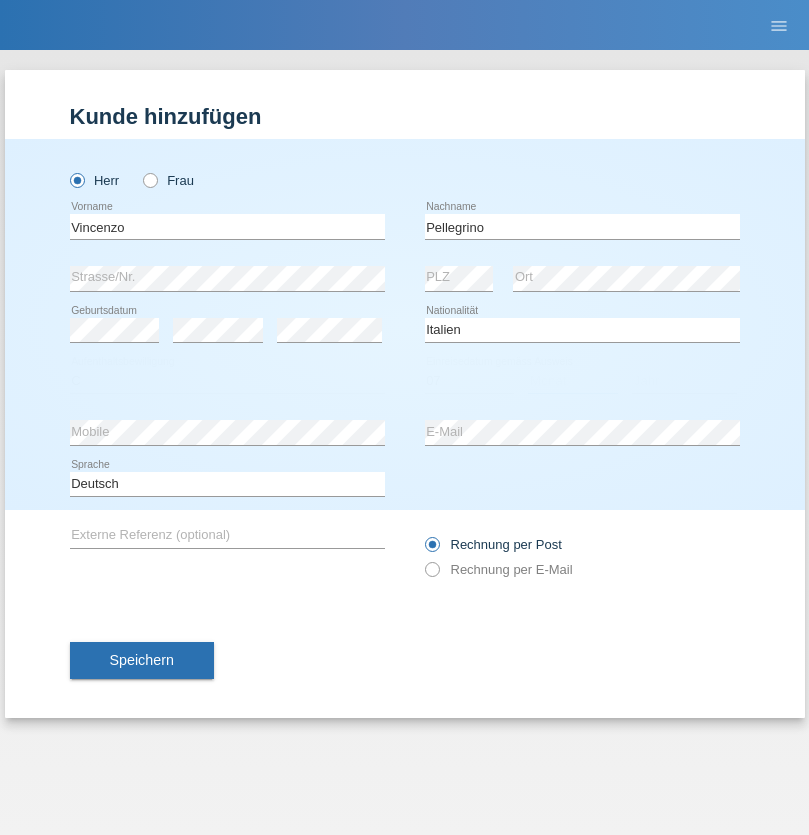 select on "07" 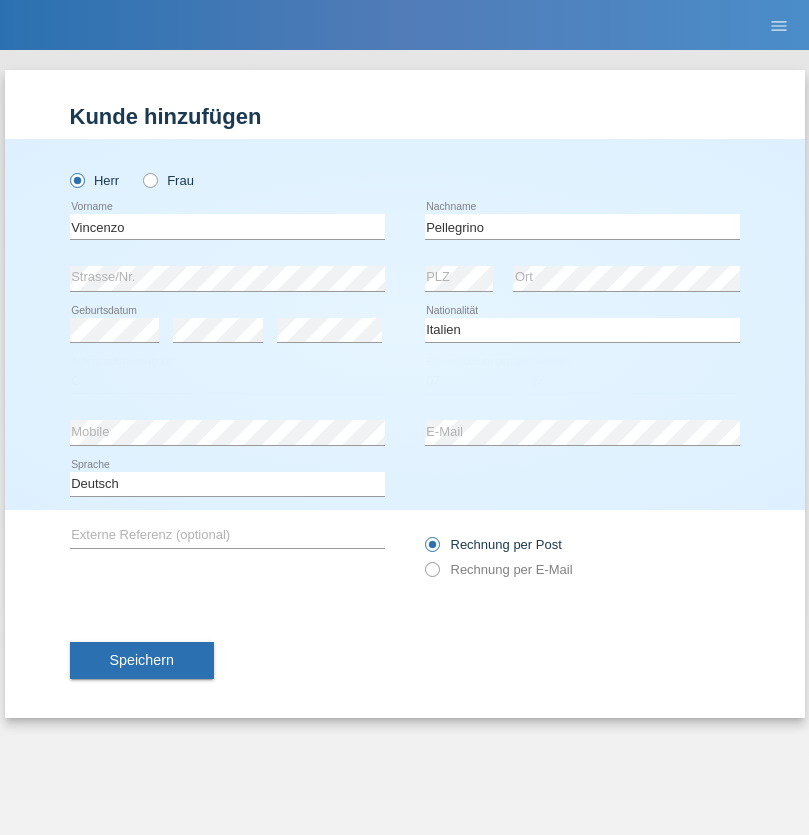 select on "2021" 